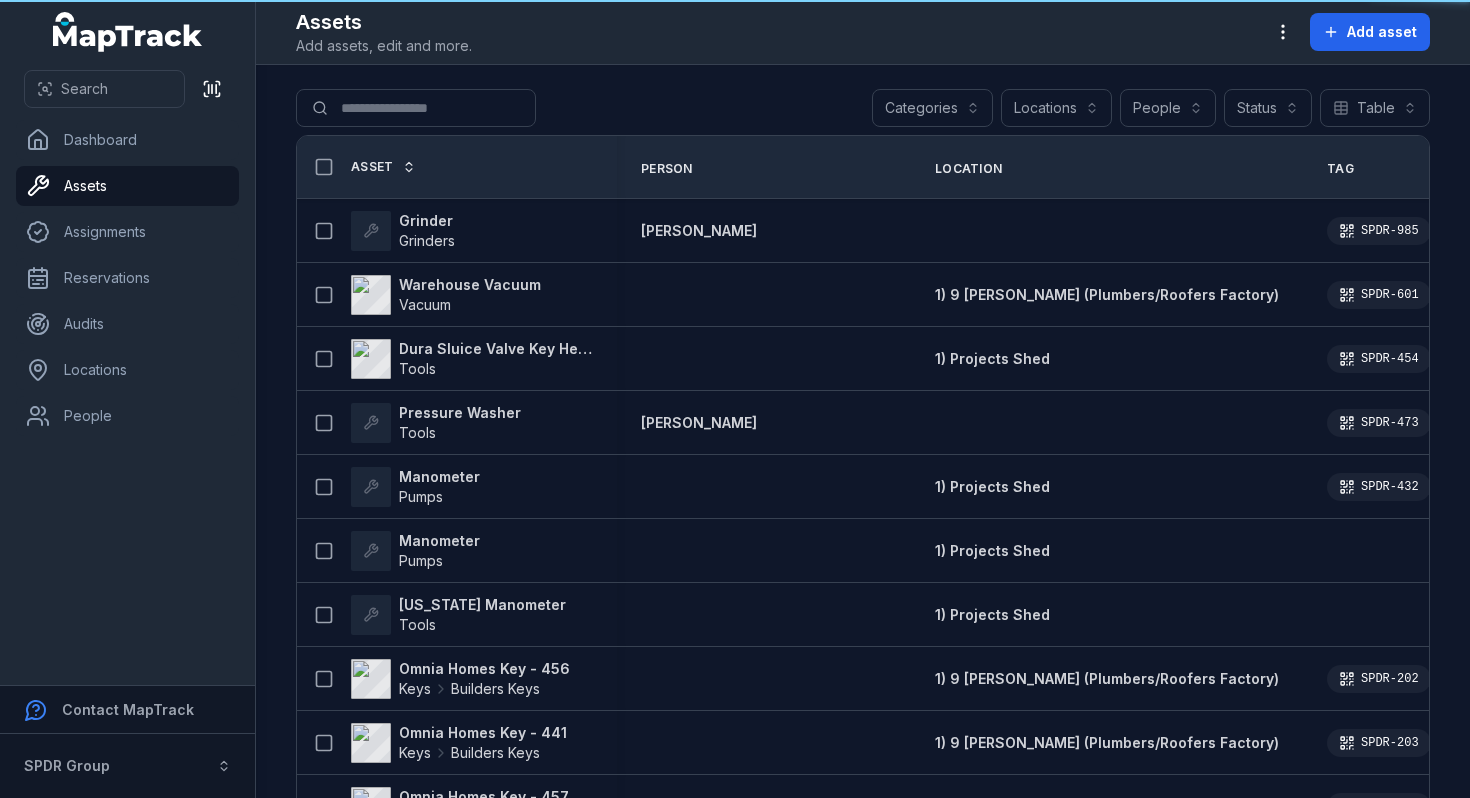 scroll, scrollTop: 0, scrollLeft: 0, axis: both 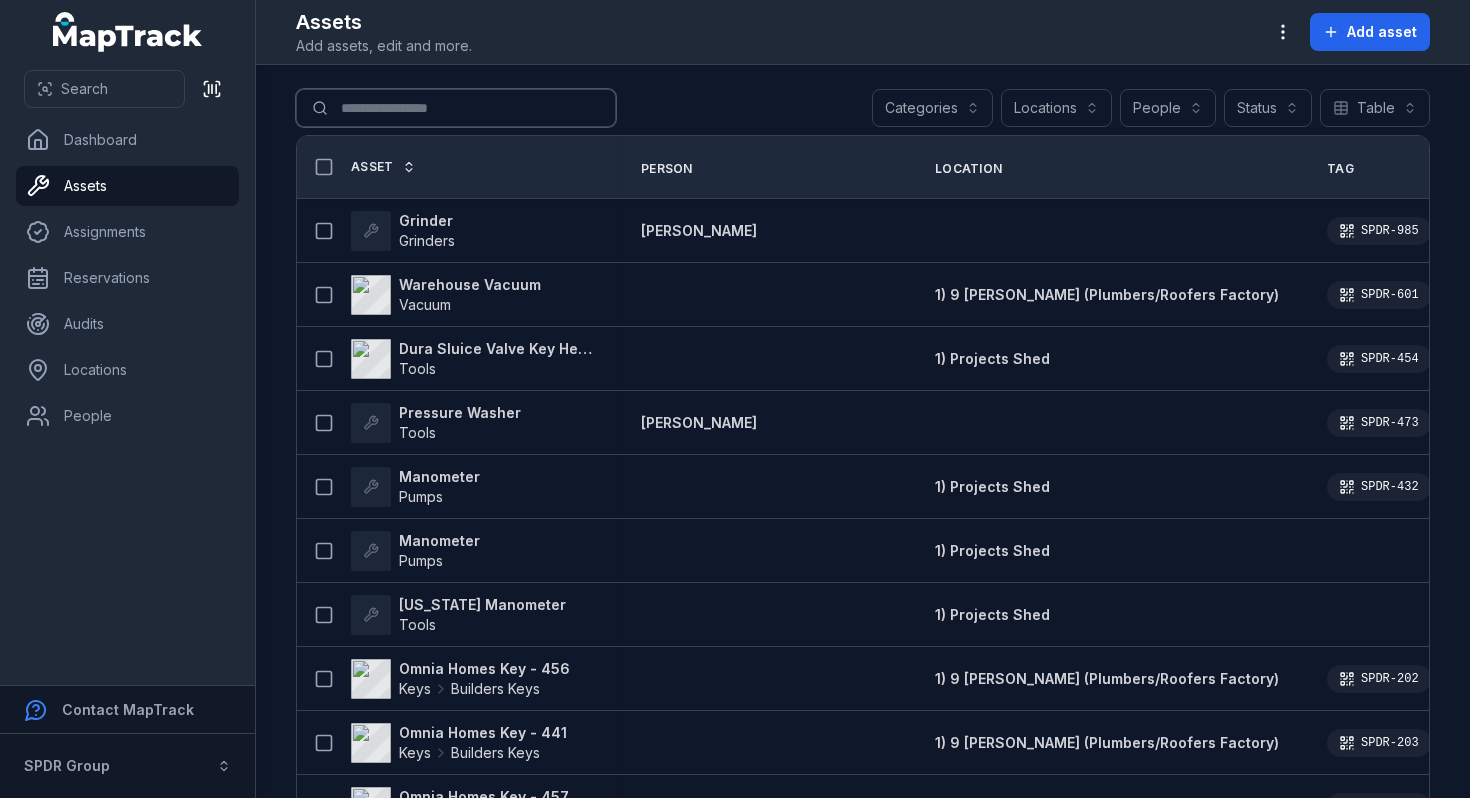 click on "Search for  assets" at bounding box center (456, 108) 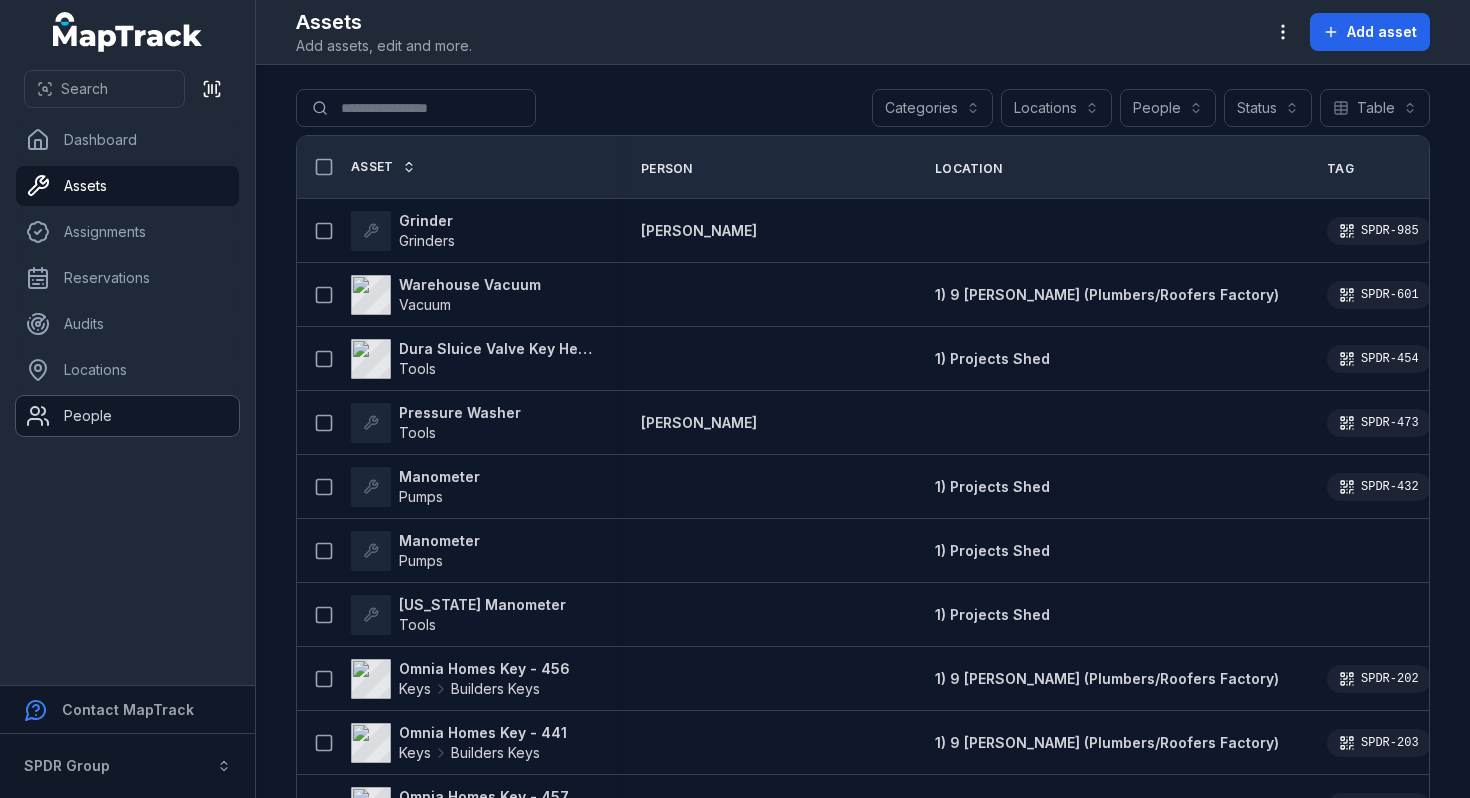 click on "People" at bounding box center (127, 416) 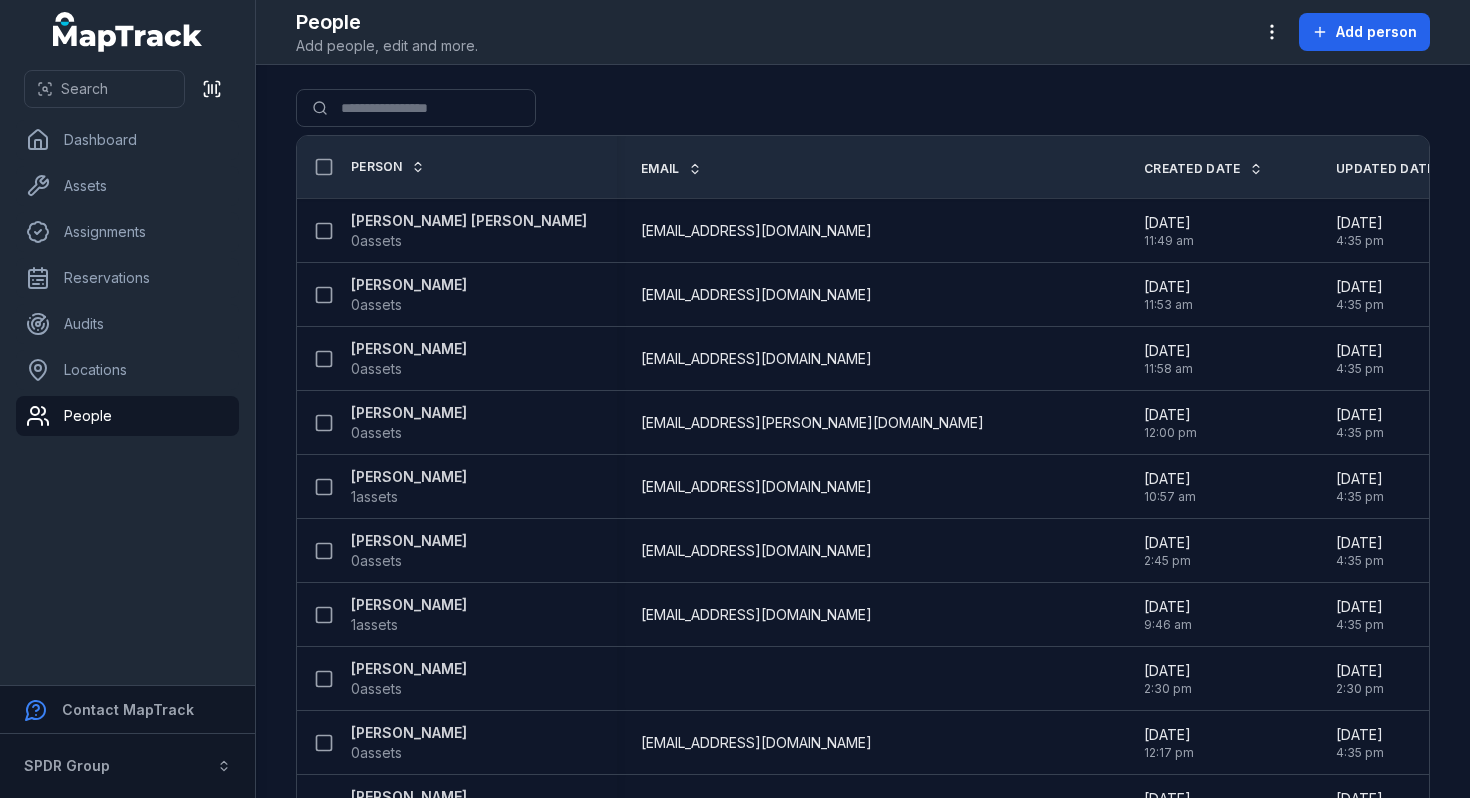 scroll, scrollTop: 0, scrollLeft: 0, axis: both 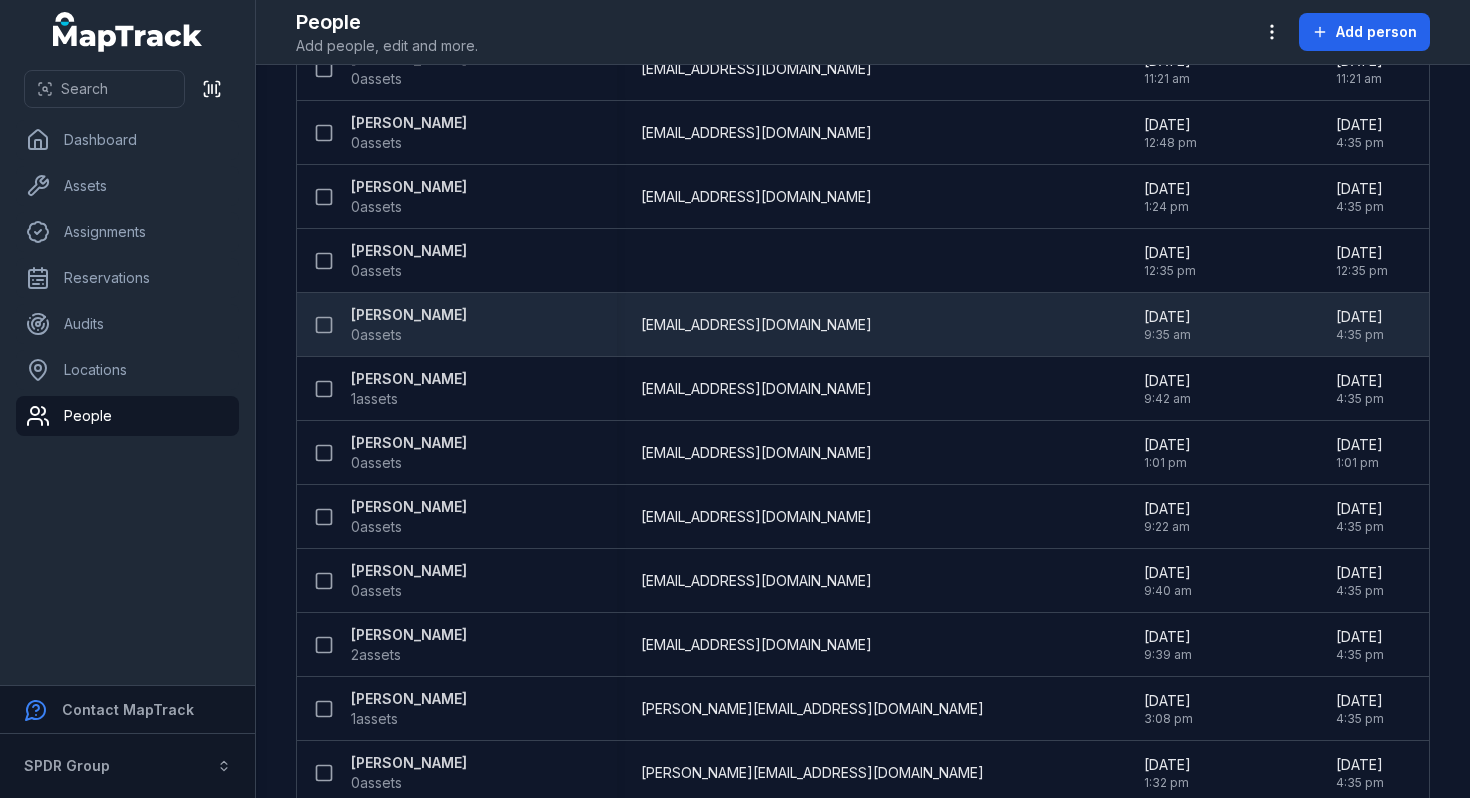 click on "[PERSON_NAME]" at bounding box center [409, 315] 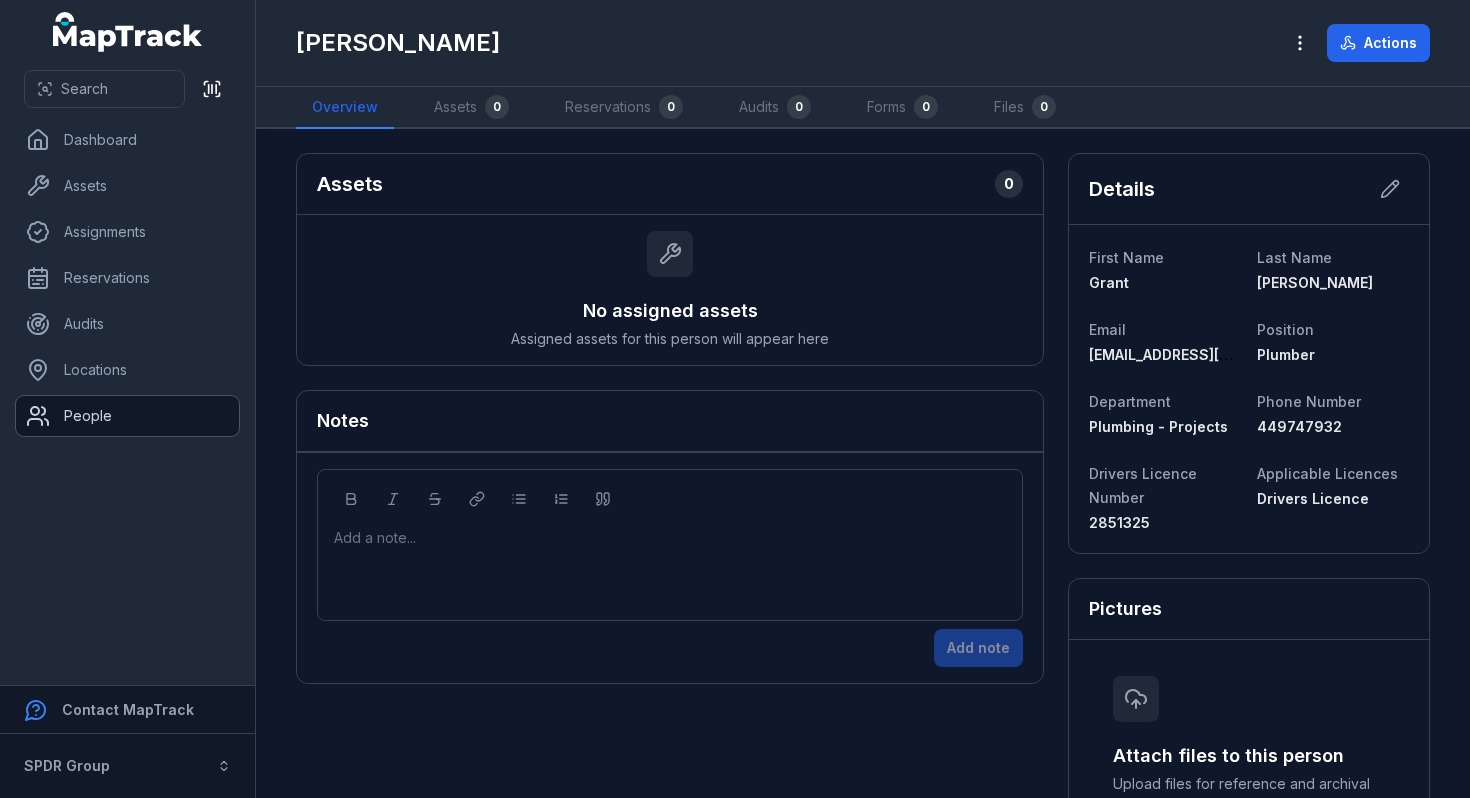 click on "People" at bounding box center [127, 416] 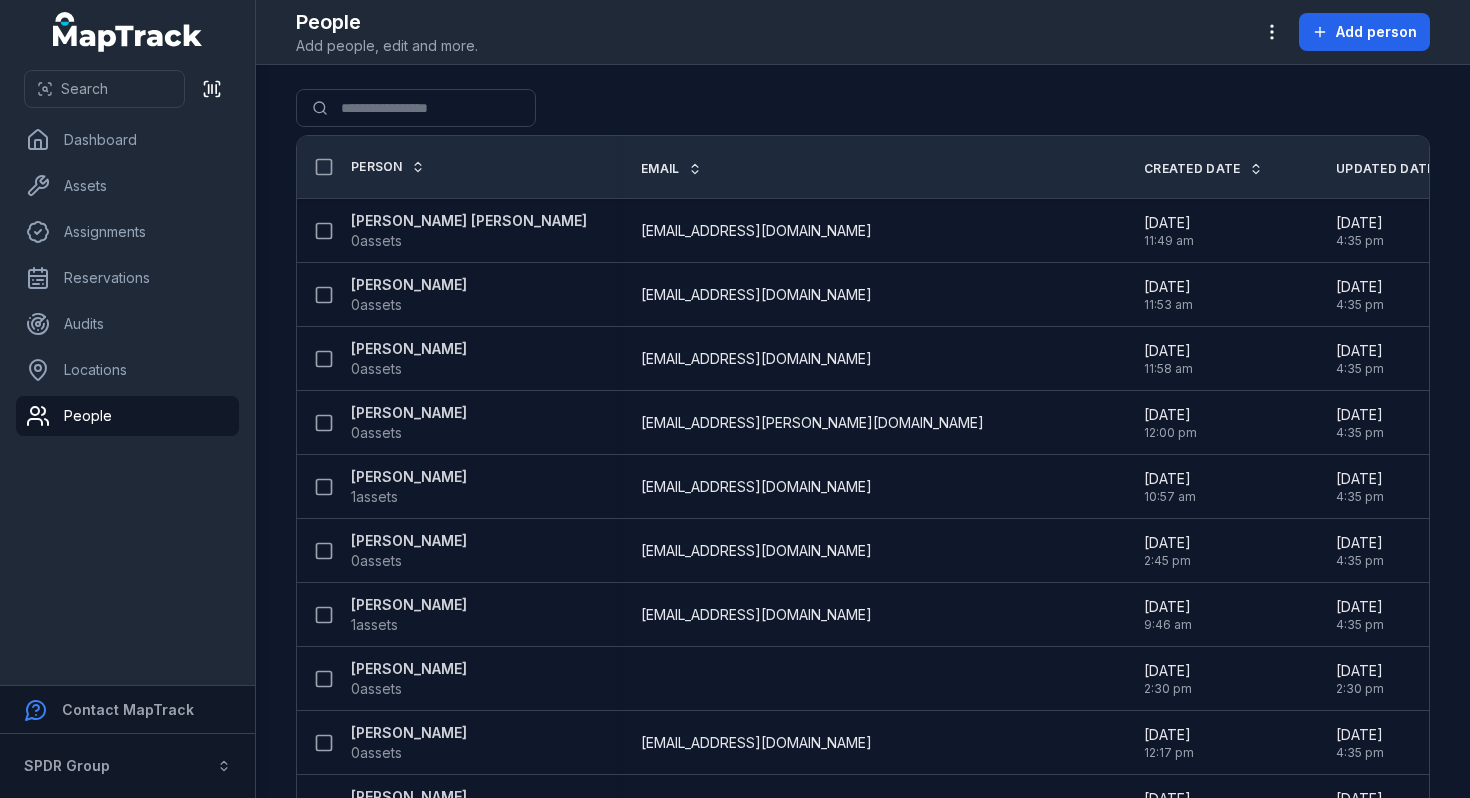 scroll, scrollTop: 0, scrollLeft: 0, axis: both 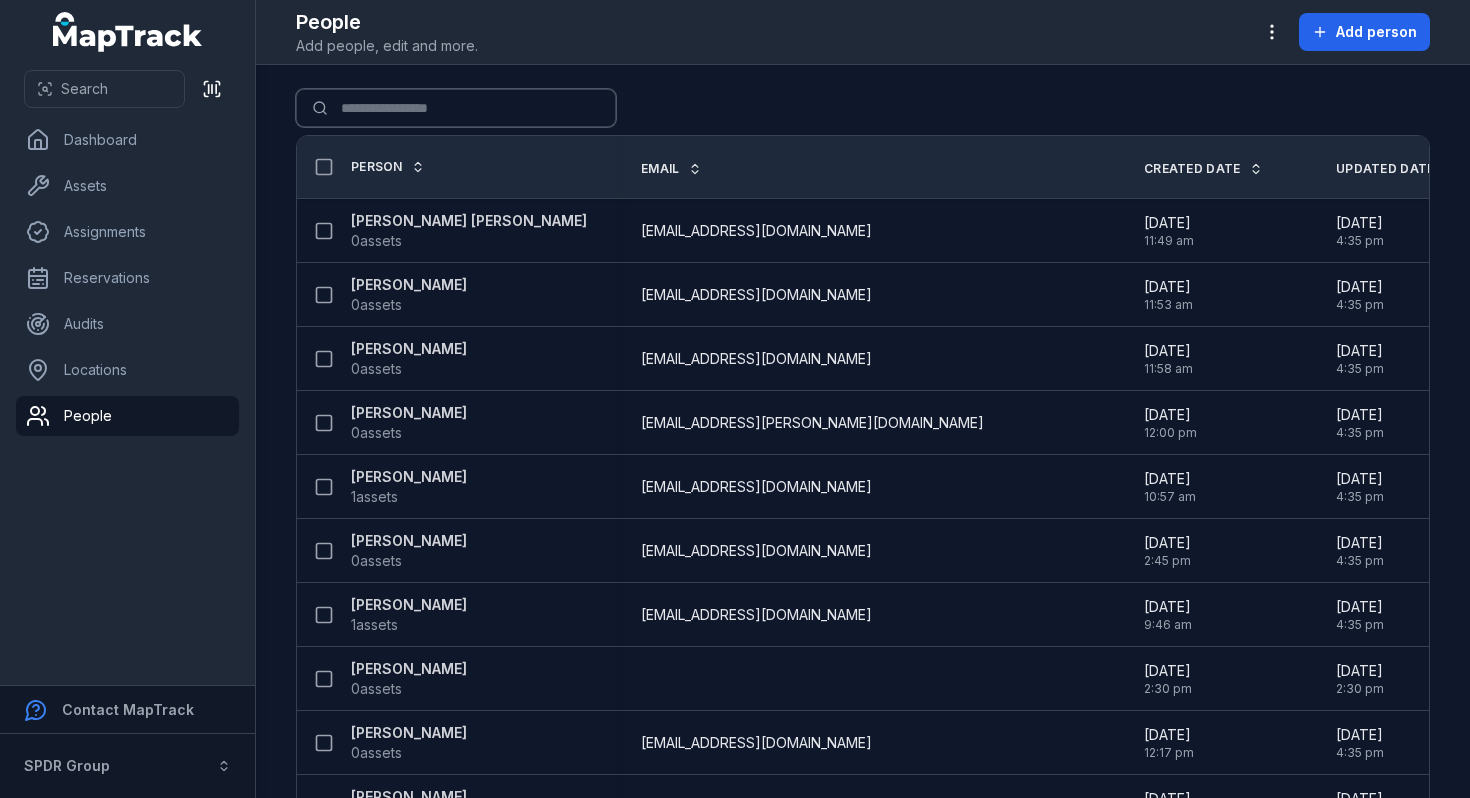 click on "Search for  people" at bounding box center [456, 108] 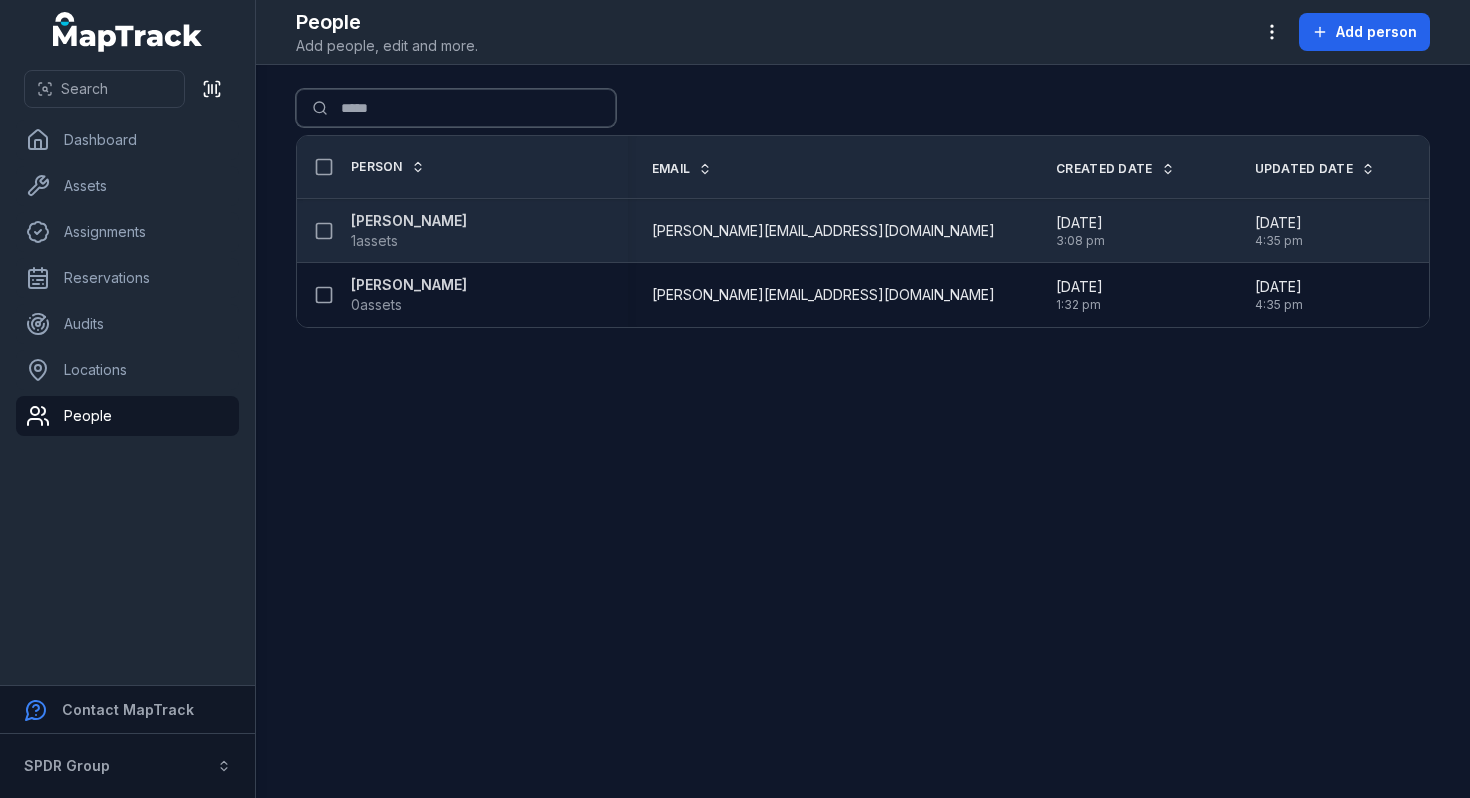 type on "*****" 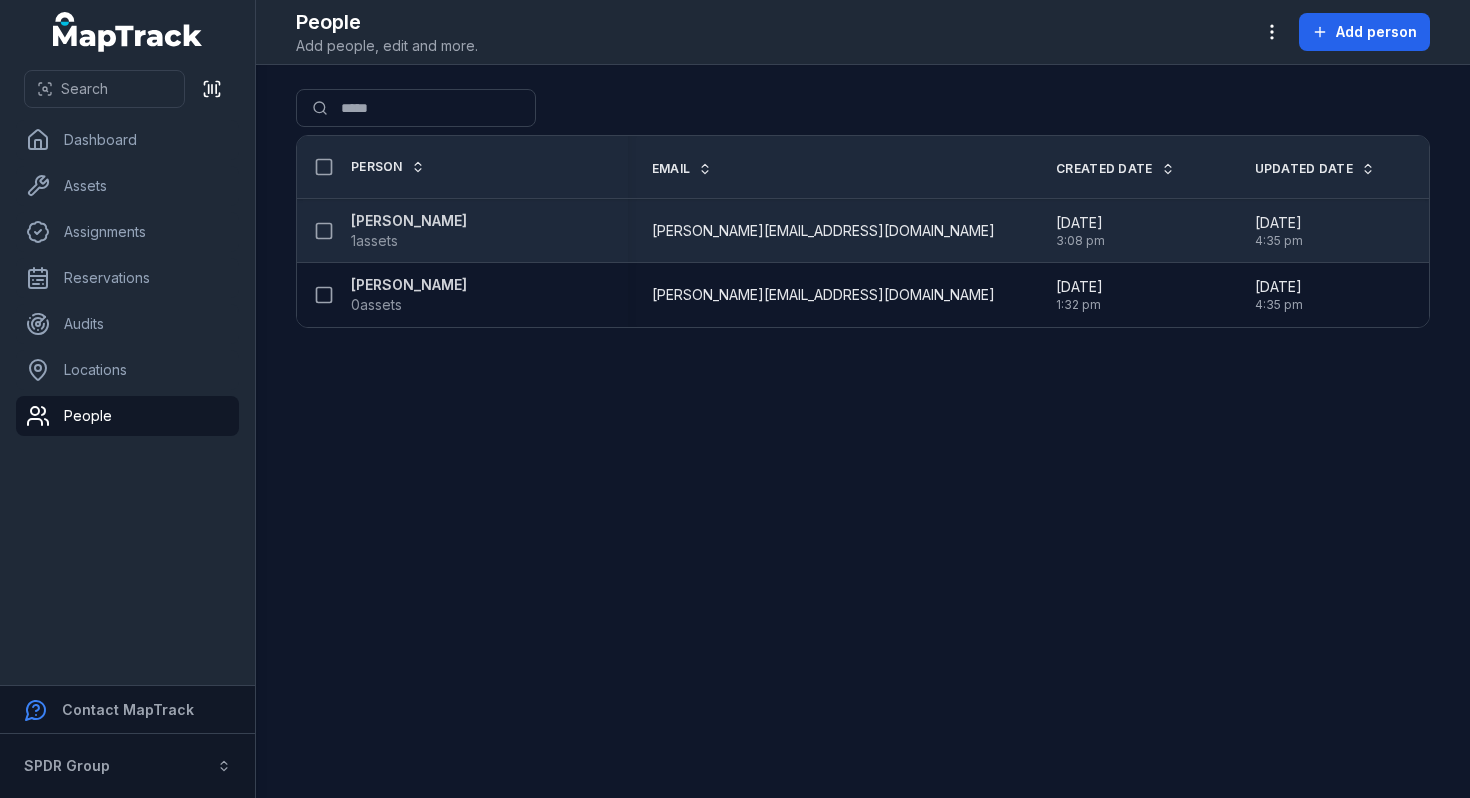 click on "1  assets" at bounding box center [409, 241] 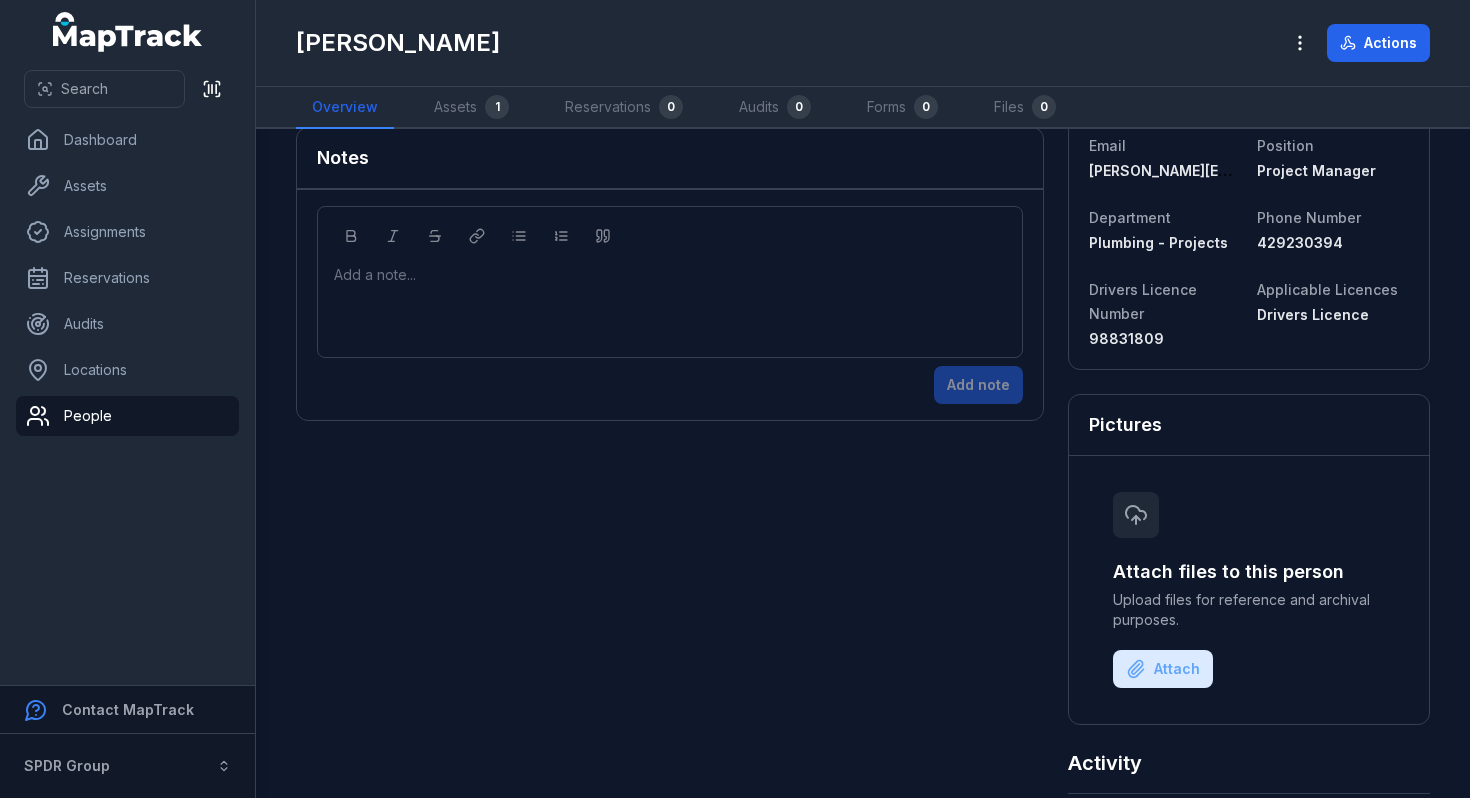 scroll, scrollTop: 0, scrollLeft: 0, axis: both 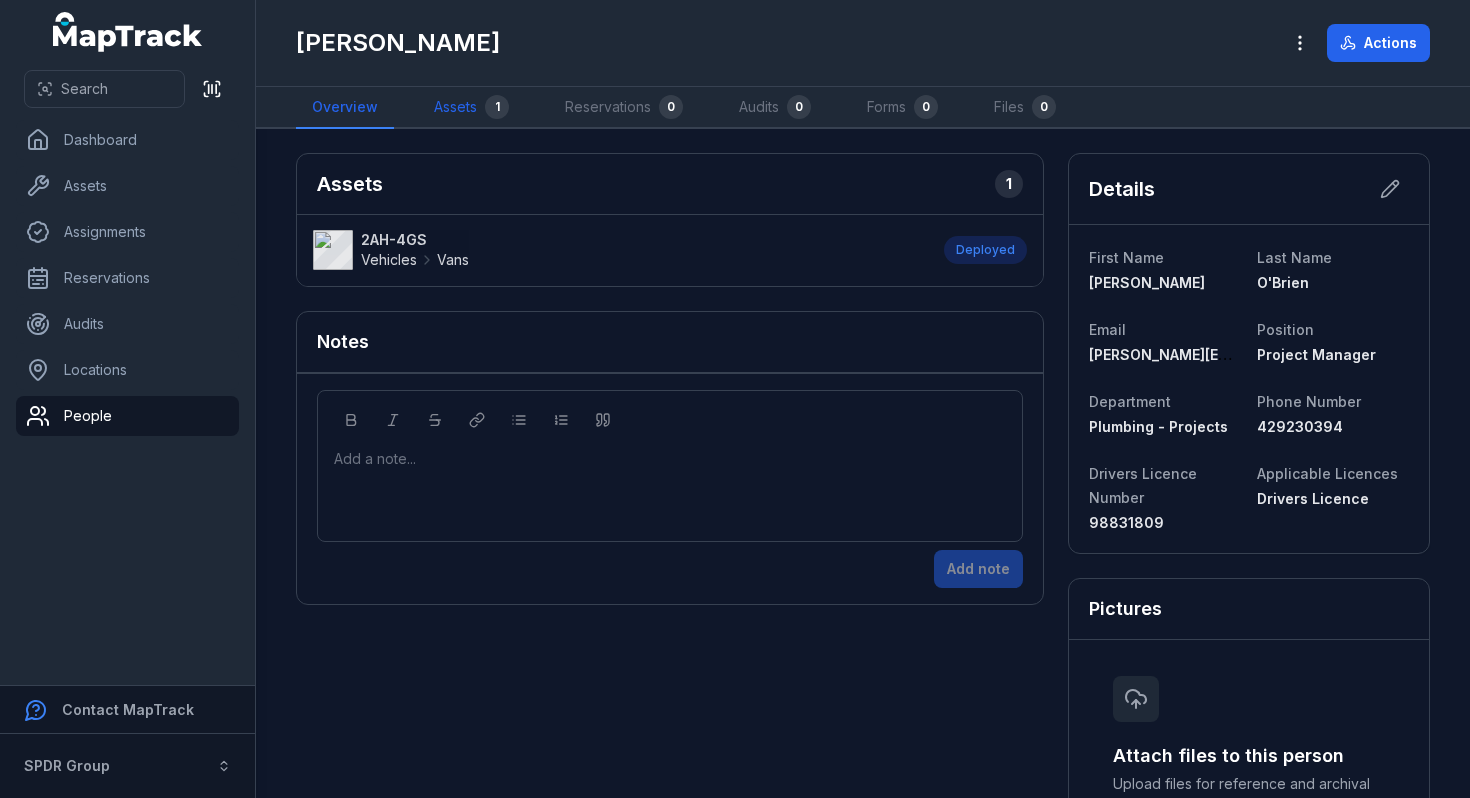 click on "Assets 1" at bounding box center [471, 108] 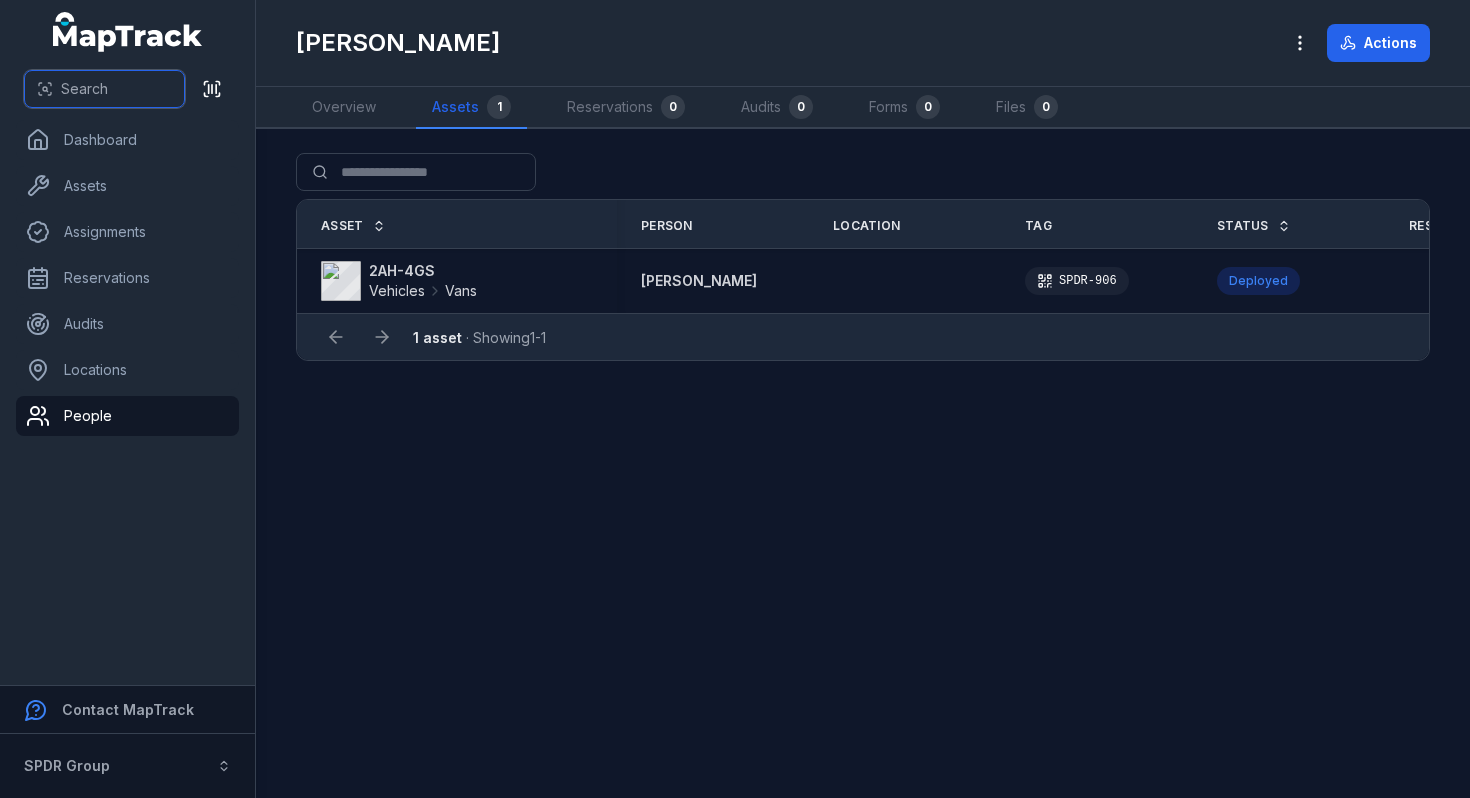 click on "Search" at bounding box center [84, 89] 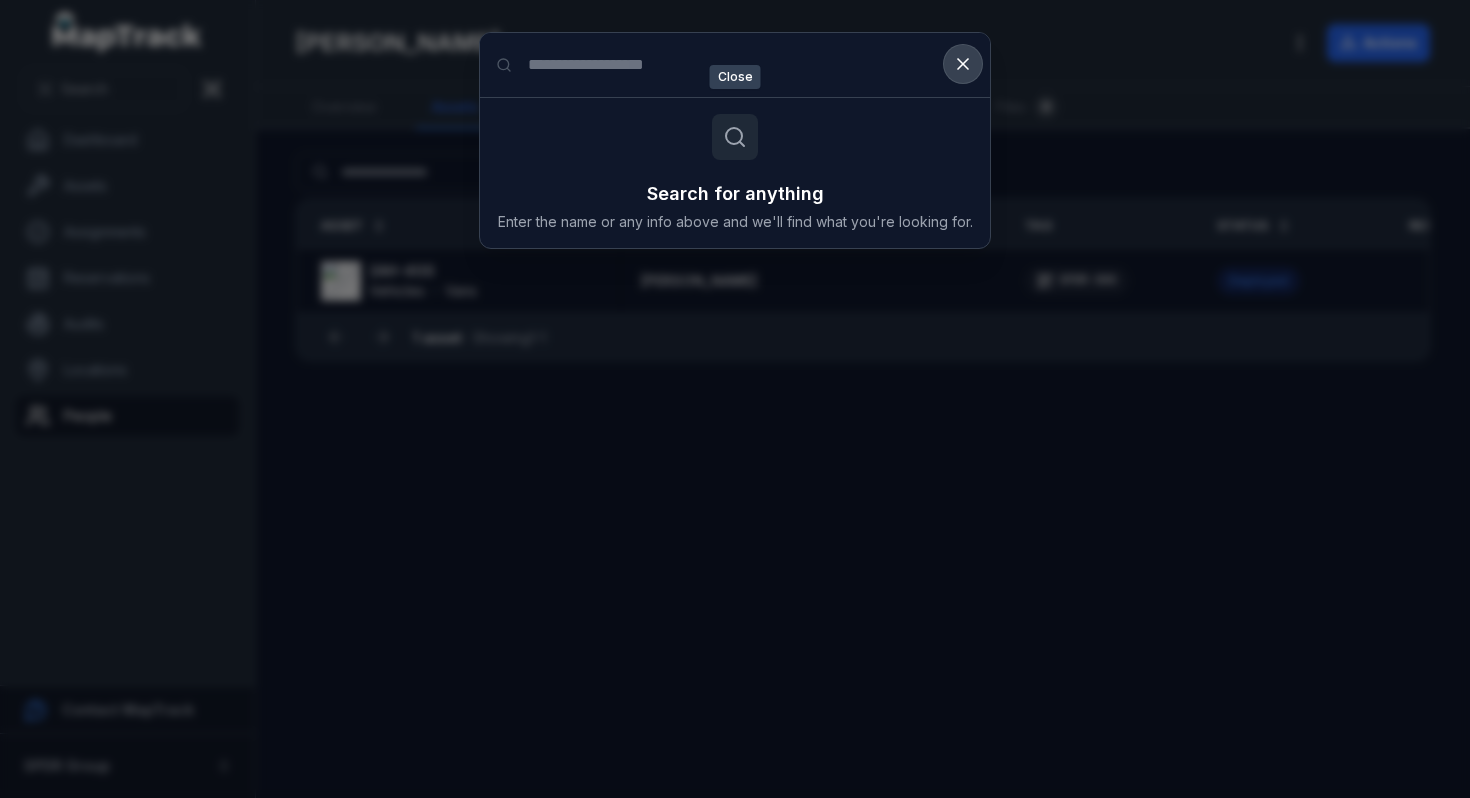 click 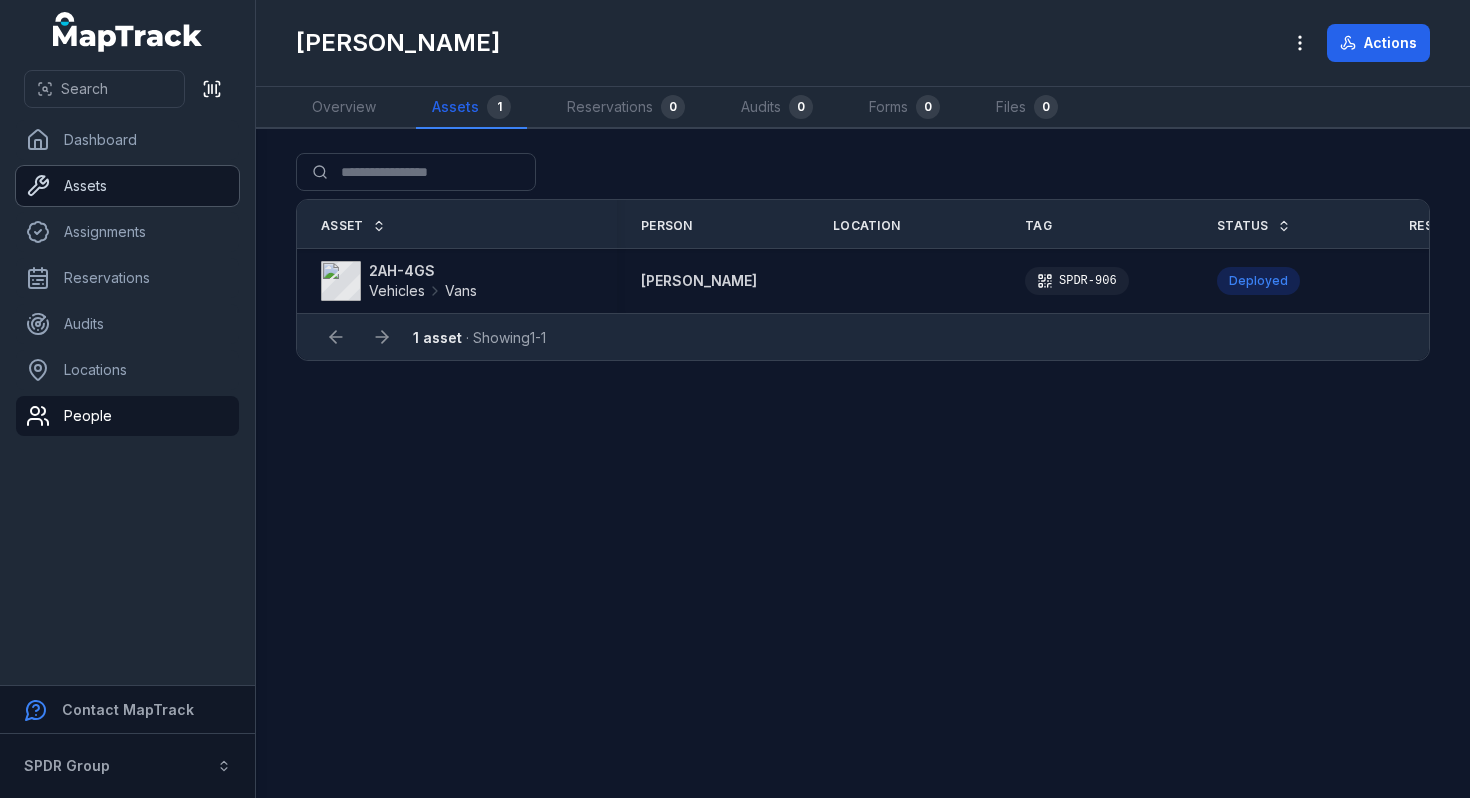 click on "Assets" at bounding box center (127, 186) 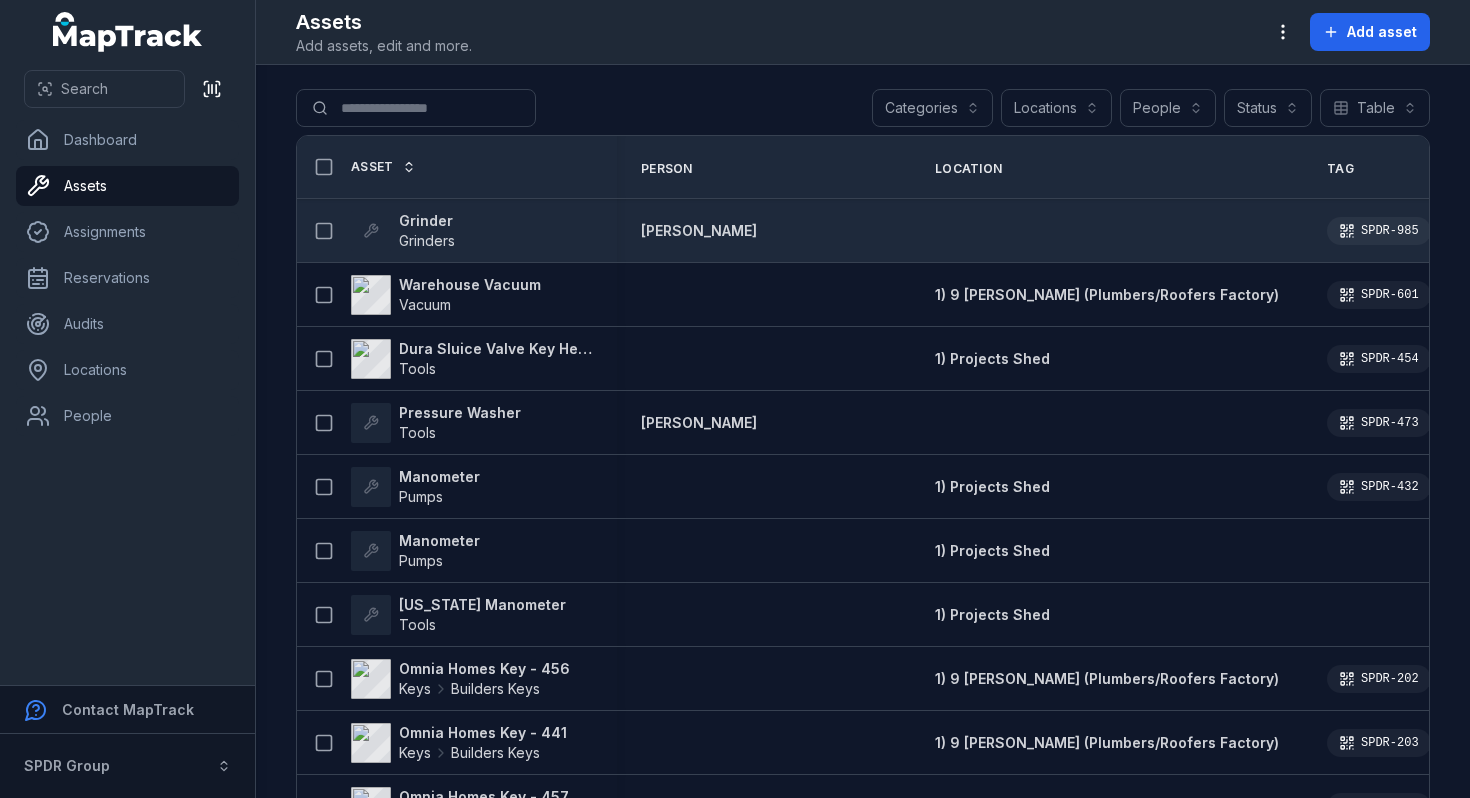 scroll, scrollTop: 0, scrollLeft: 0, axis: both 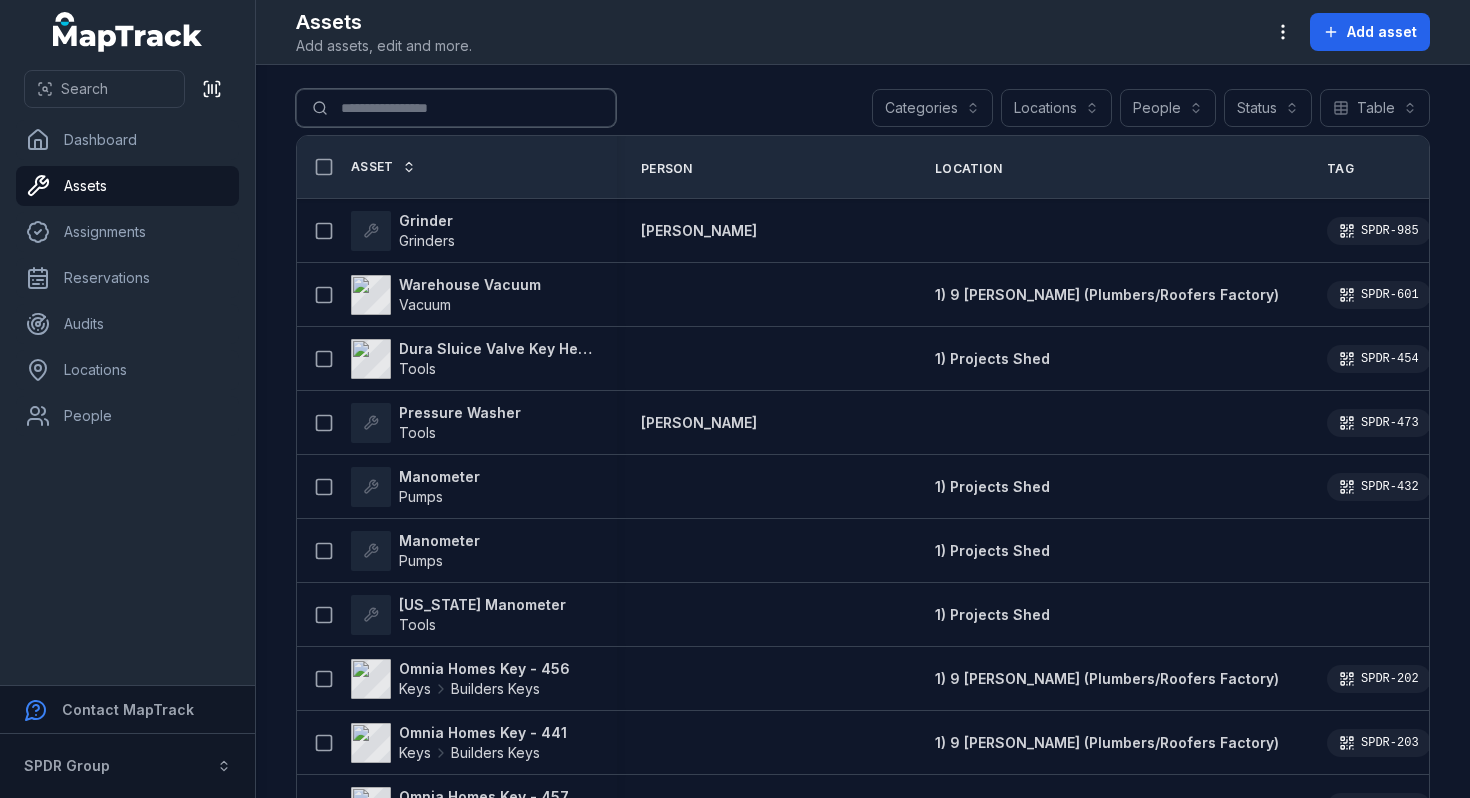 click on "Search for  assets" at bounding box center [456, 108] 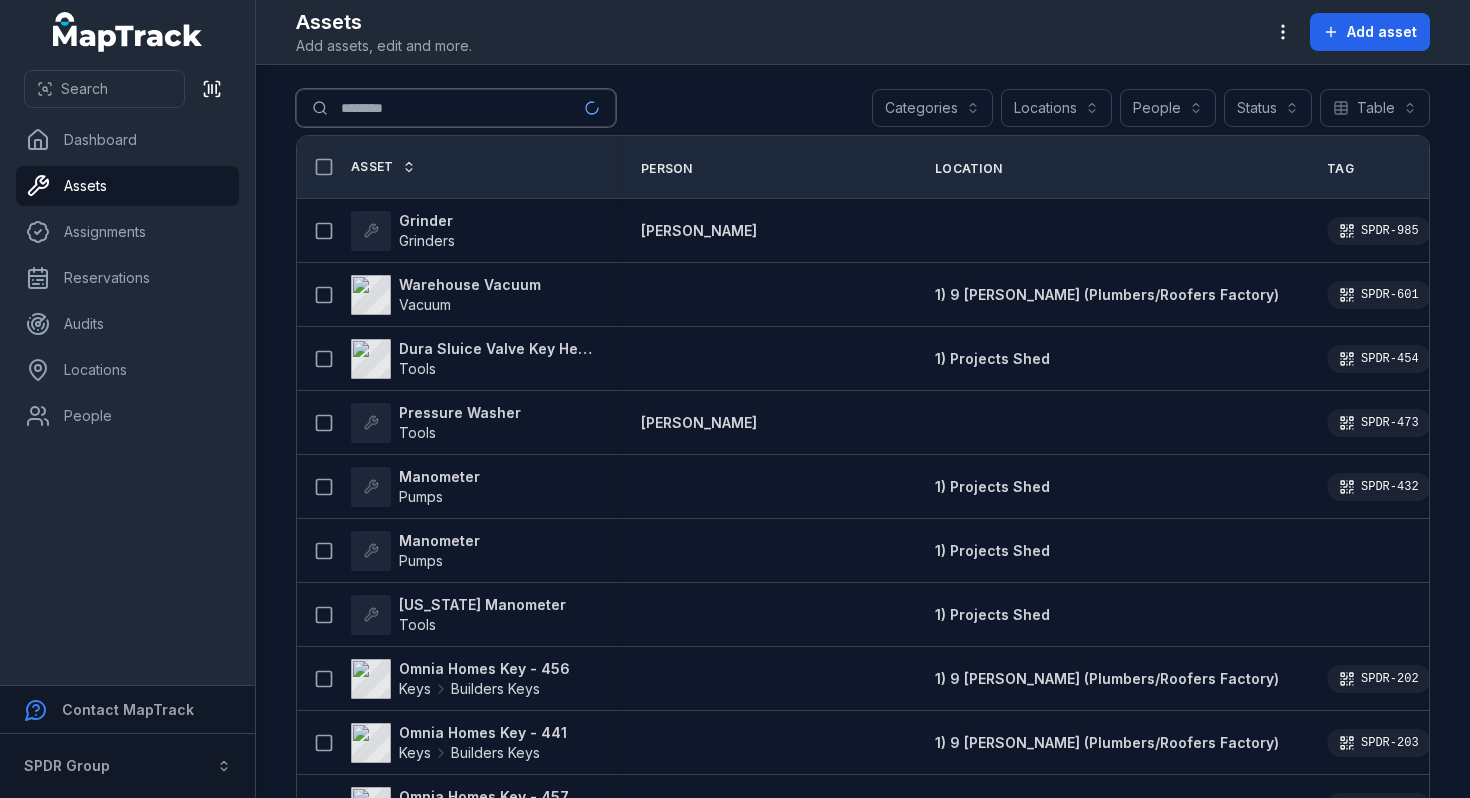 type on "********" 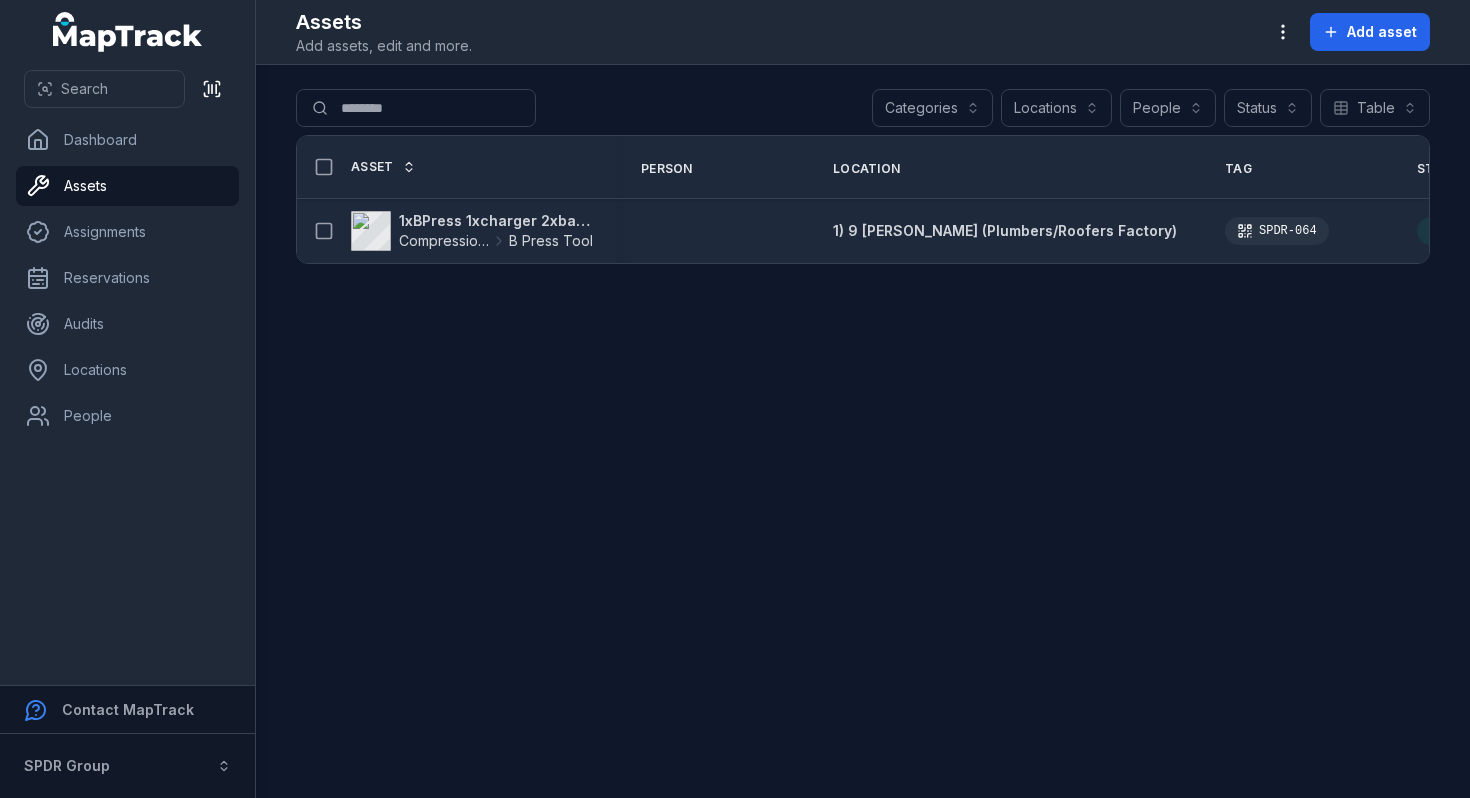 click on "1xBPress 1xcharger 2xbattery 1x20 head 1x15 head 1x25 head" at bounding box center (496, 221) 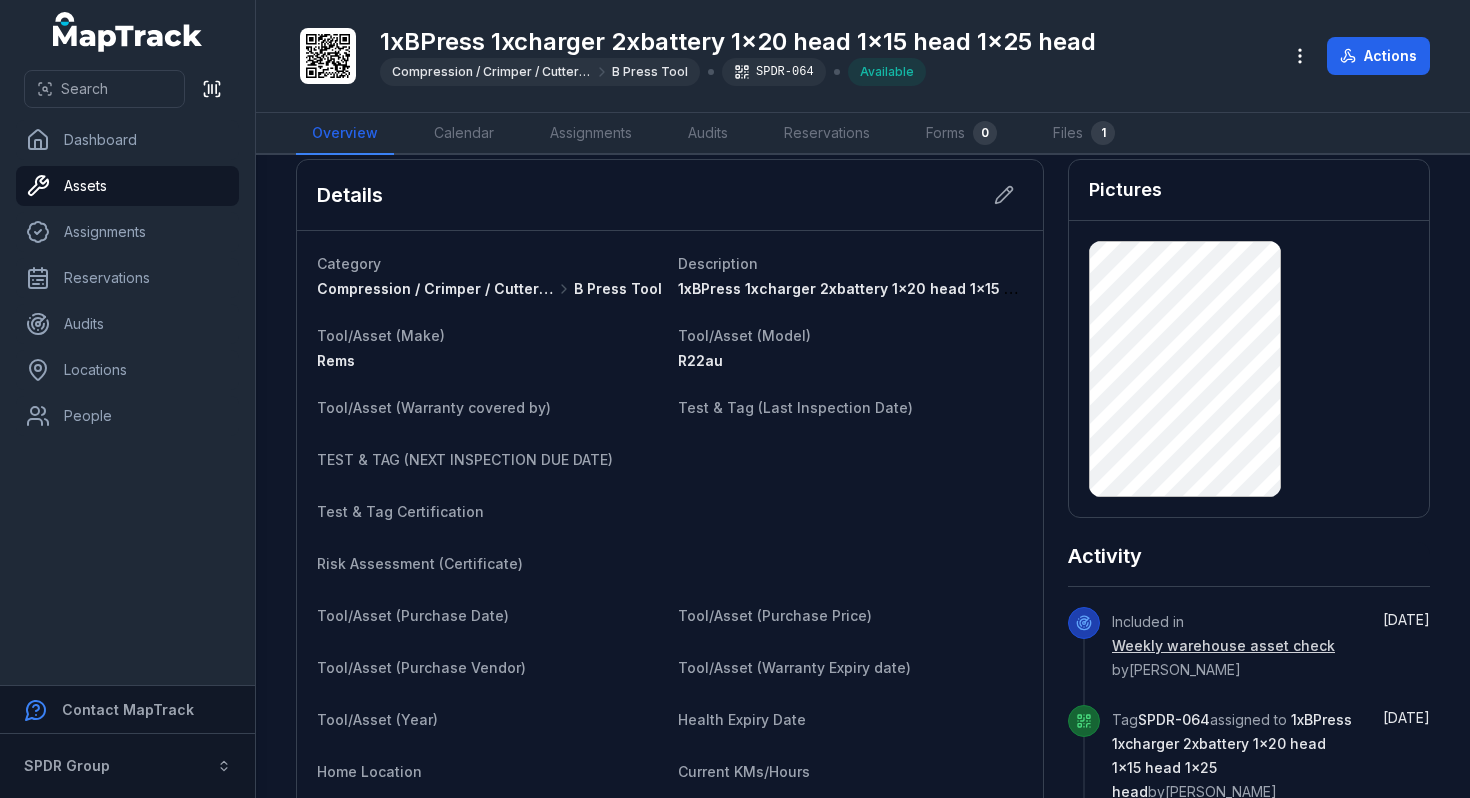 scroll, scrollTop: 0, scrollLeft: 0, axis: both 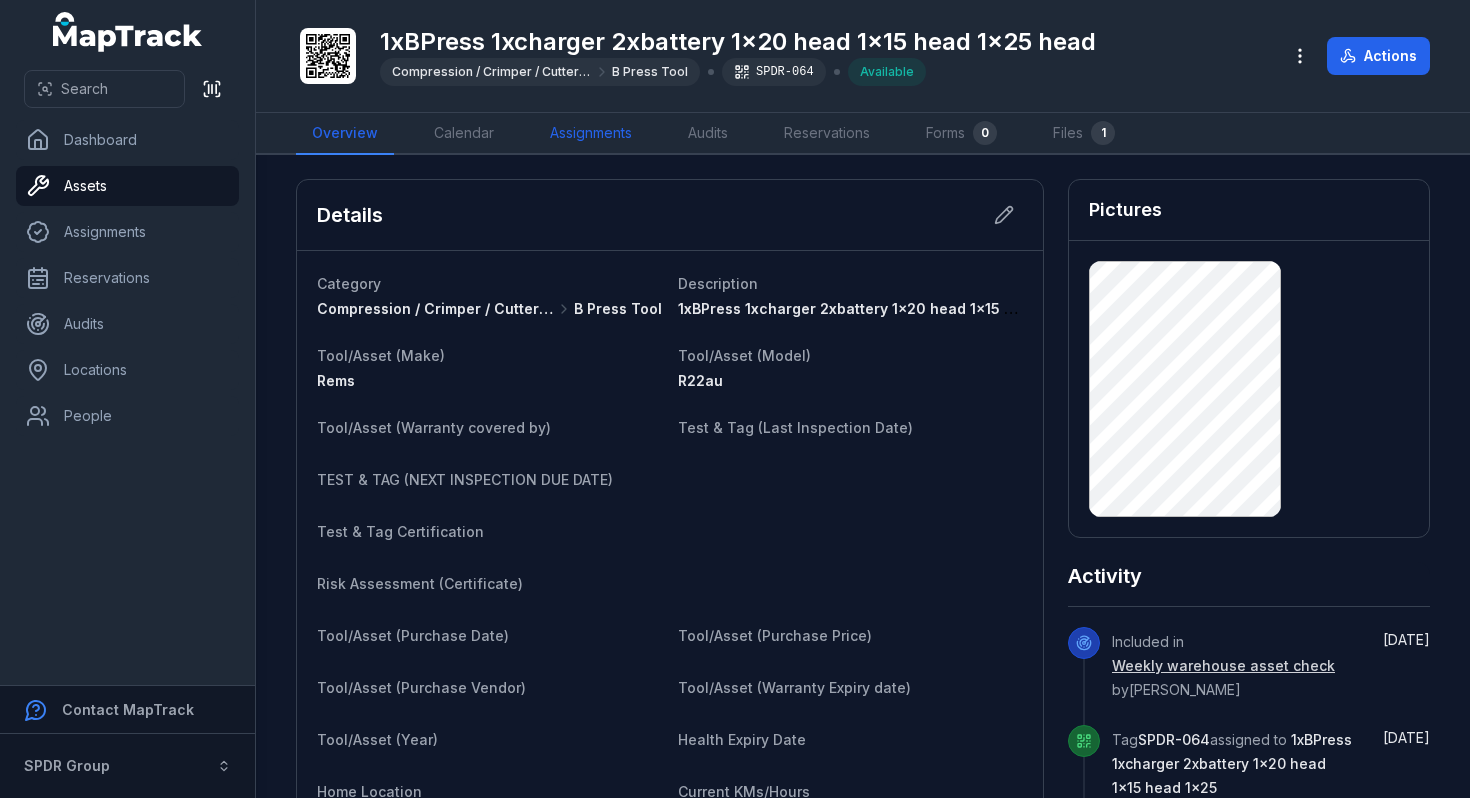 click on "Assignments" at bounding box center (591, 134) 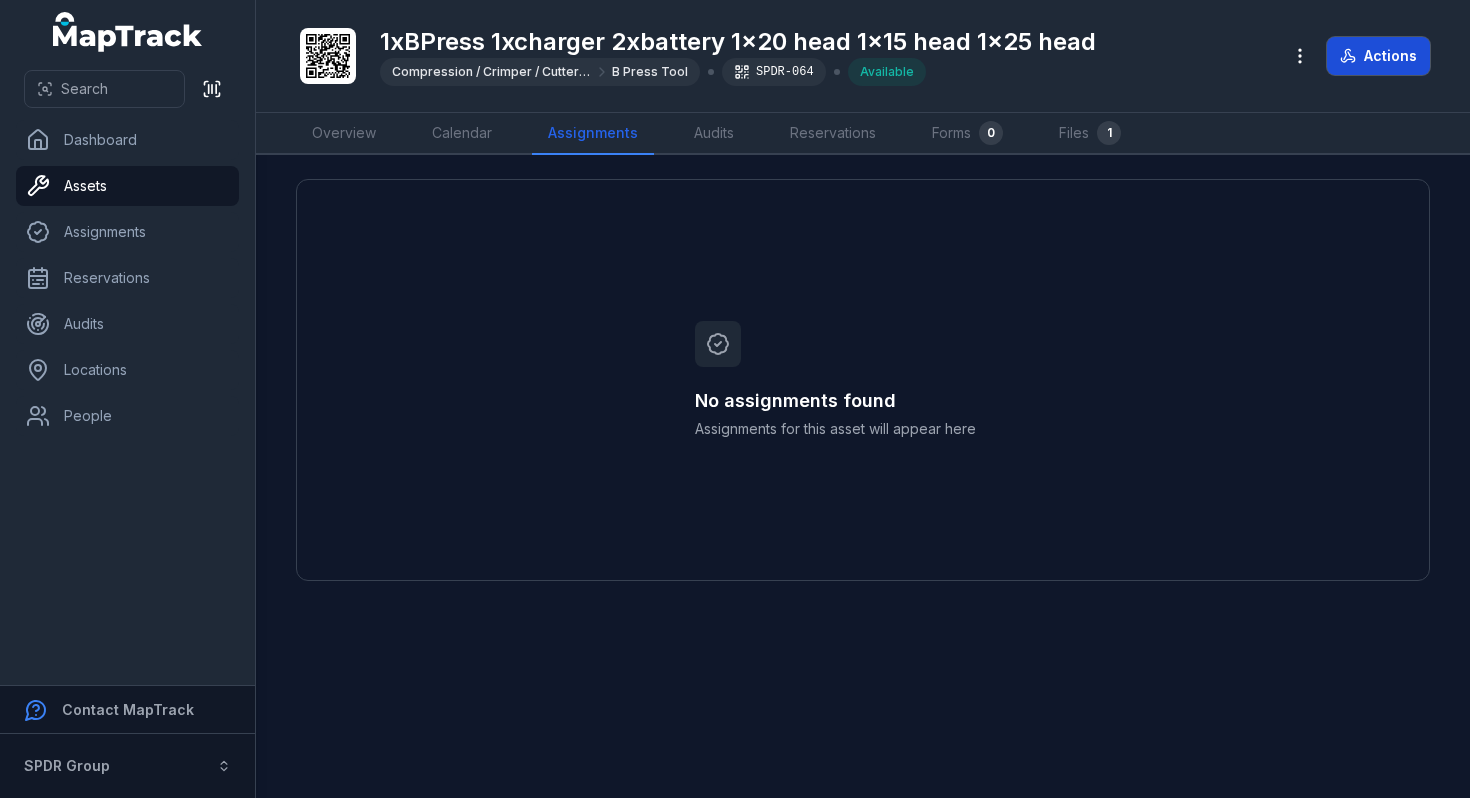 click on "Actions" at bounding box center [1378, 56] 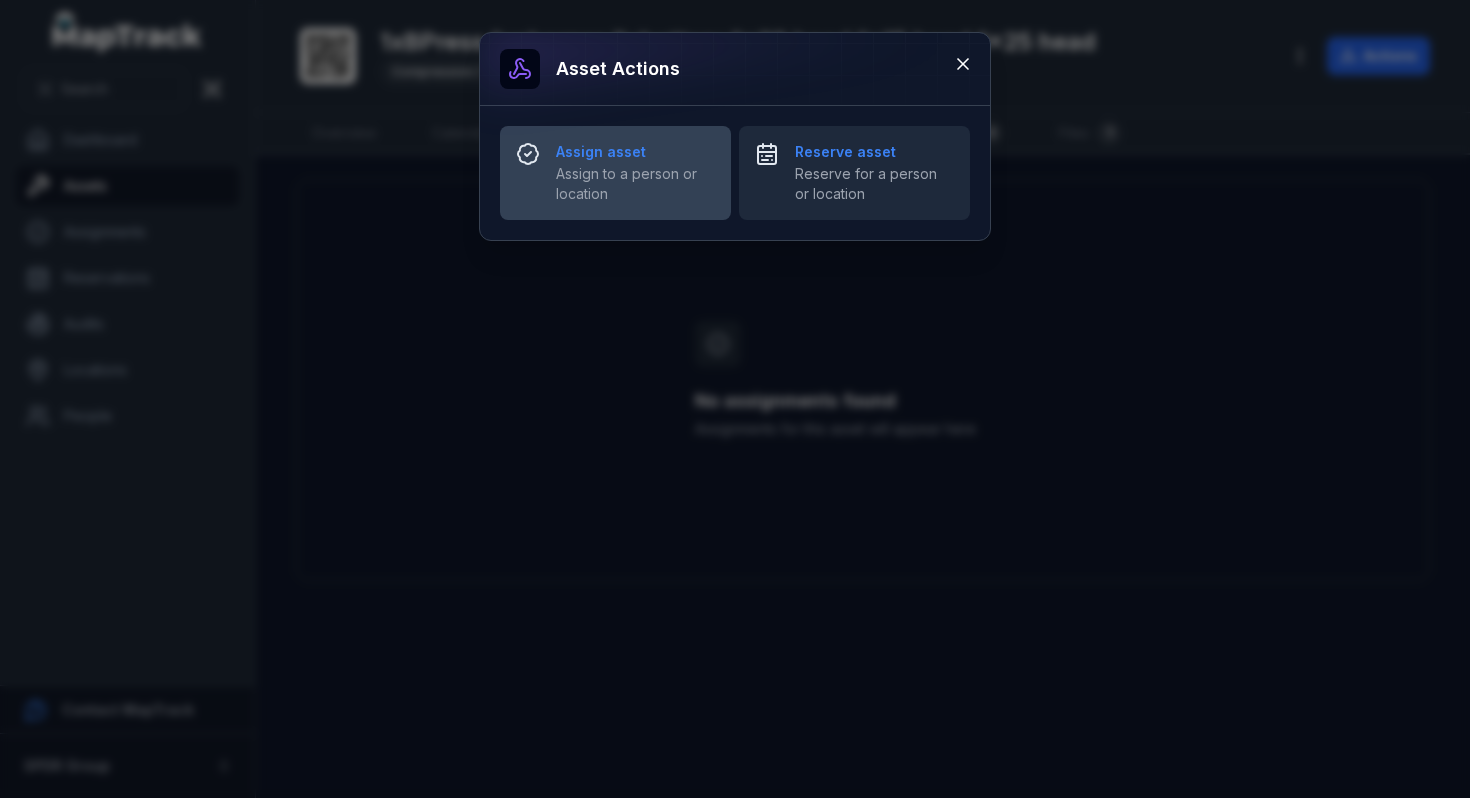 click on "Assign to a person or location" at bounding box center [635, 184] 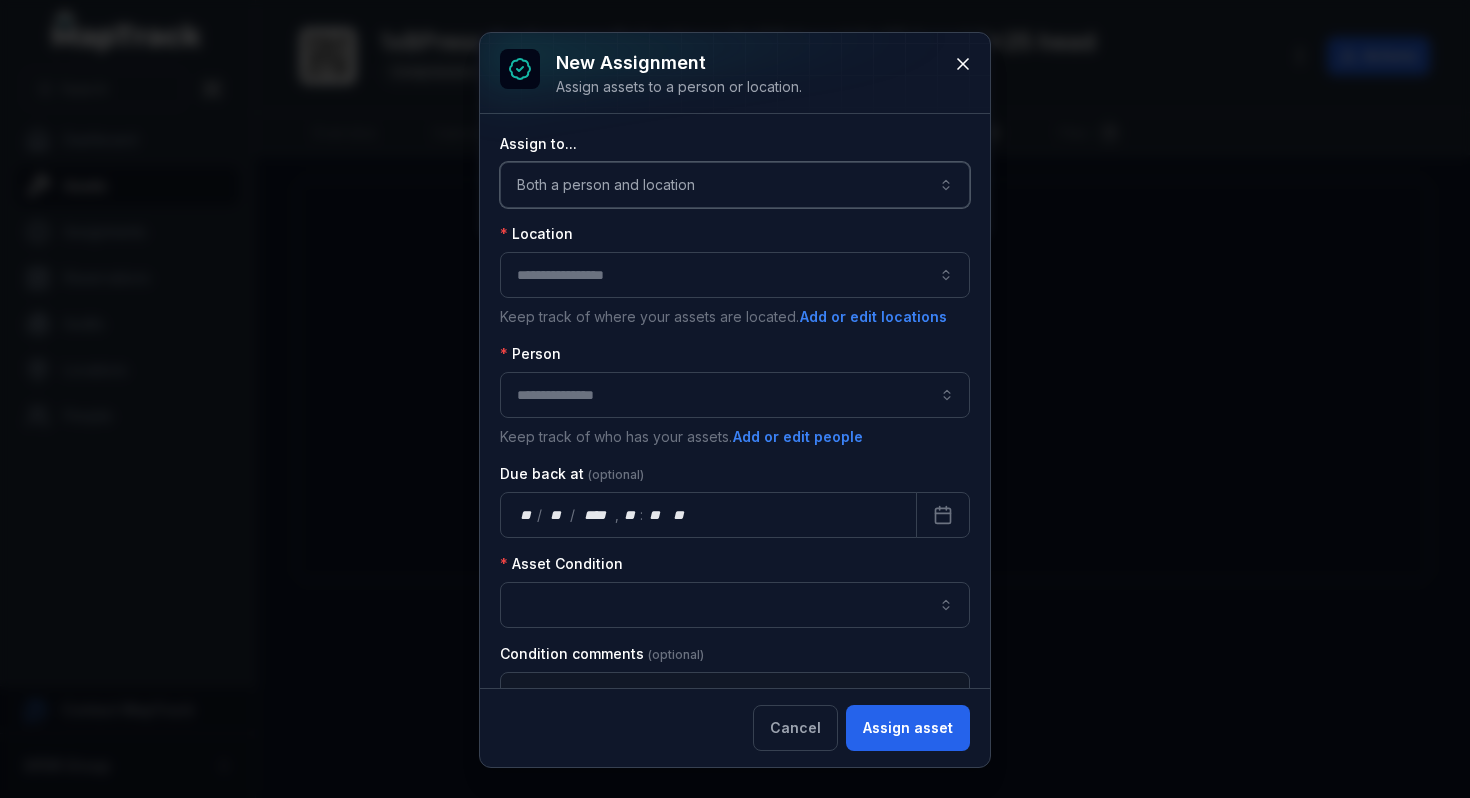 click on "Both a person and location ****" at bounding box center (735, 185) 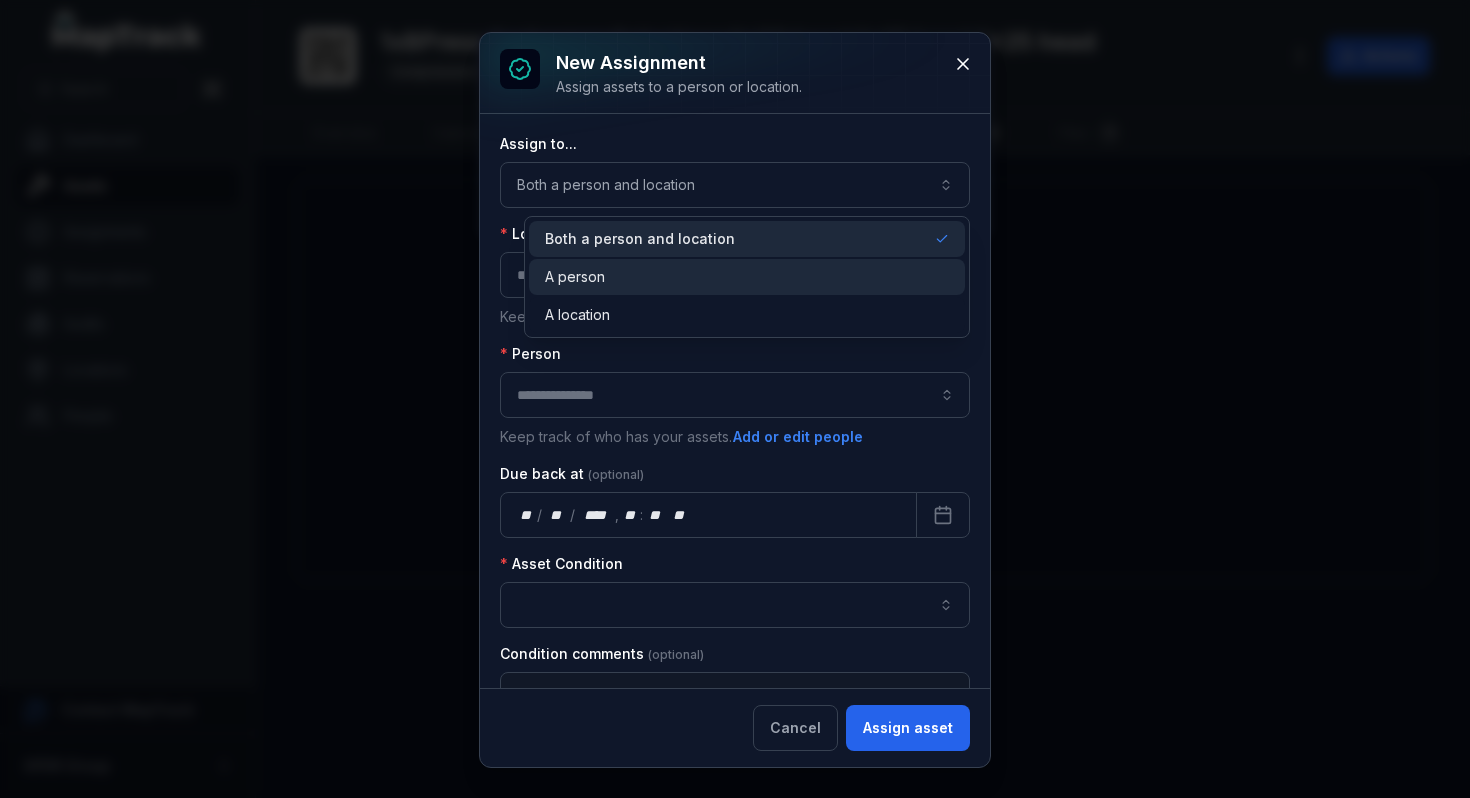 click on "A person" at bounding box center (747, 277) 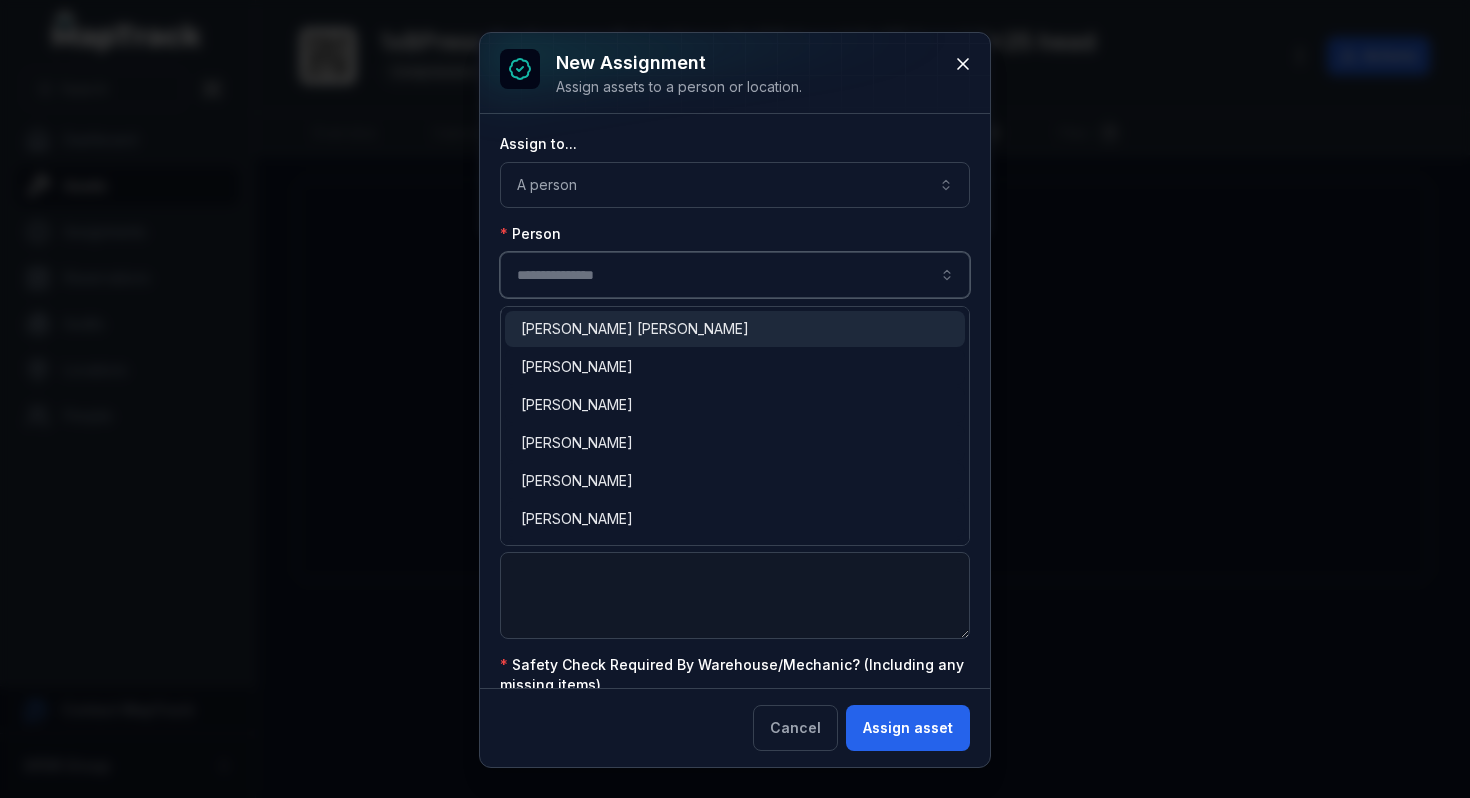 click at bounding box center [735, 275] 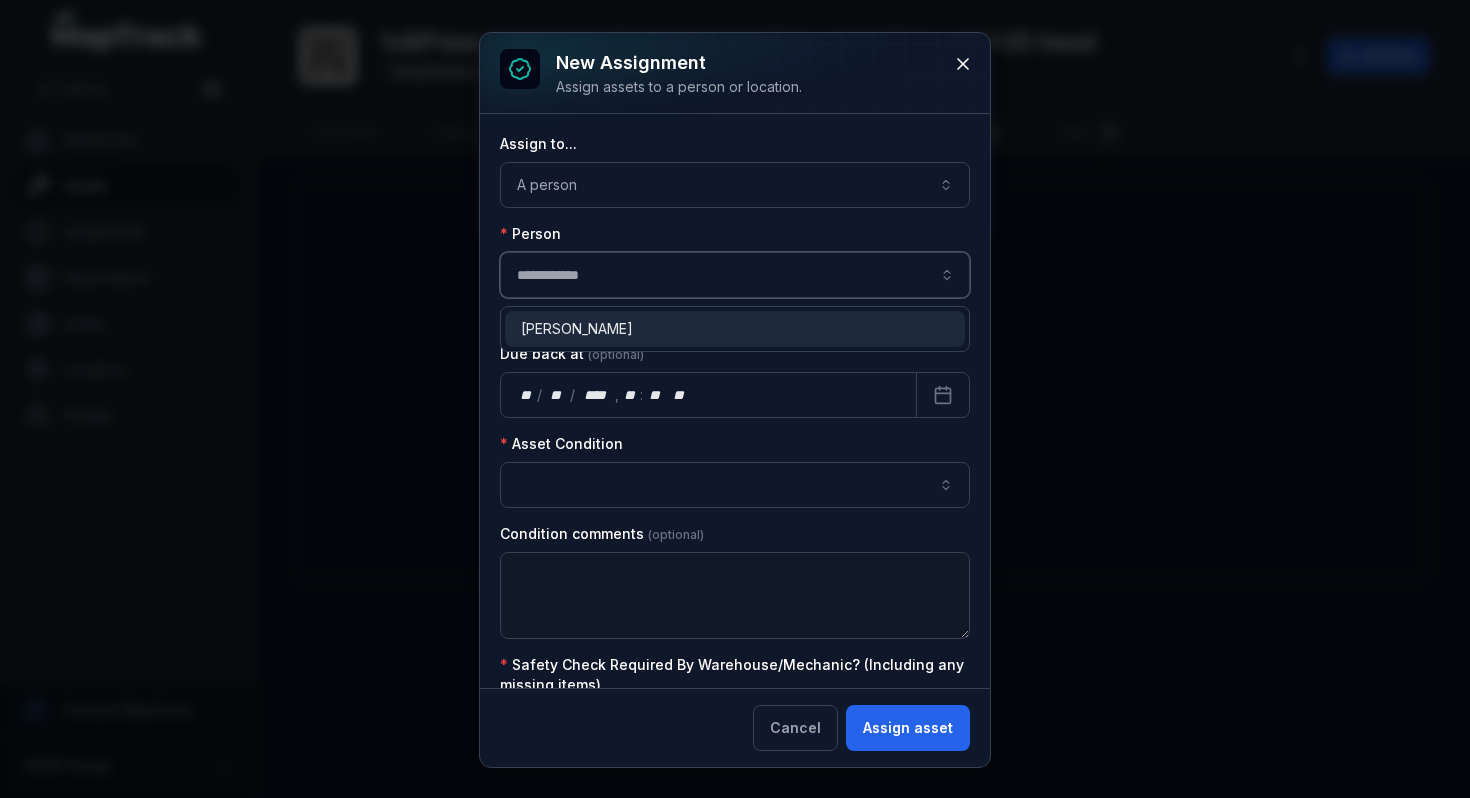 click on "[PERSON_NAME]" at bounding box center [735, 329] 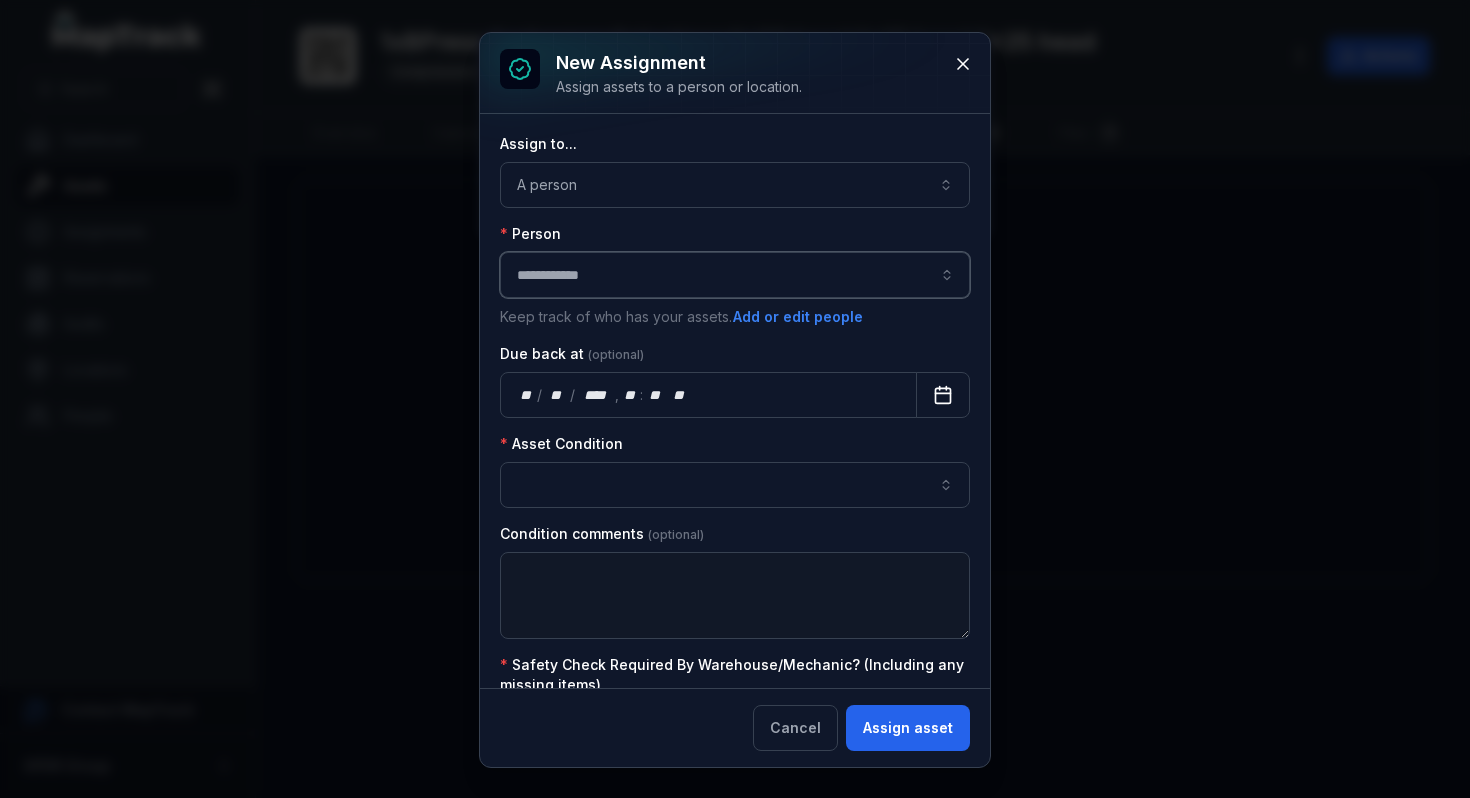 type on "**********" 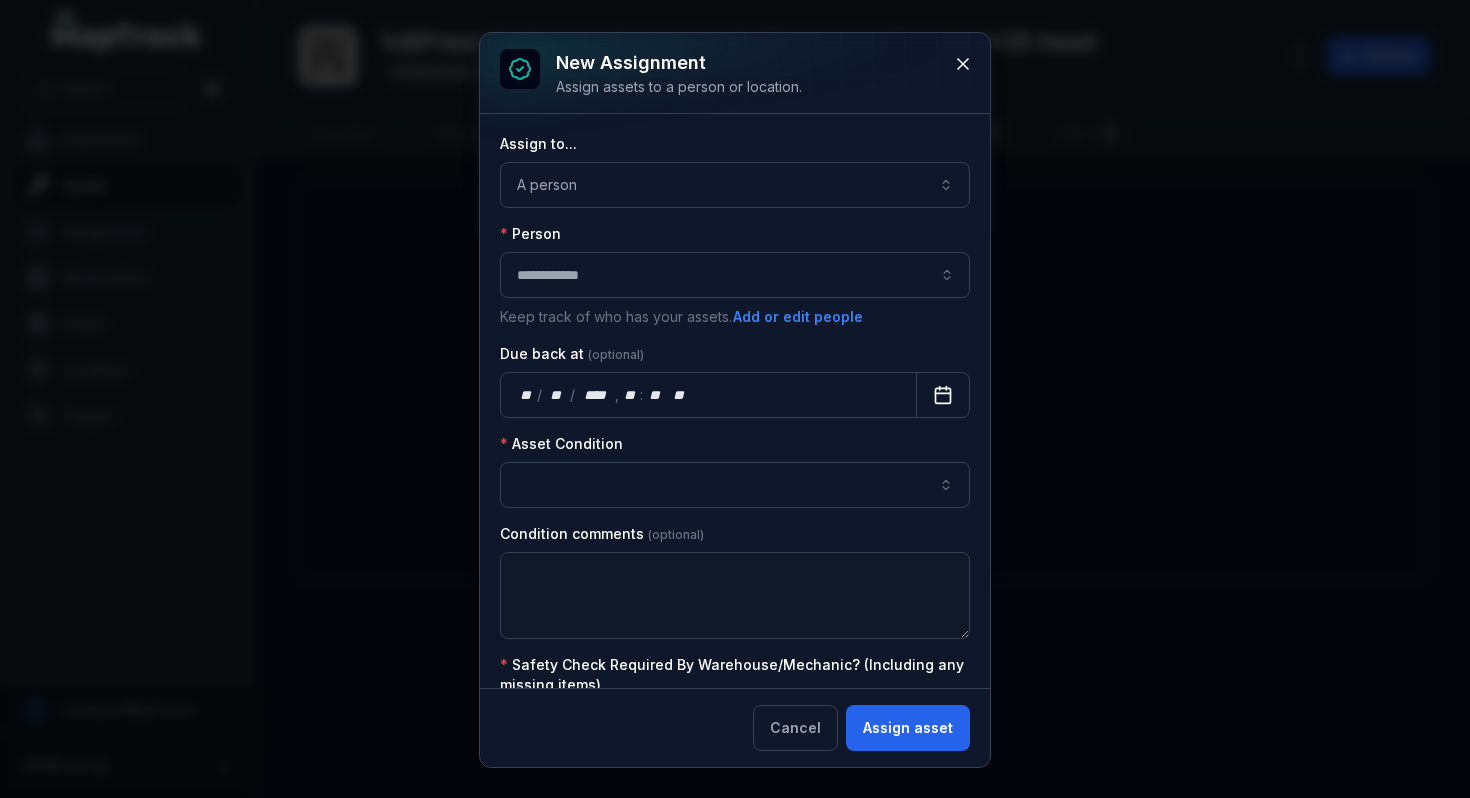 click 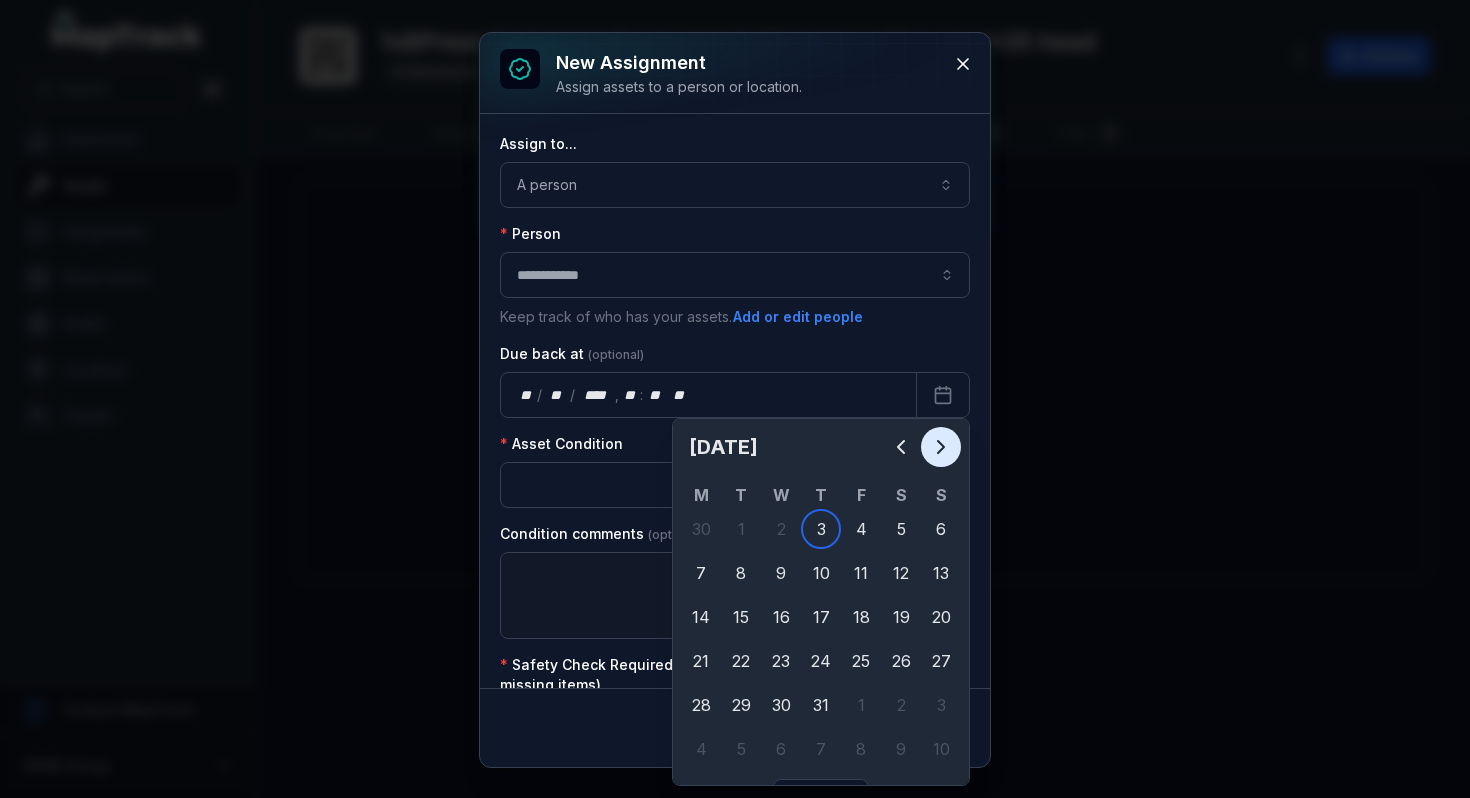 click 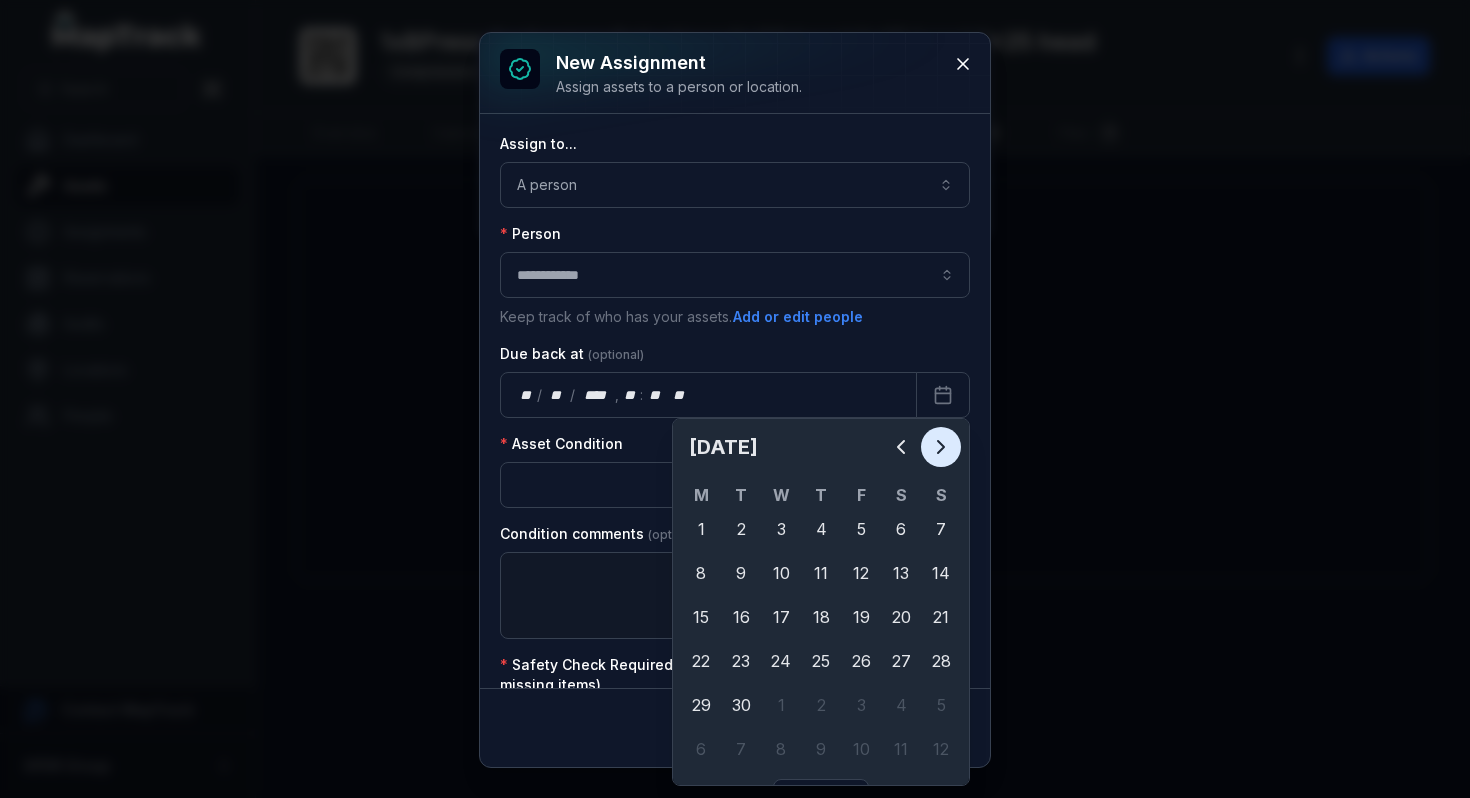 click 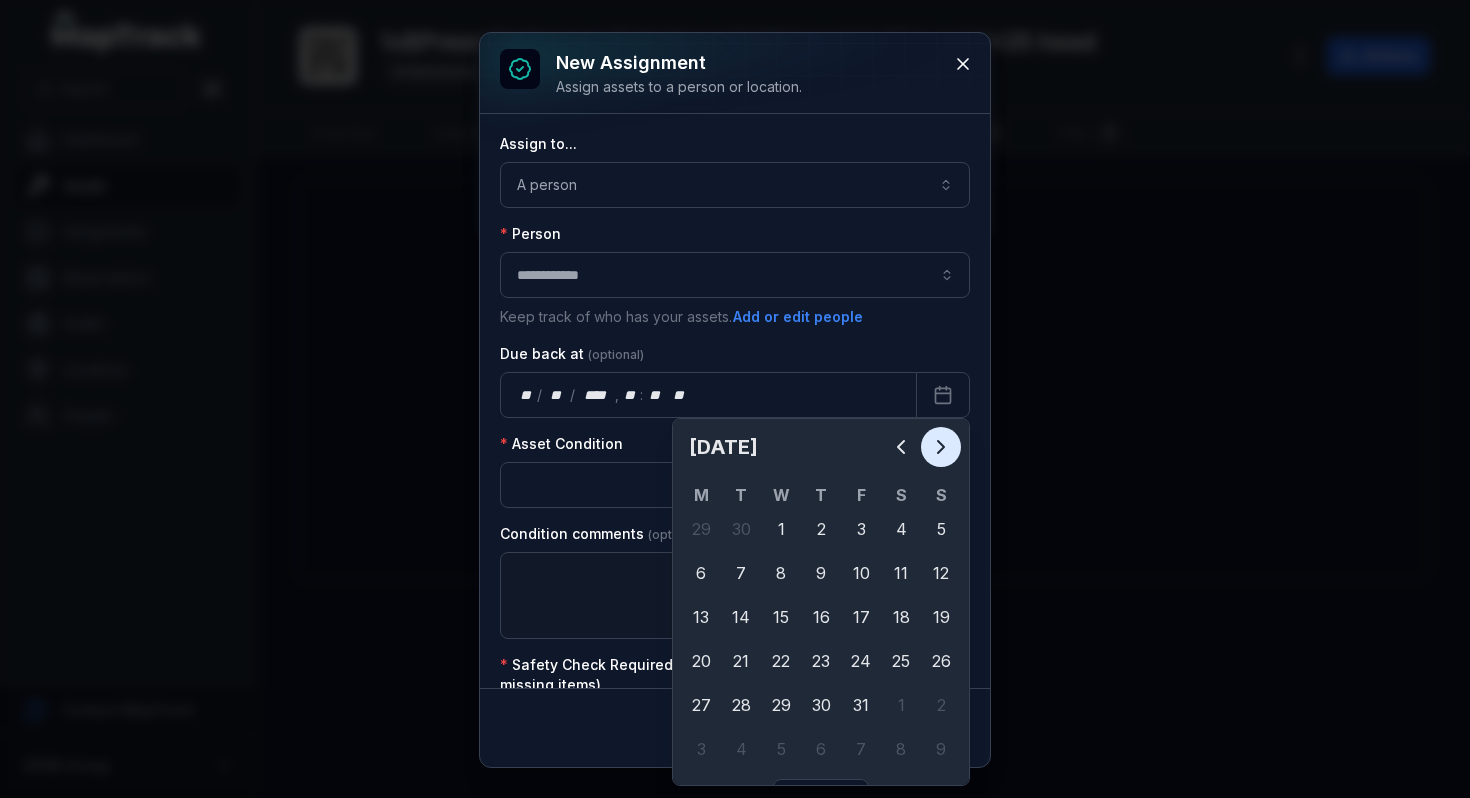 click 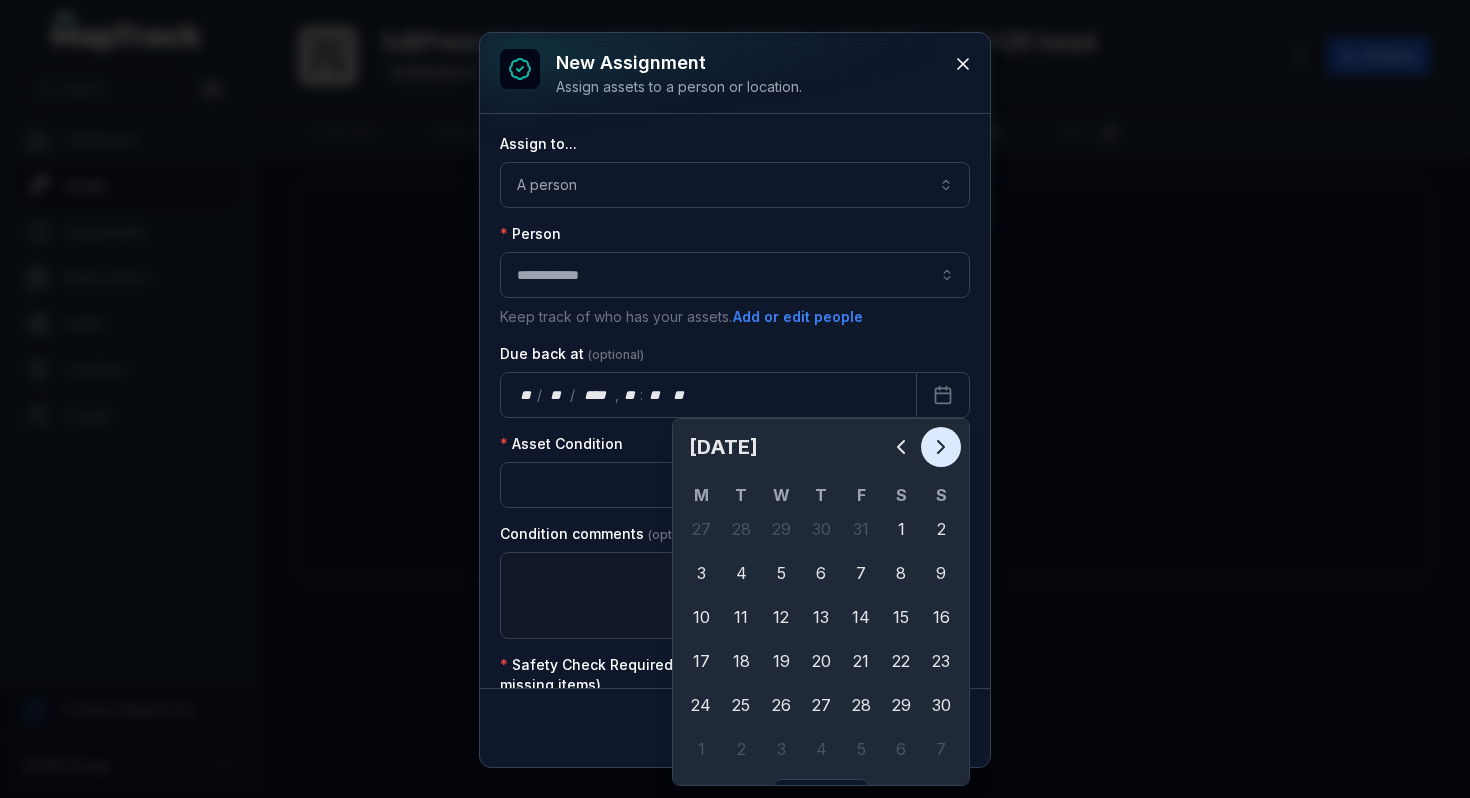 click 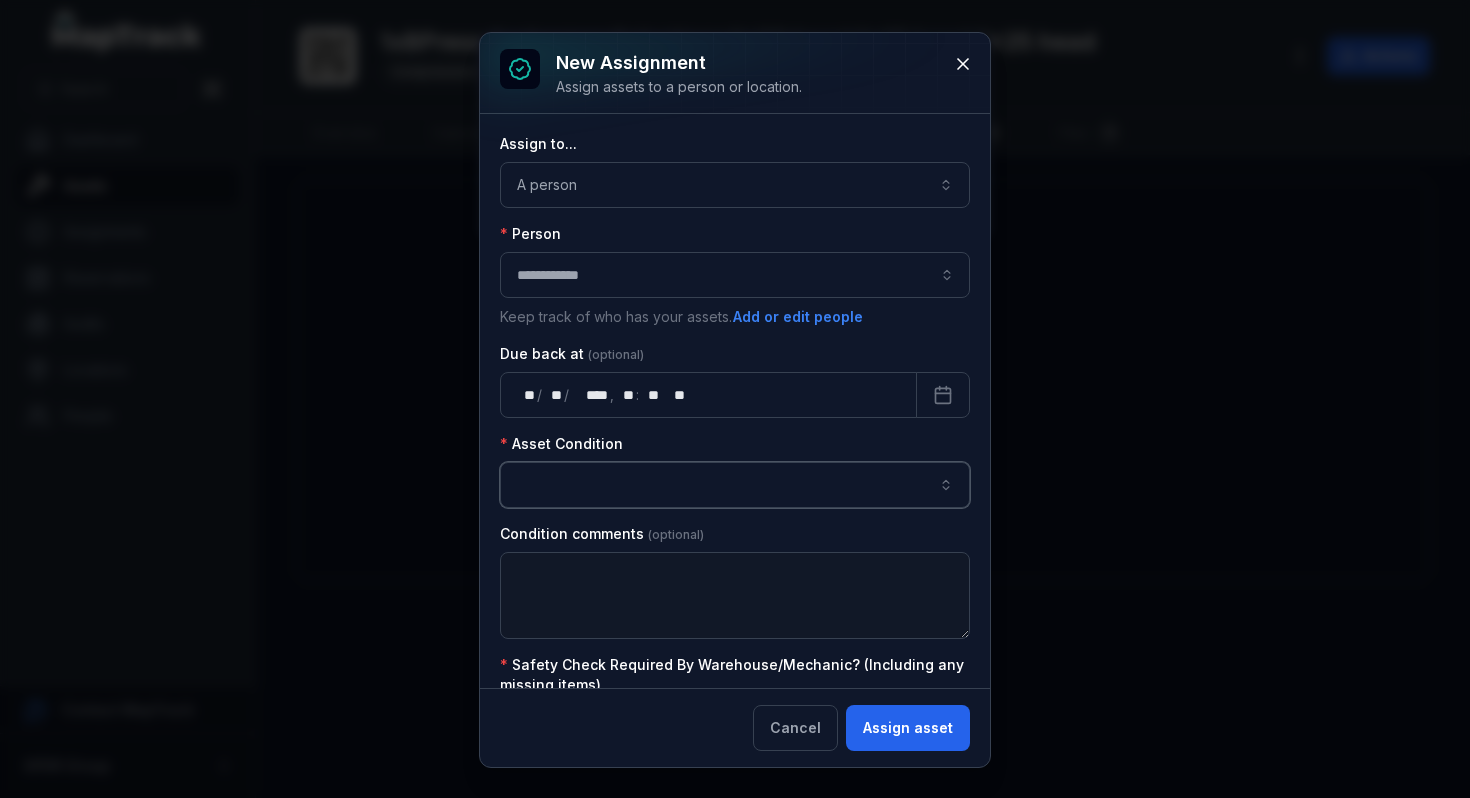 click at bounding box center [735, 485] 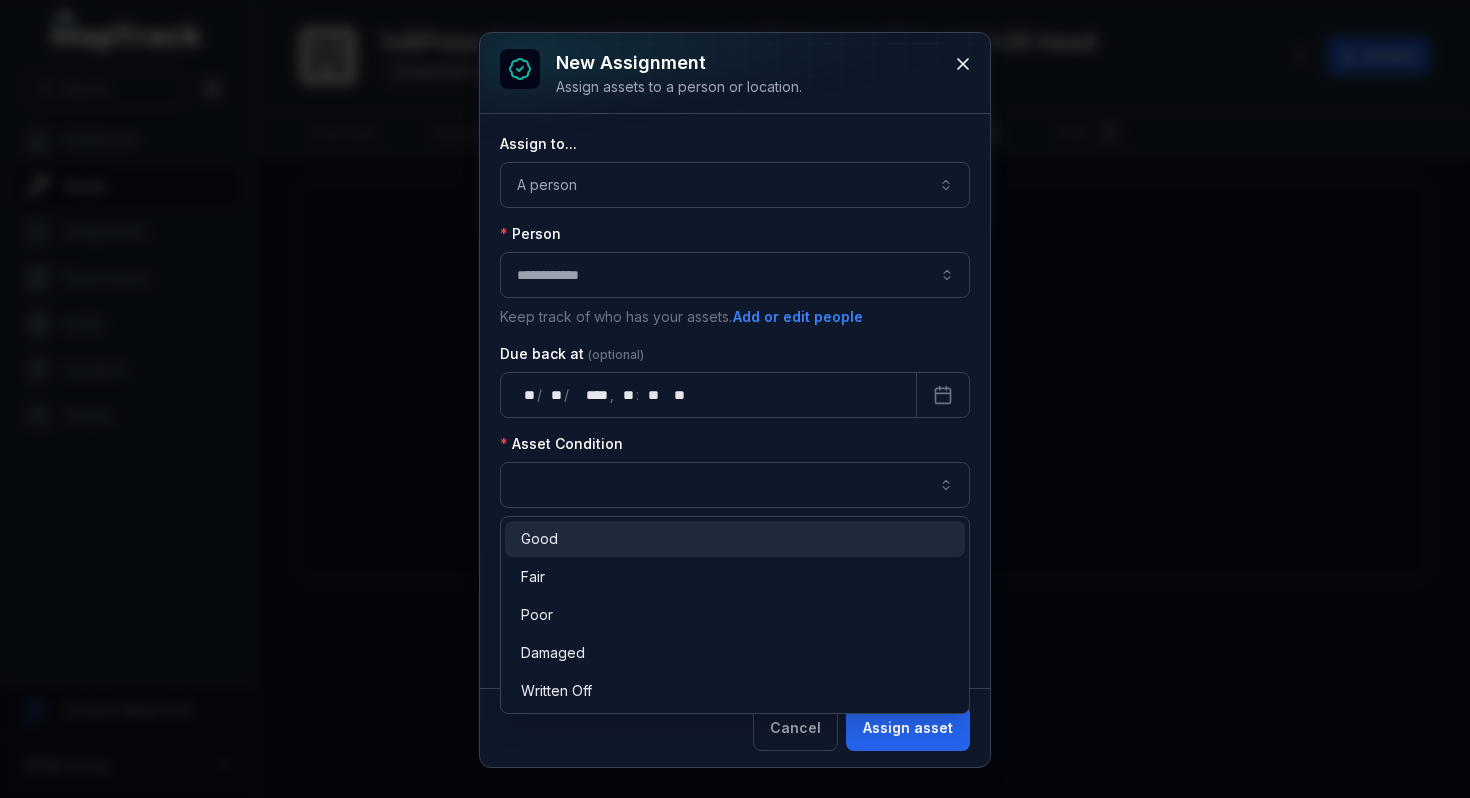 click on "Good" at bounding box center (735, 539) 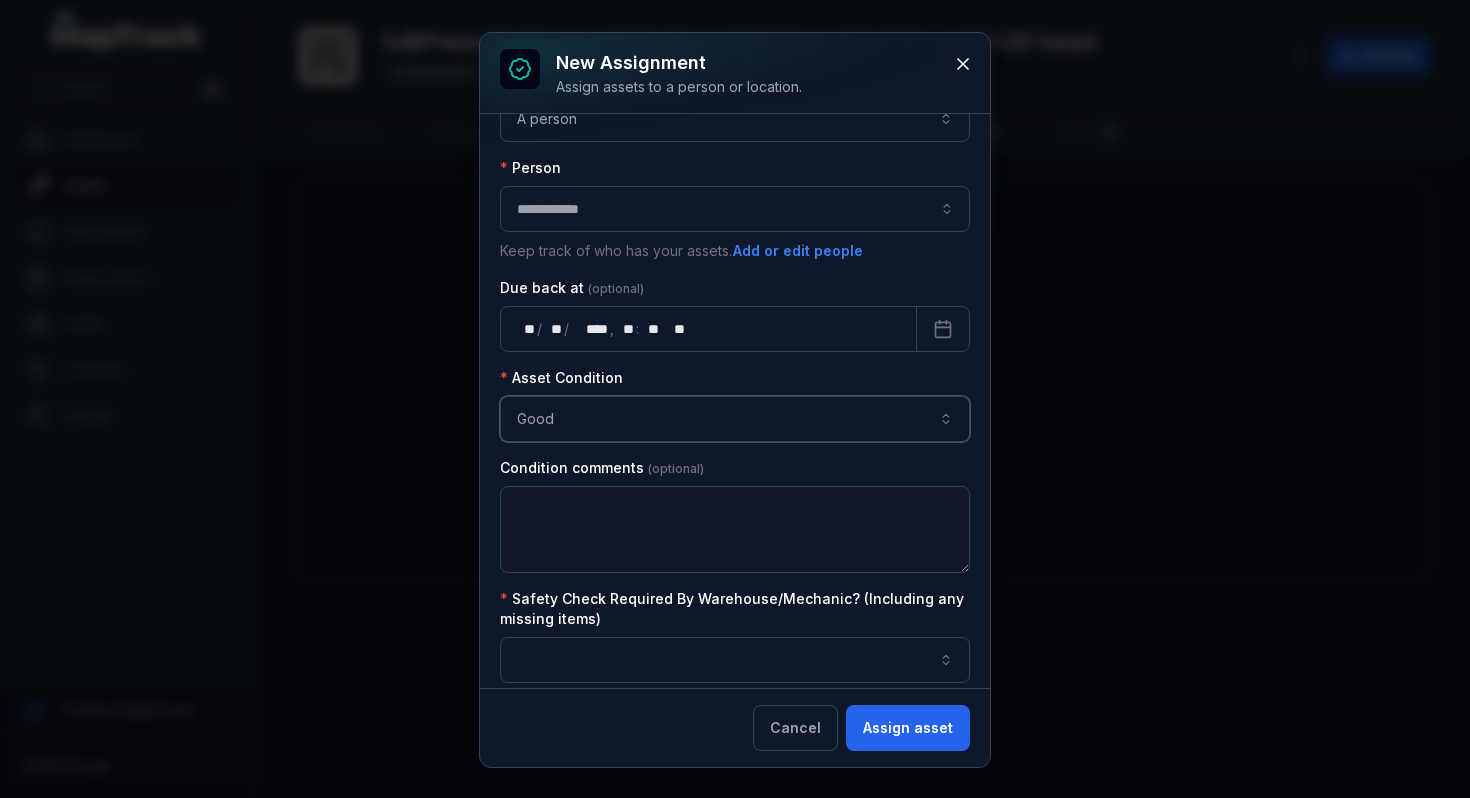 scroll, scrollTop: 67, scrollLeft: 0, axis: vertical 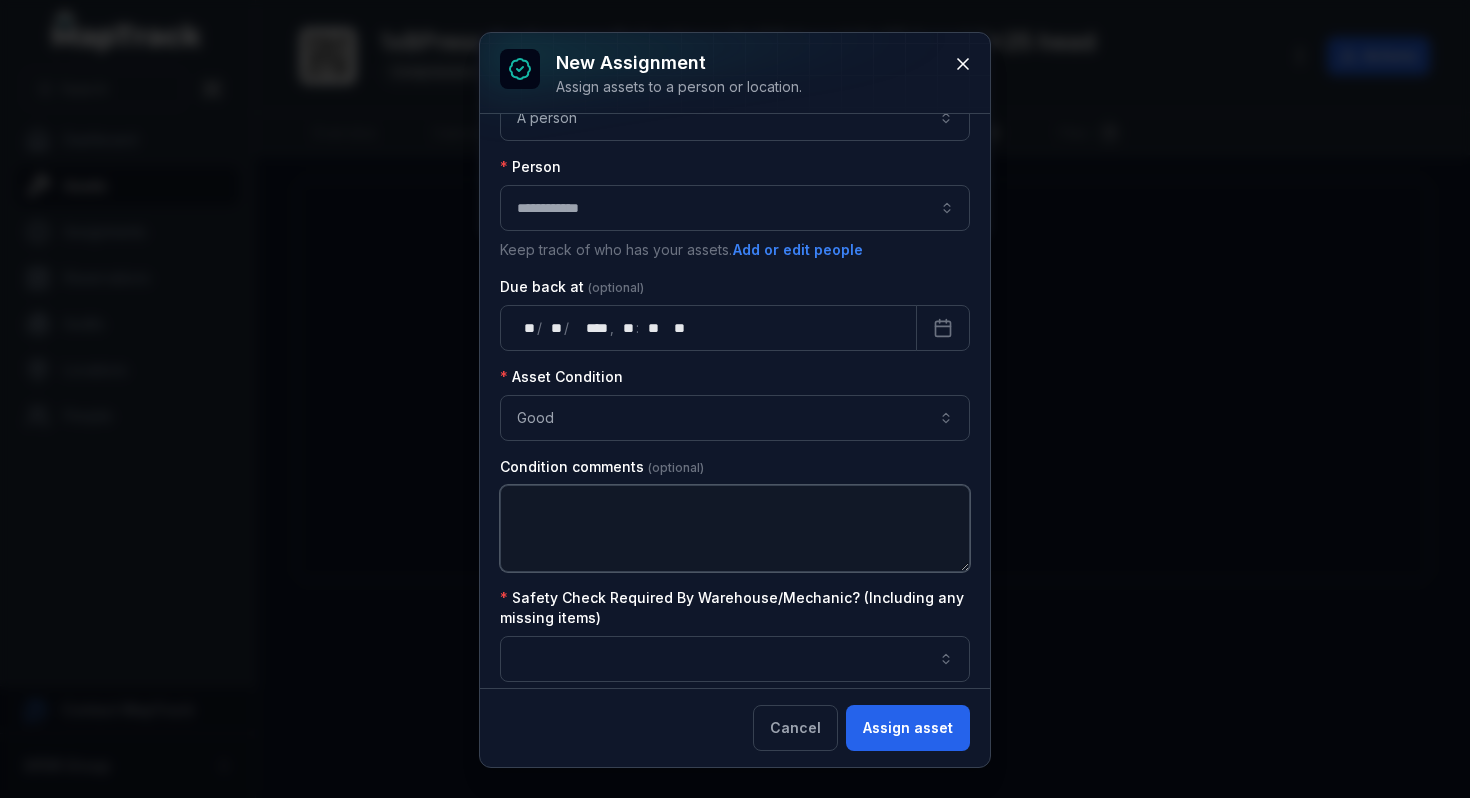 click at bounding box center [735, 528] 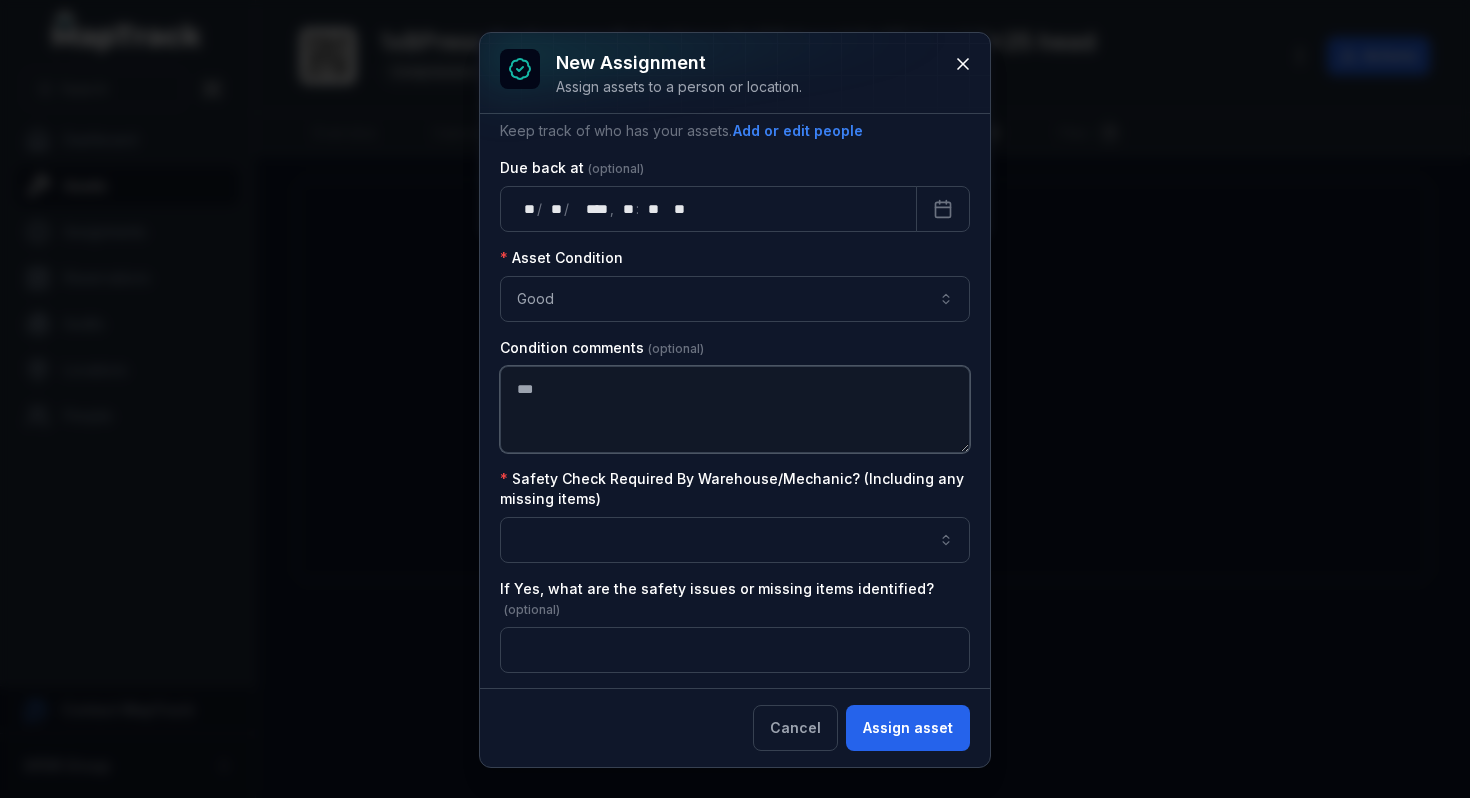 scroll, scrollTop: 201, scrollLeft: 0, axis: vertical 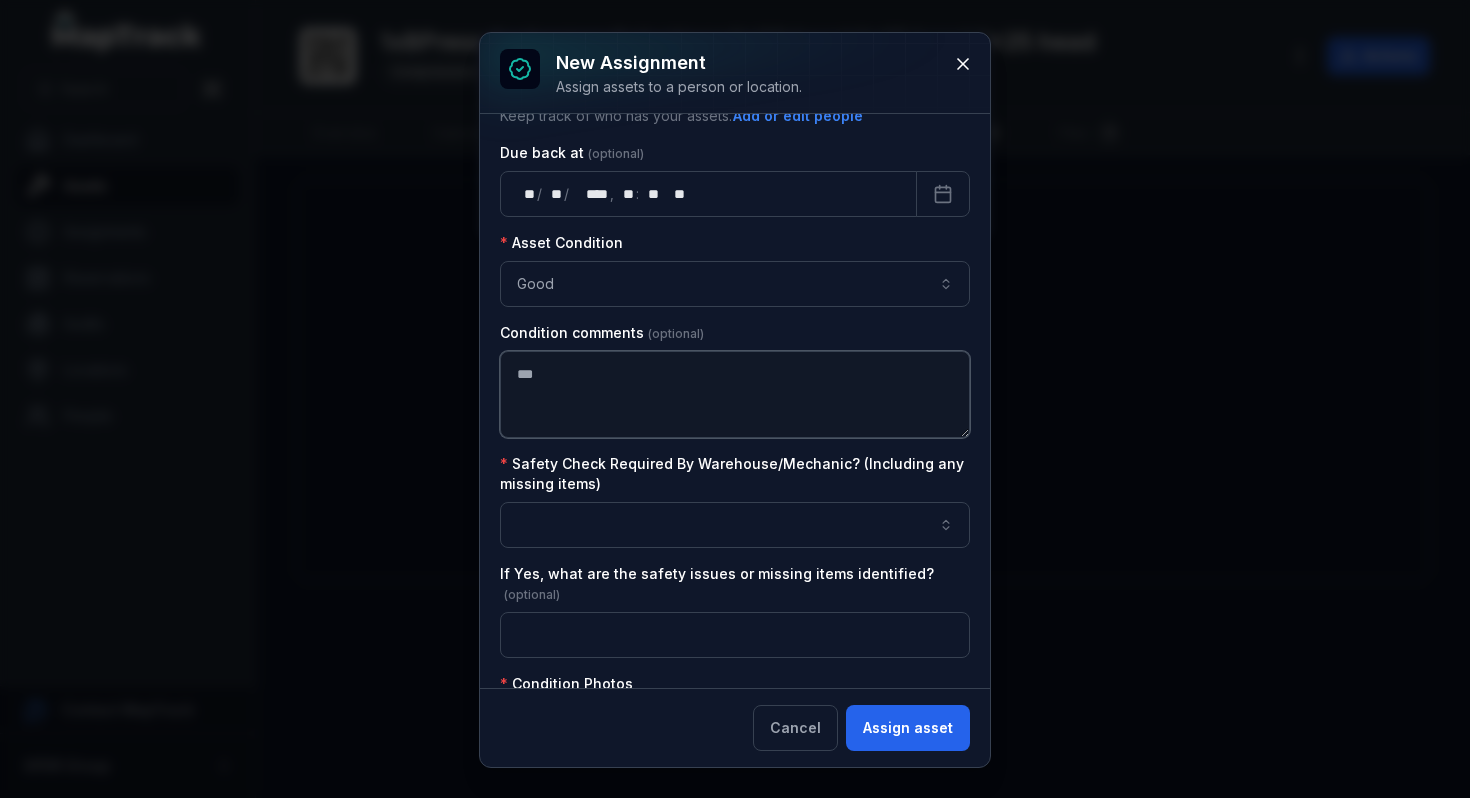 type on "***" 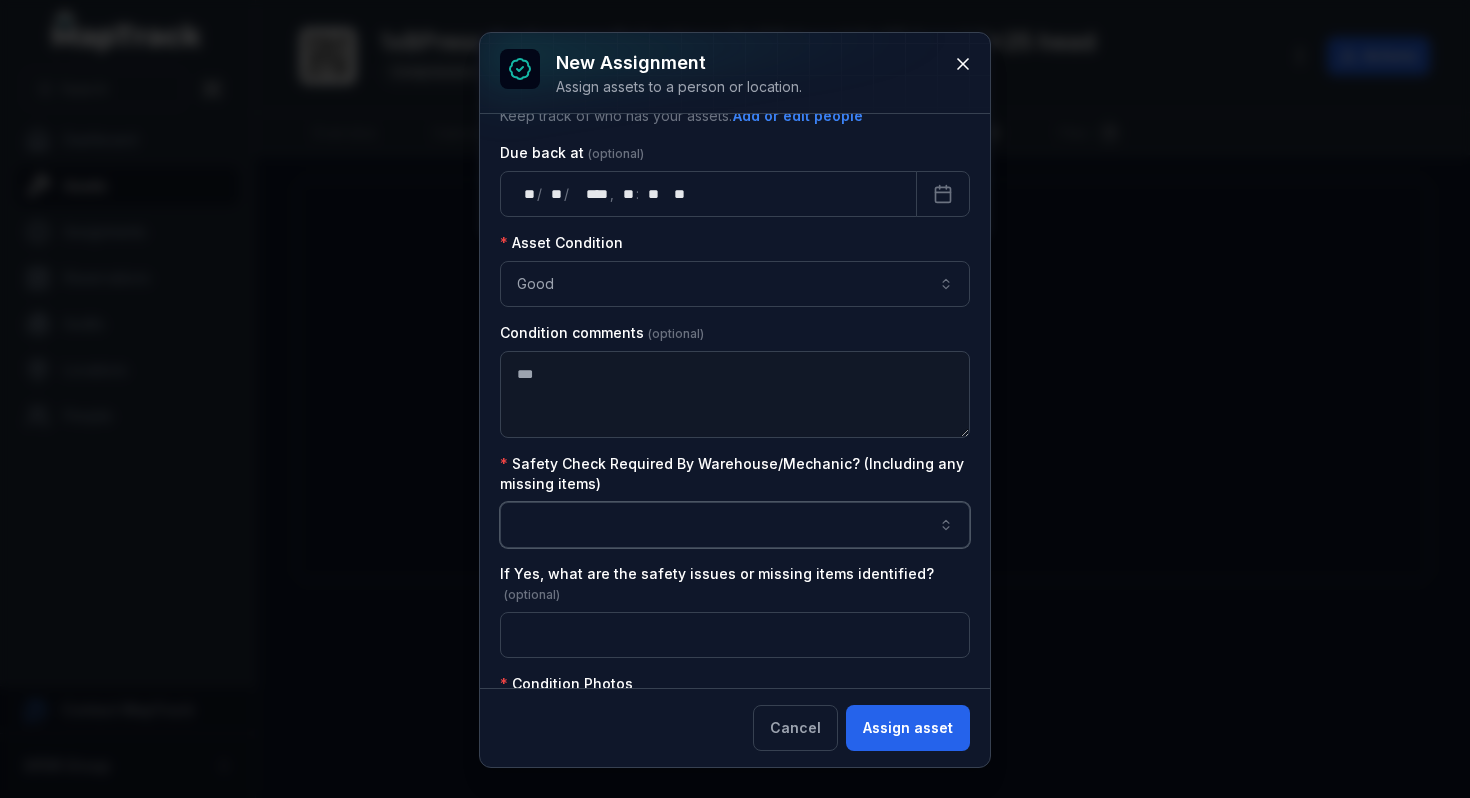 click at bounding box center (735, 525) 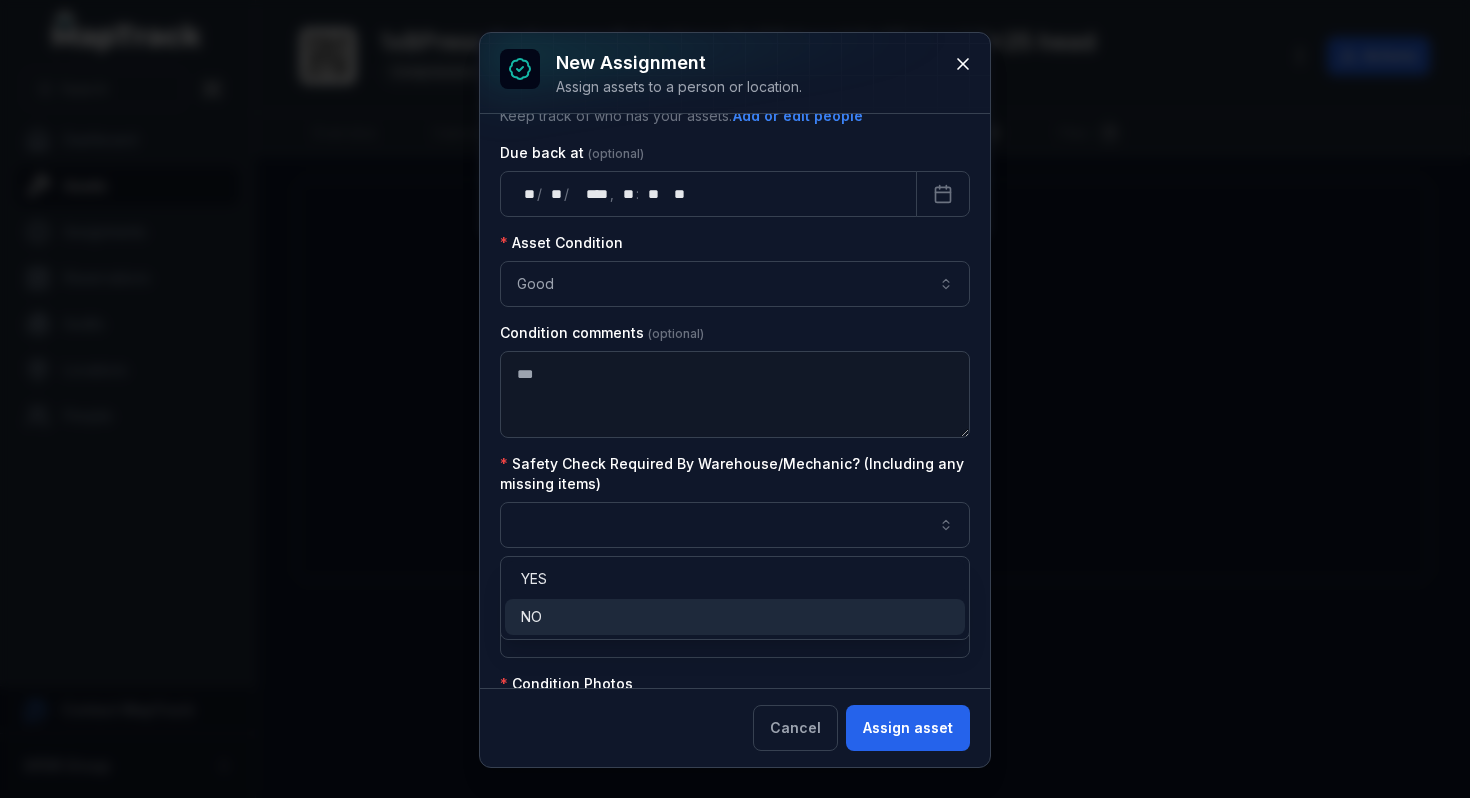 click on "NO" at bounding box center [735, 617] 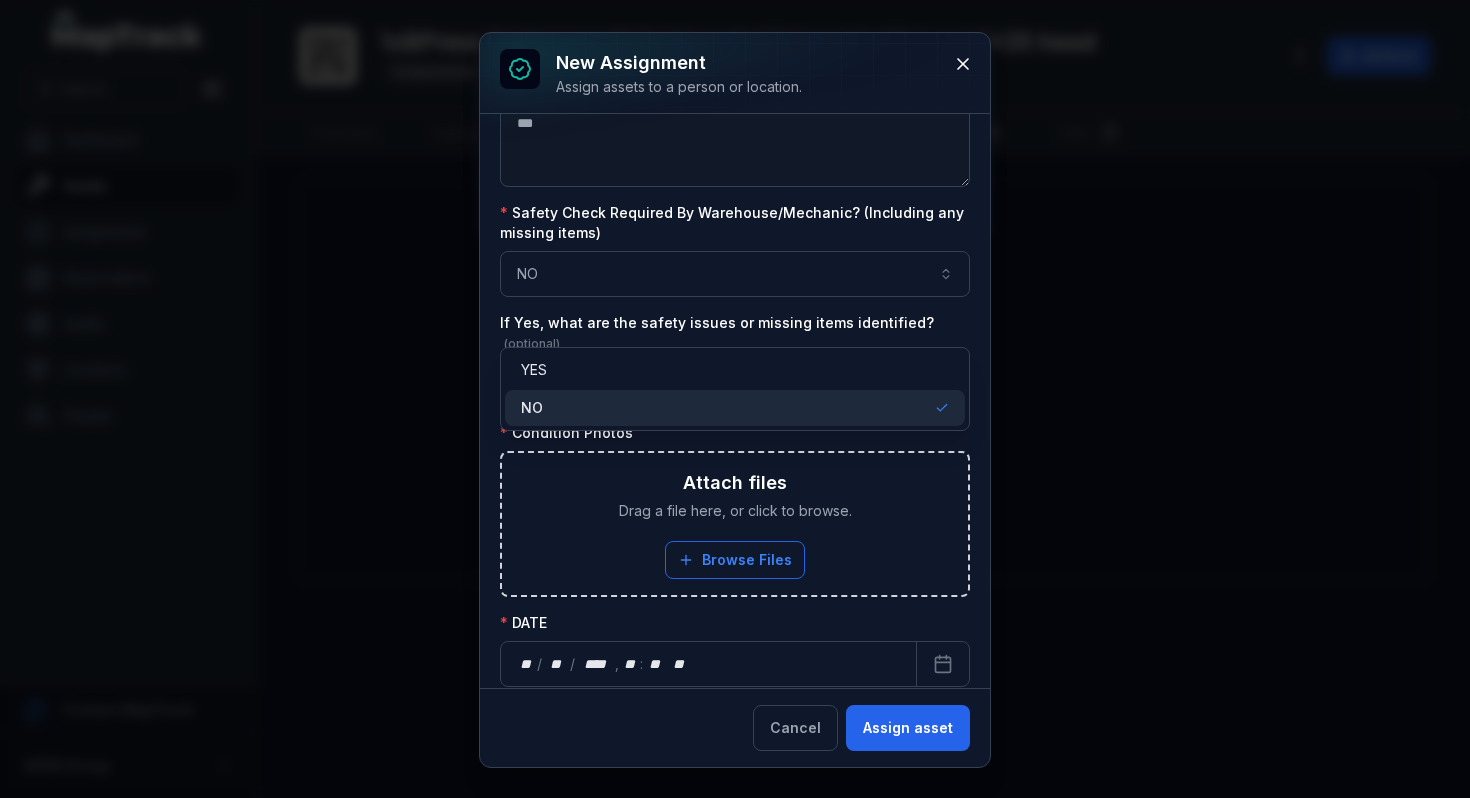 scroll, scrollTop: 482, scrollLeft: 0, axis: vertical 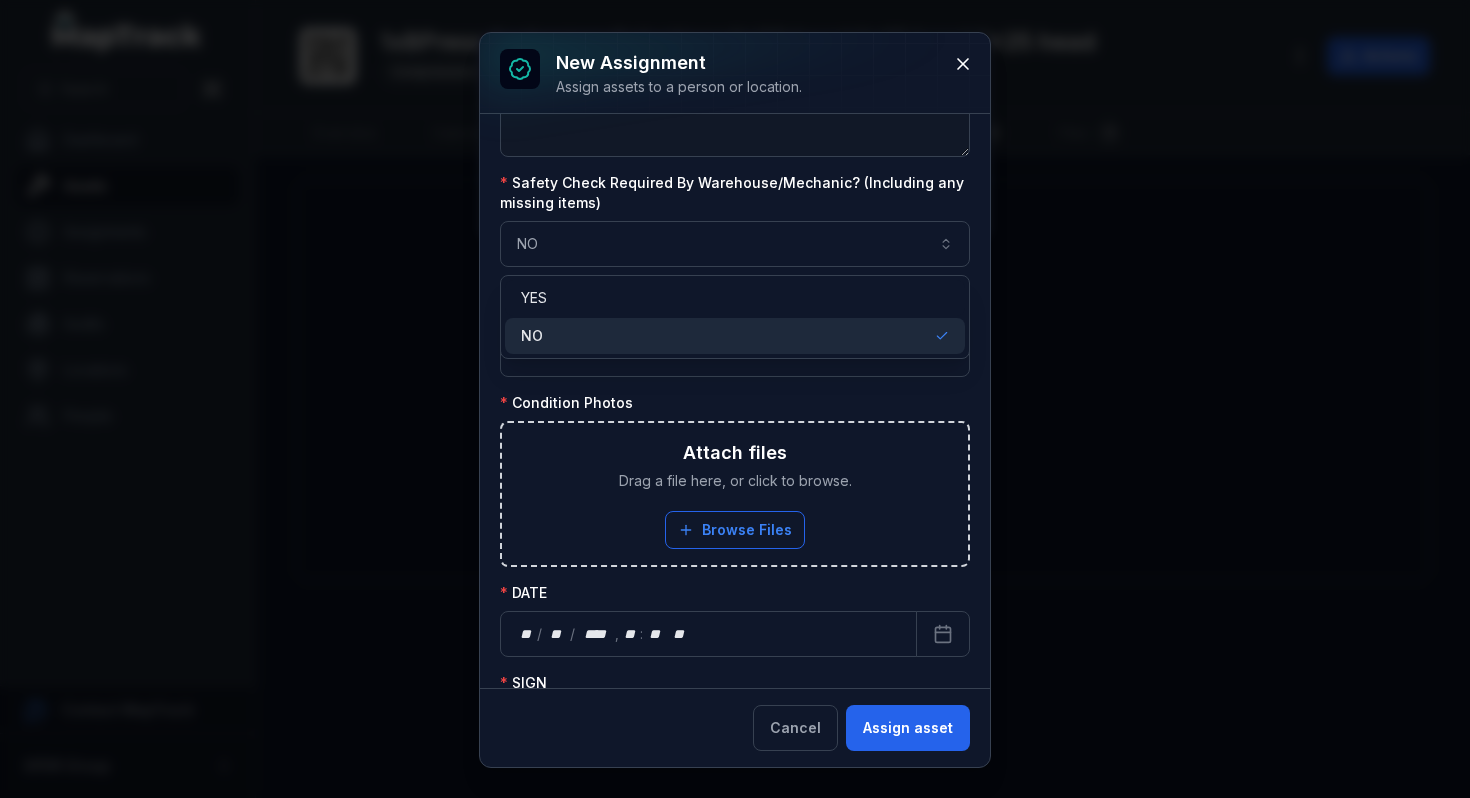 click on "NO" at bounding box center (735, 336) 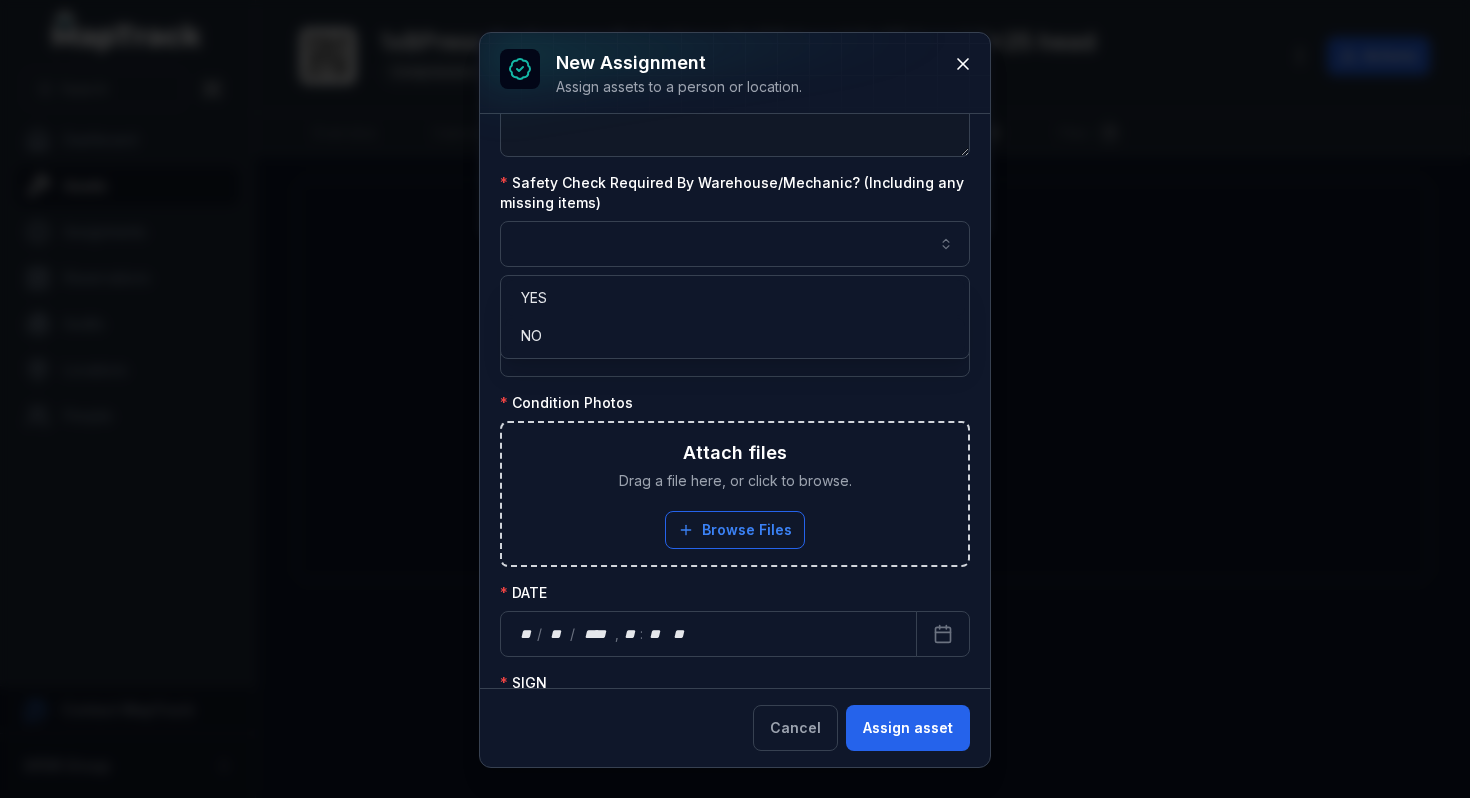 click on "**********" at bounding box center (735, 300) 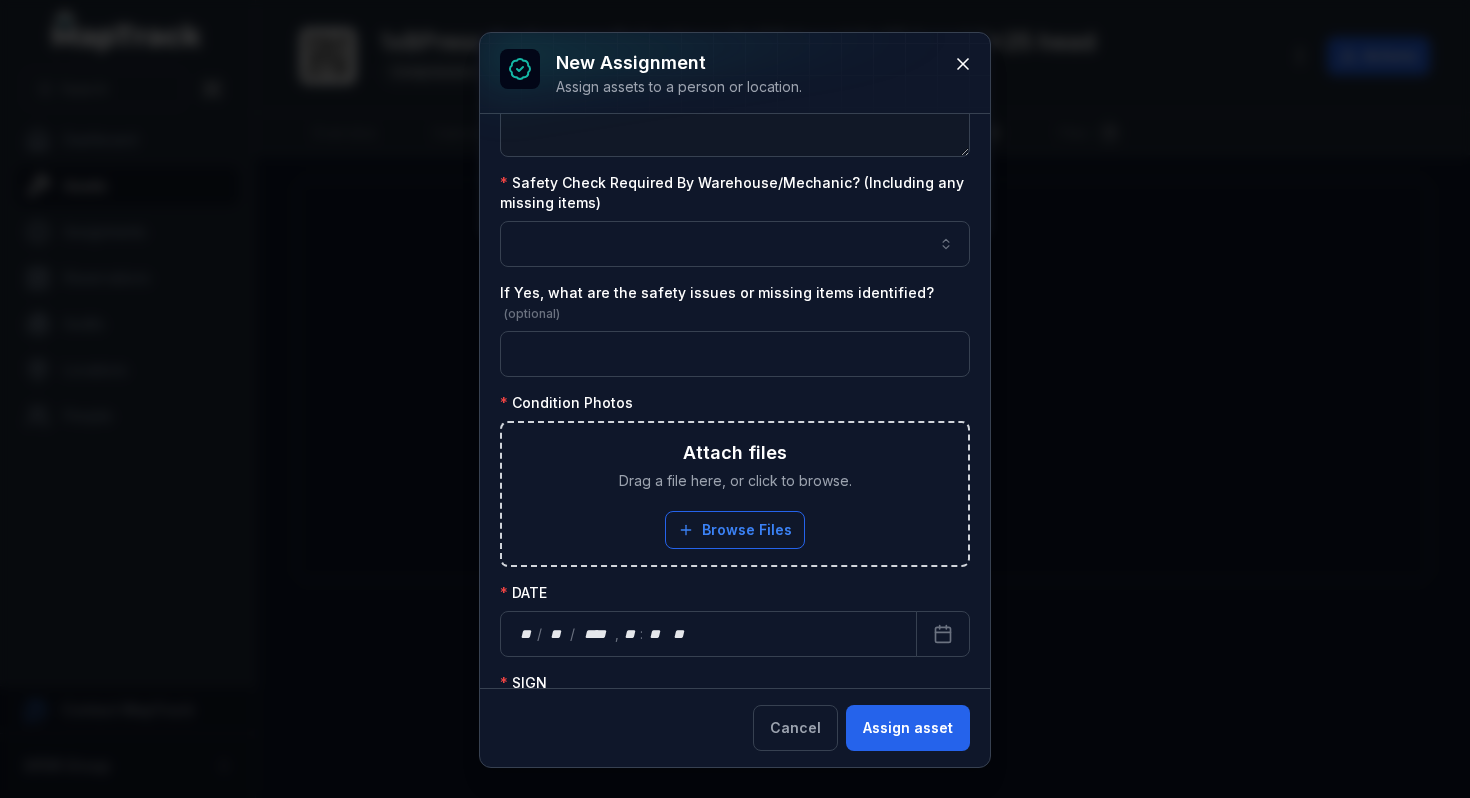 click on "**********" at bounding box center (735, 300) 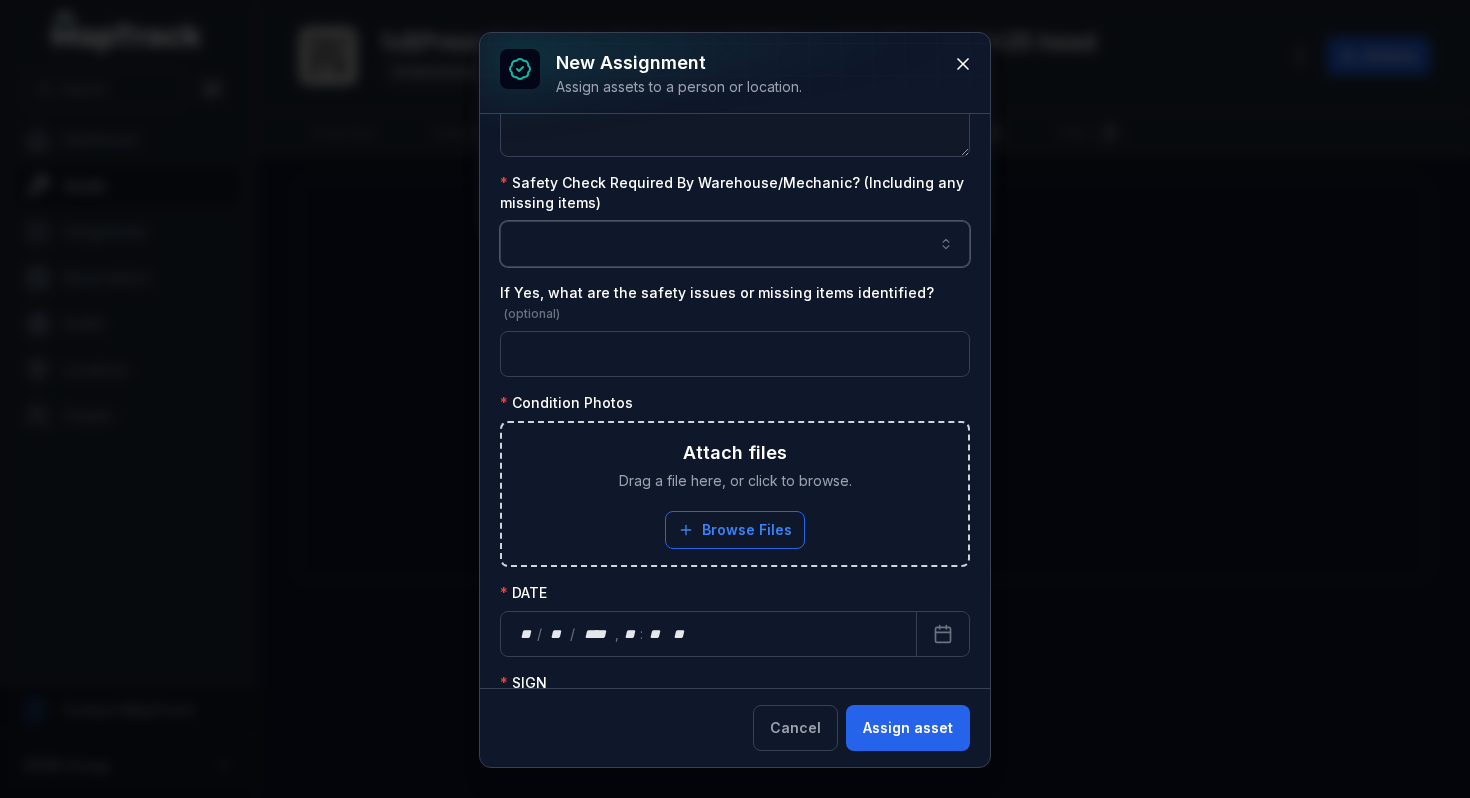 click at bounding box center [735, 244] 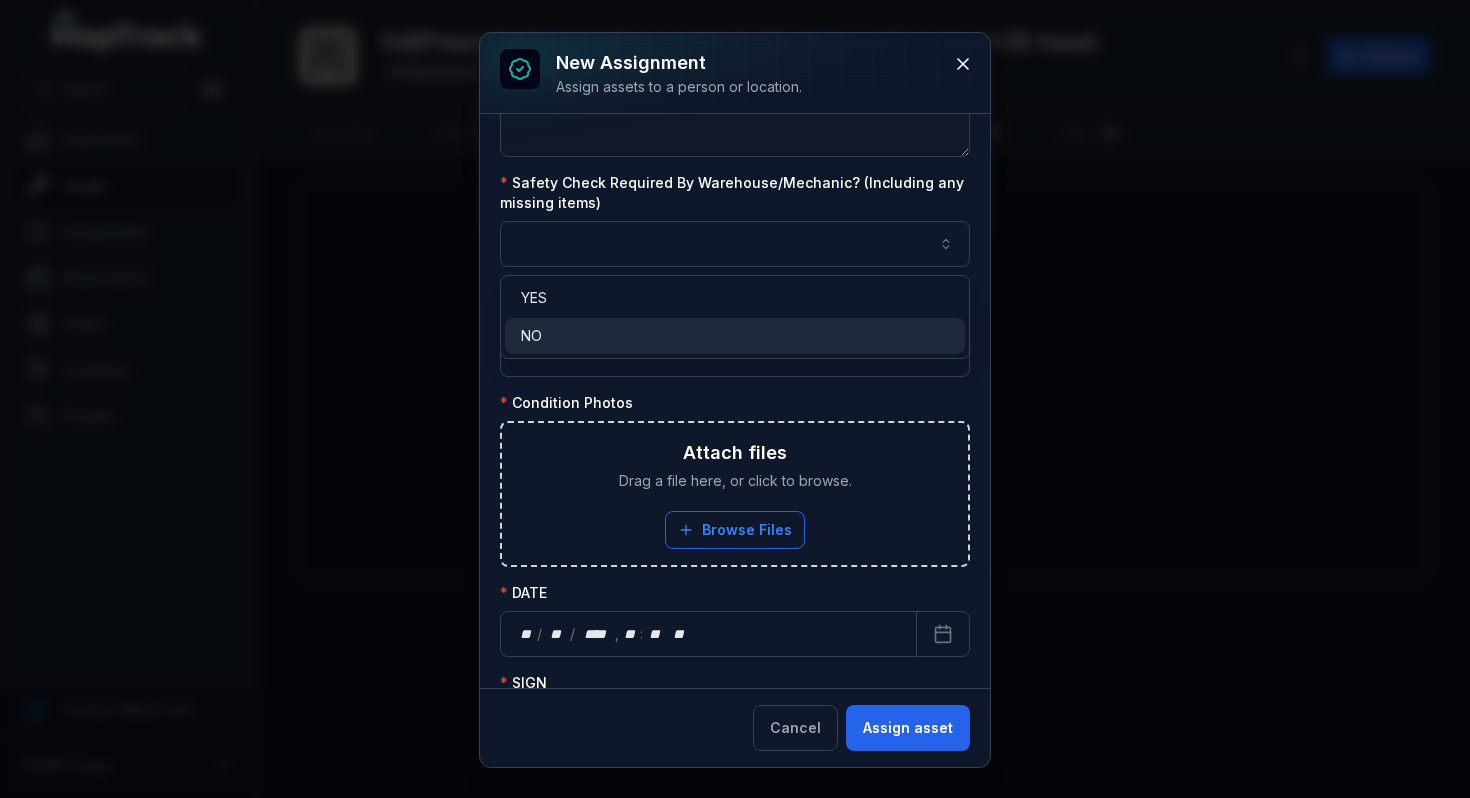 click on "NO" at bounding box center (735, 336) 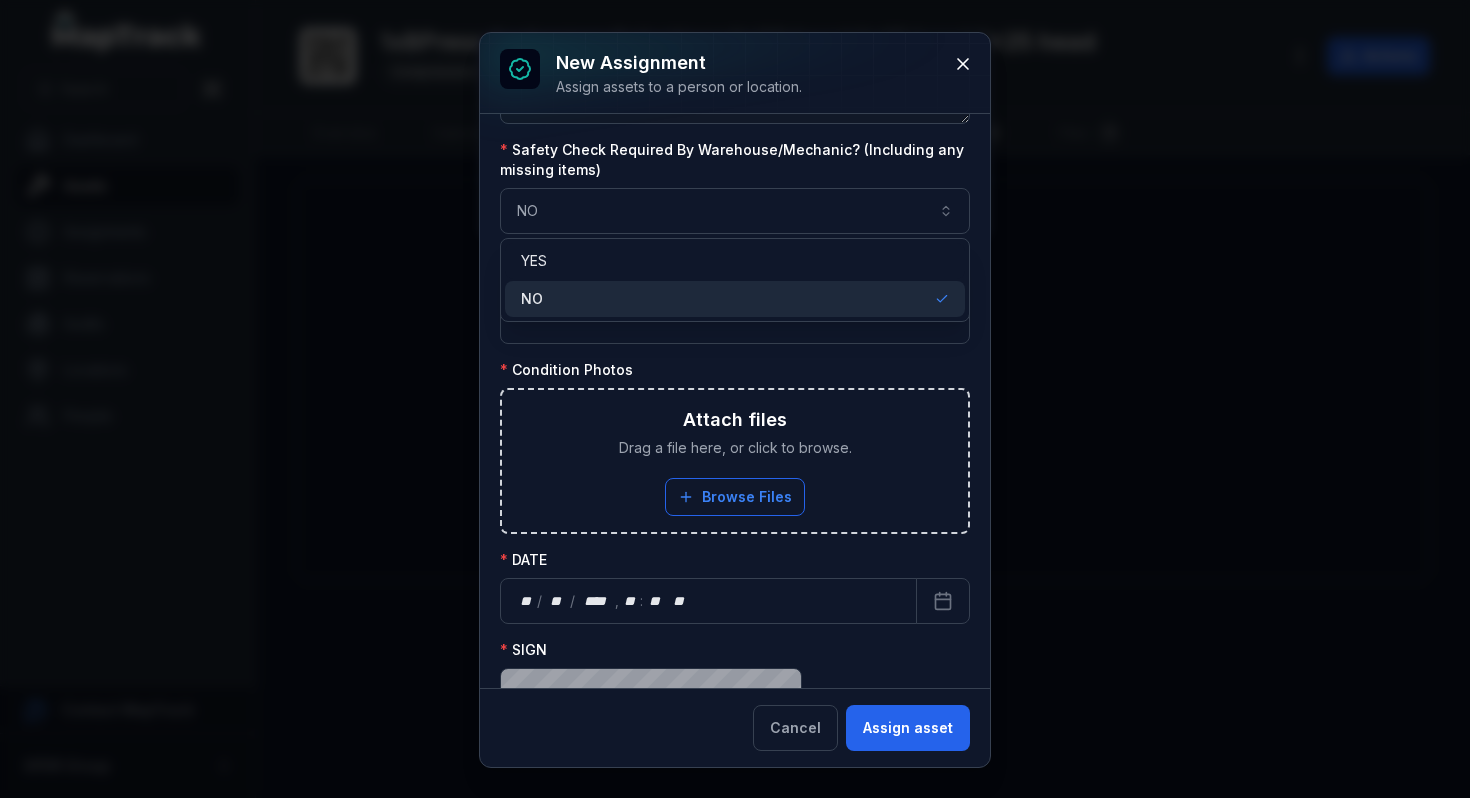 scroll, scrollTop: 537, scrollLeft: 0, axis: vertical 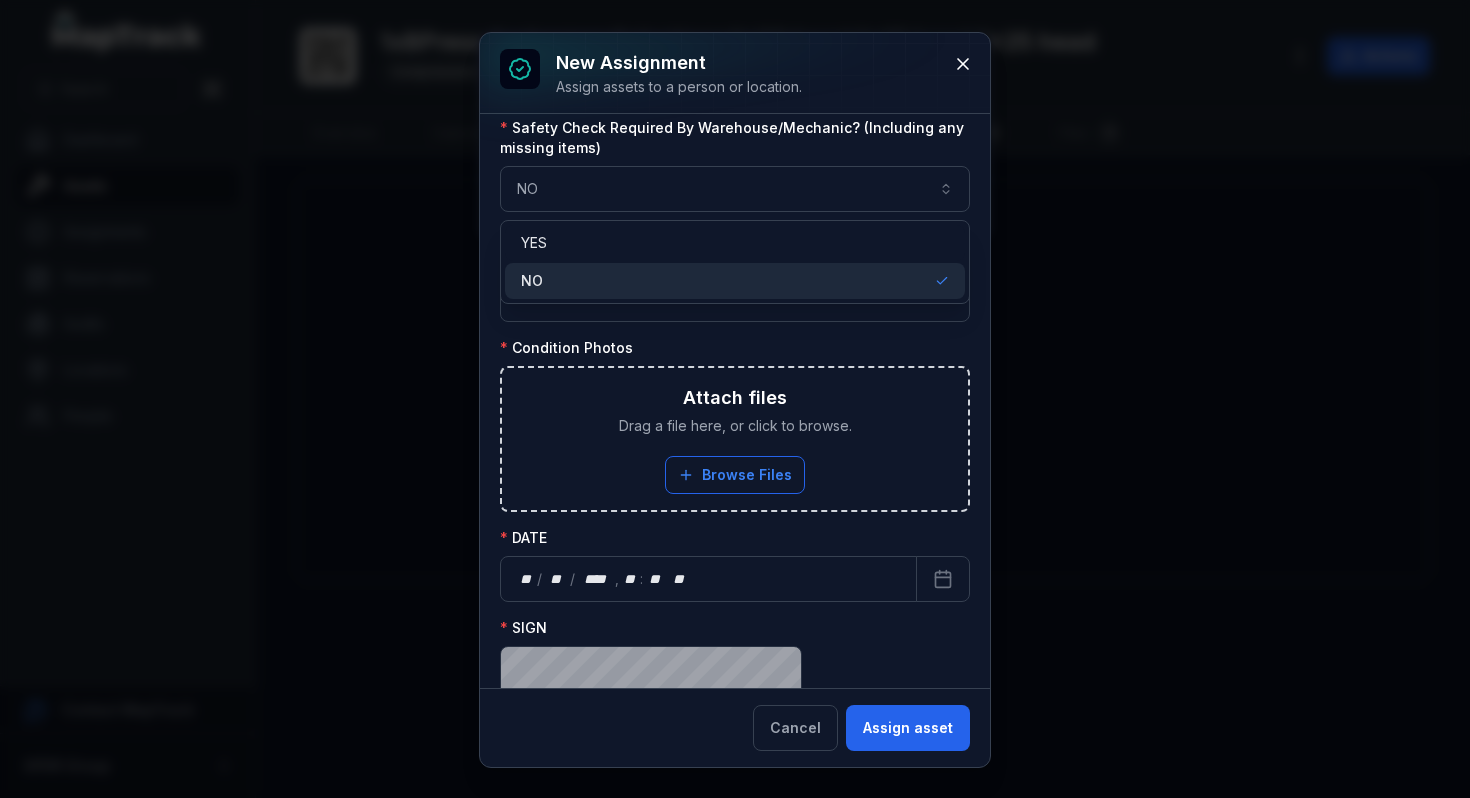 click on "**********" at bounding box center (735, 245) 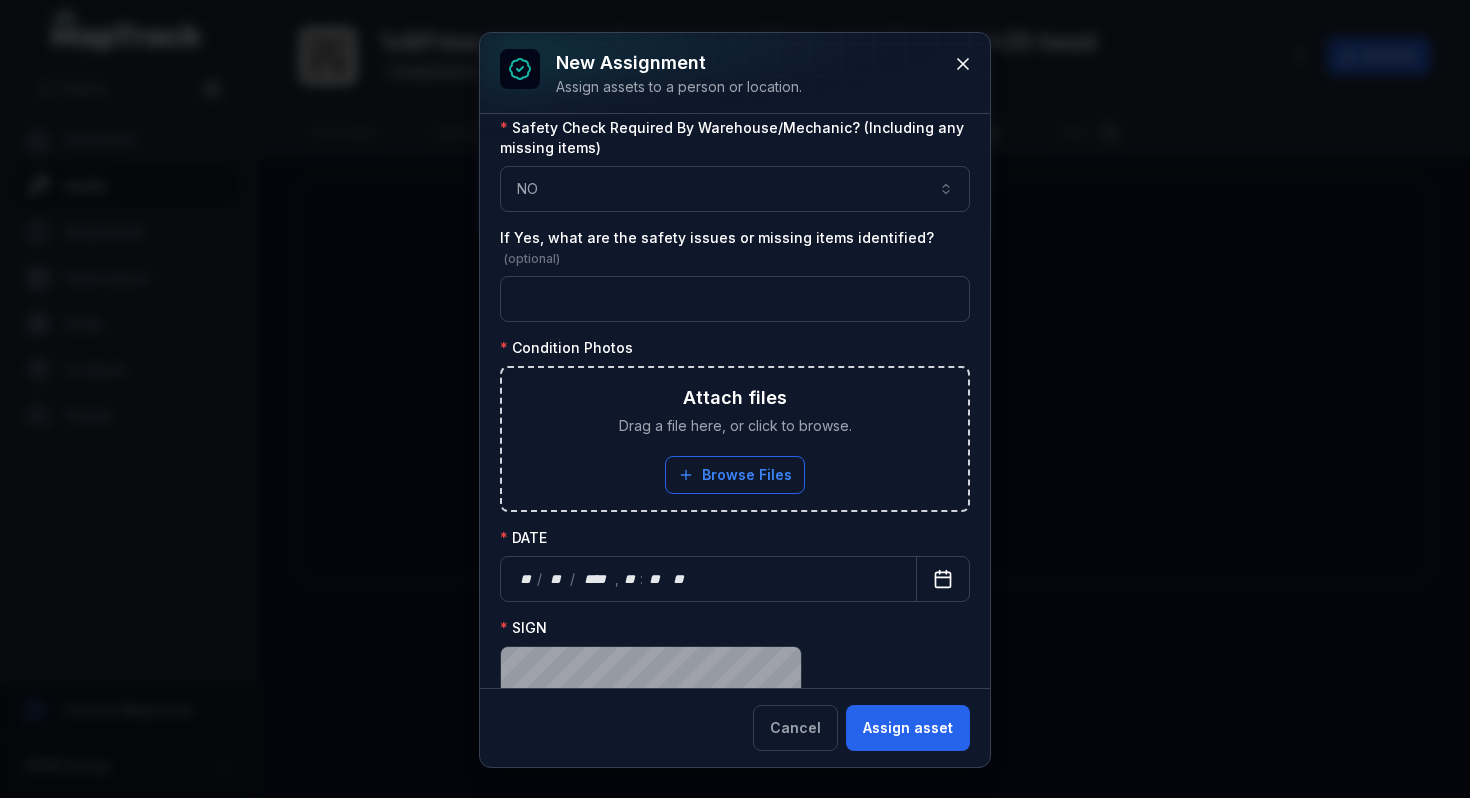 click 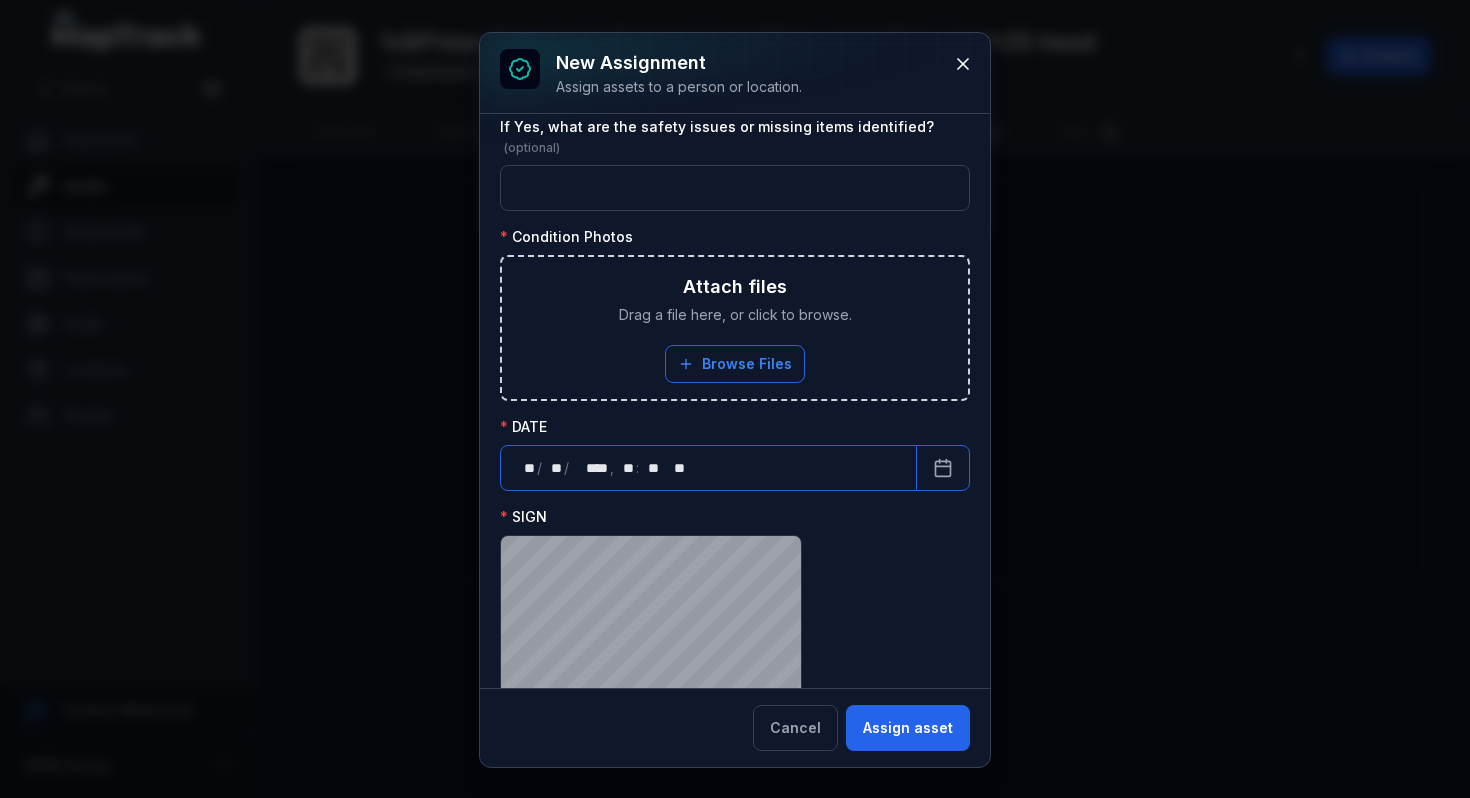 scroll, scrollTop: 575, scrollLeft: 0, axis: vertical 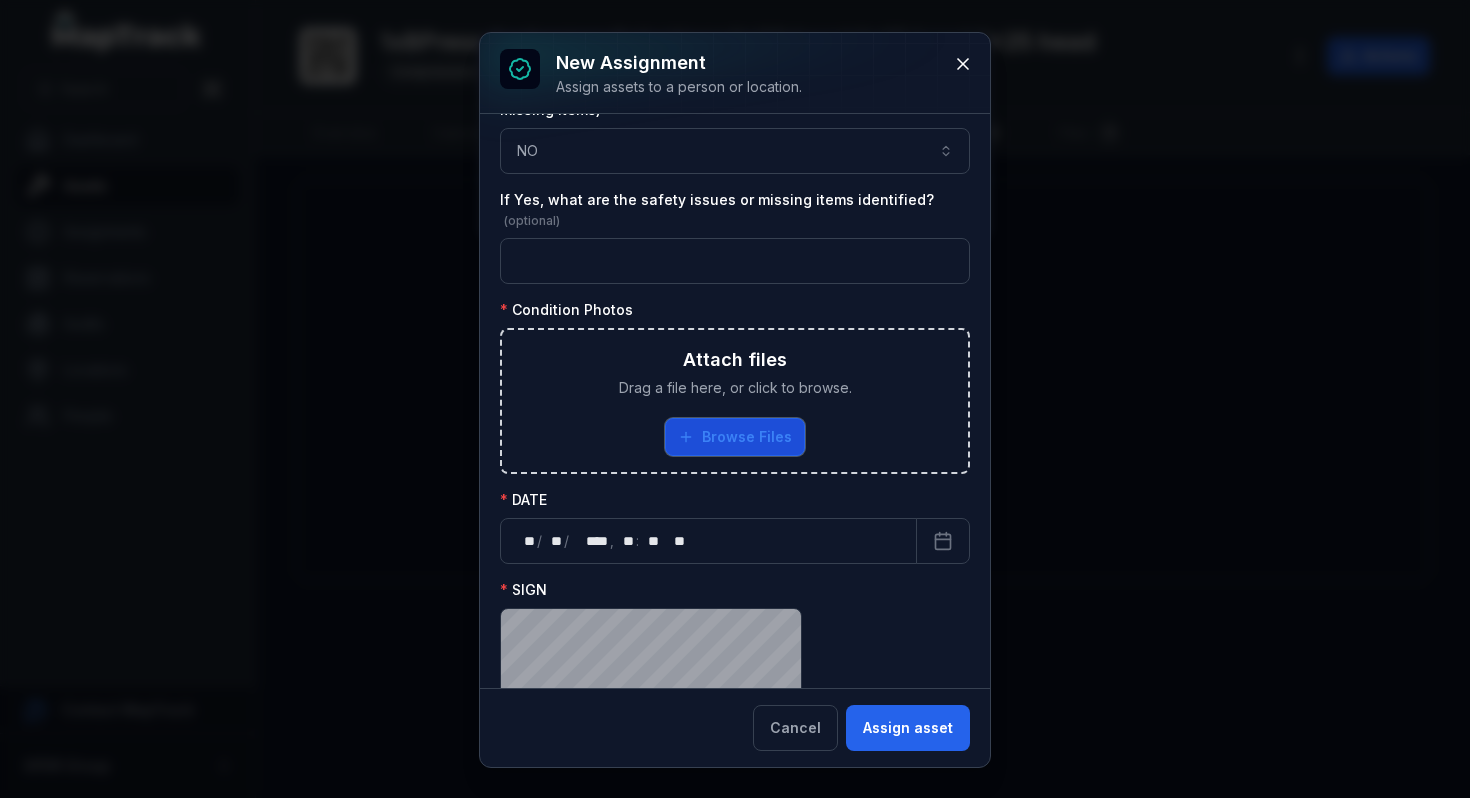 click on "Browse Files" at bounding box center [735, 437] 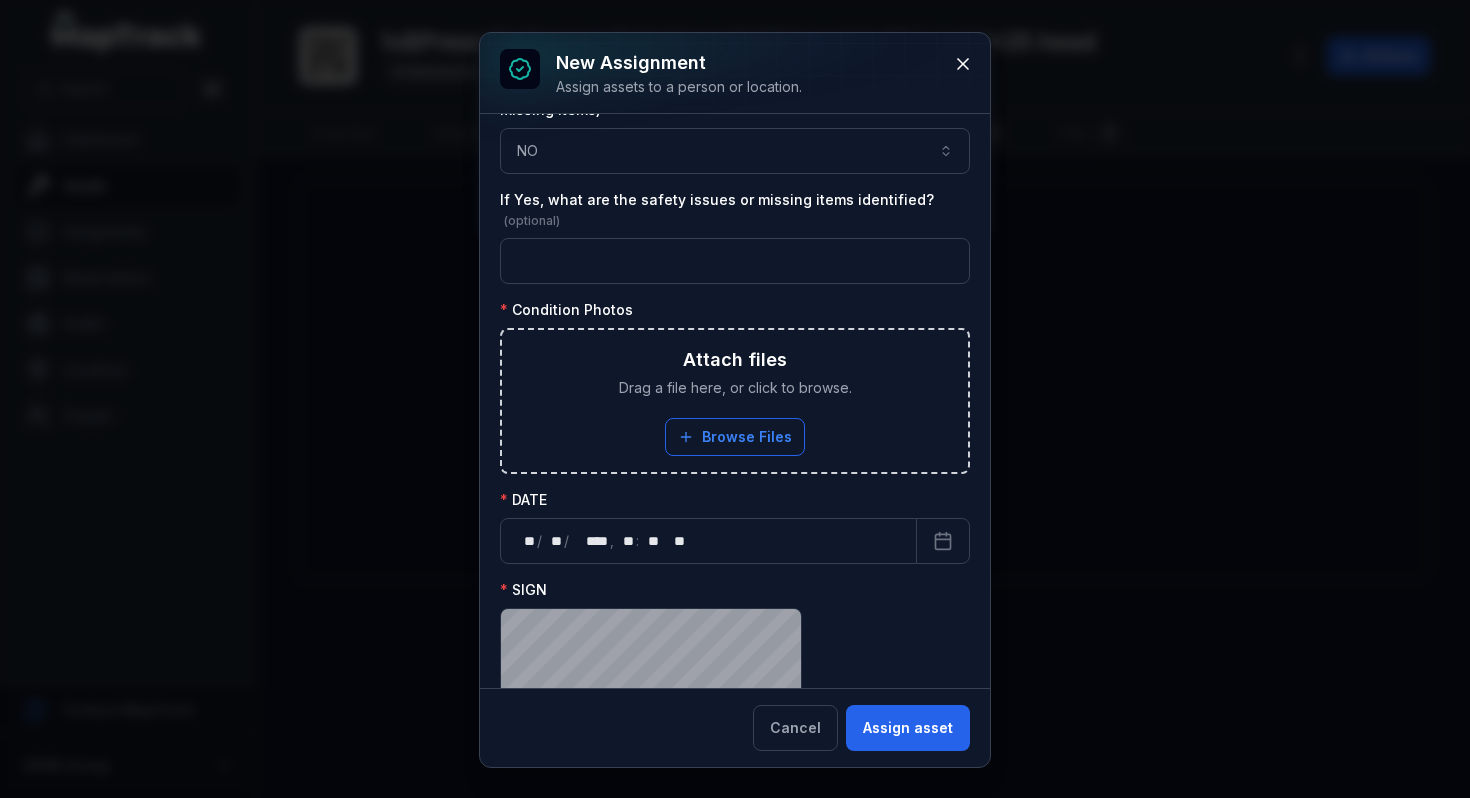 click on "**********" at bounding box center [735, 400] 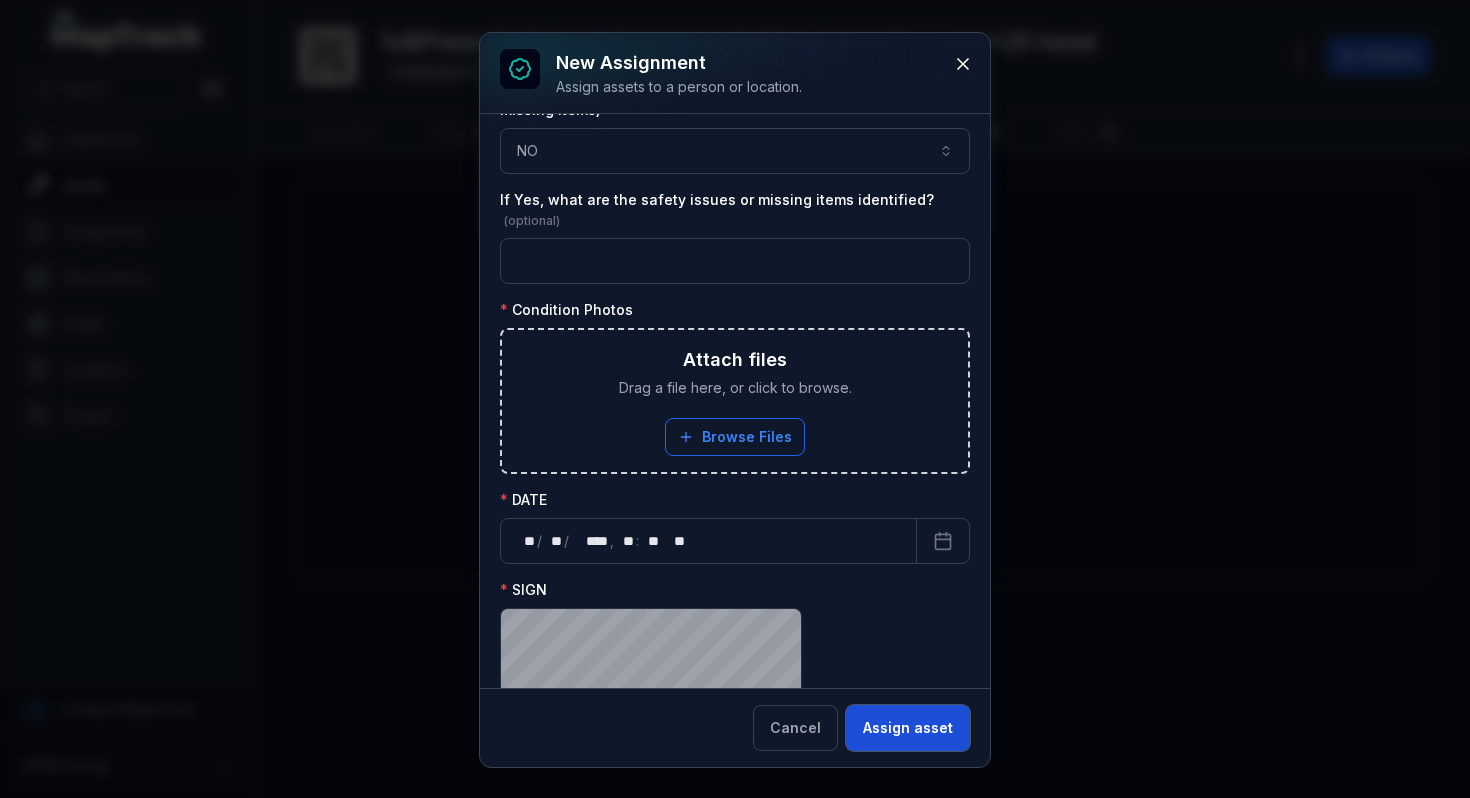 click on "Assign asset" at bounding box center [908, 728] 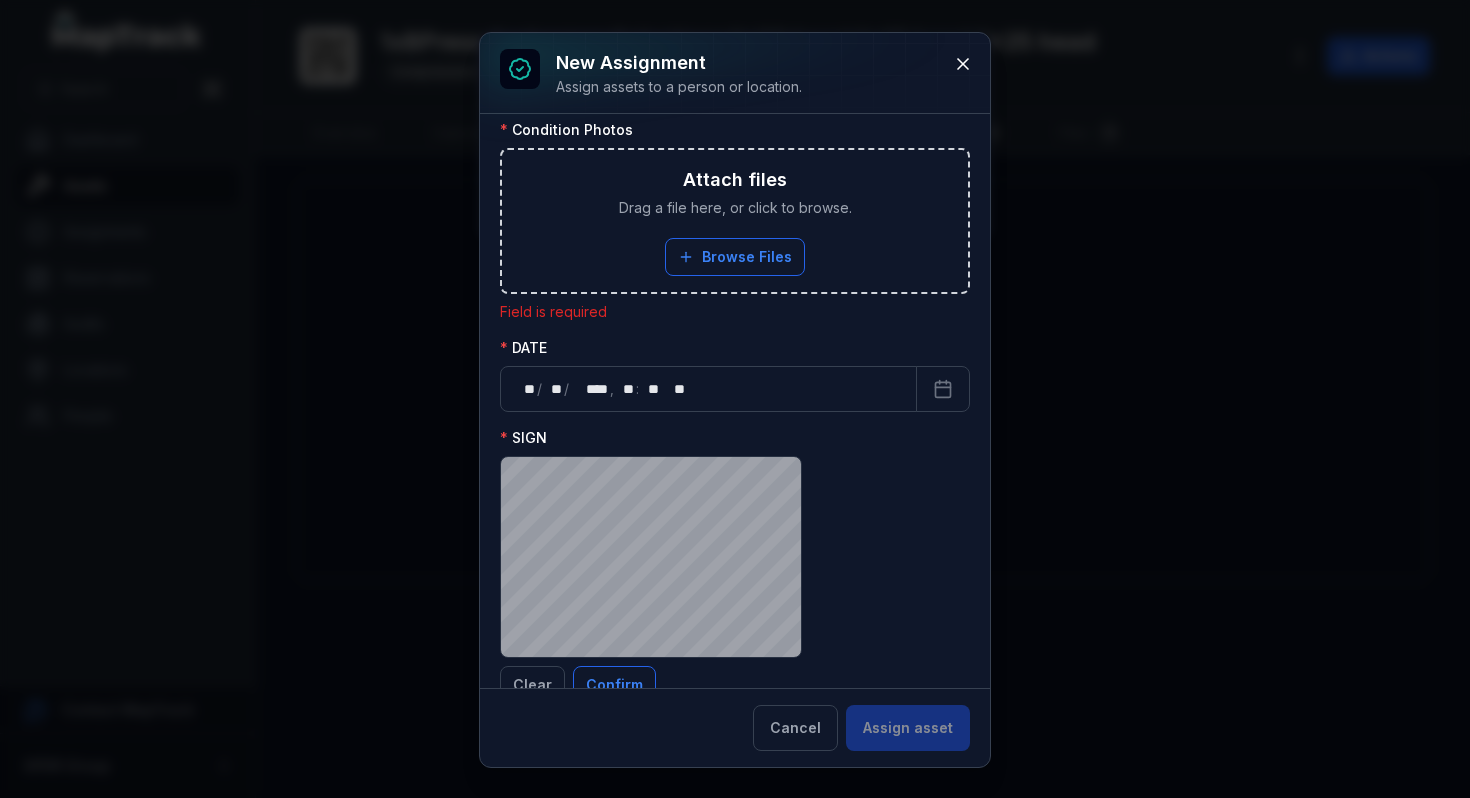 scroll, scrollTop: 840, scrollLeft: 0, axis: vertical 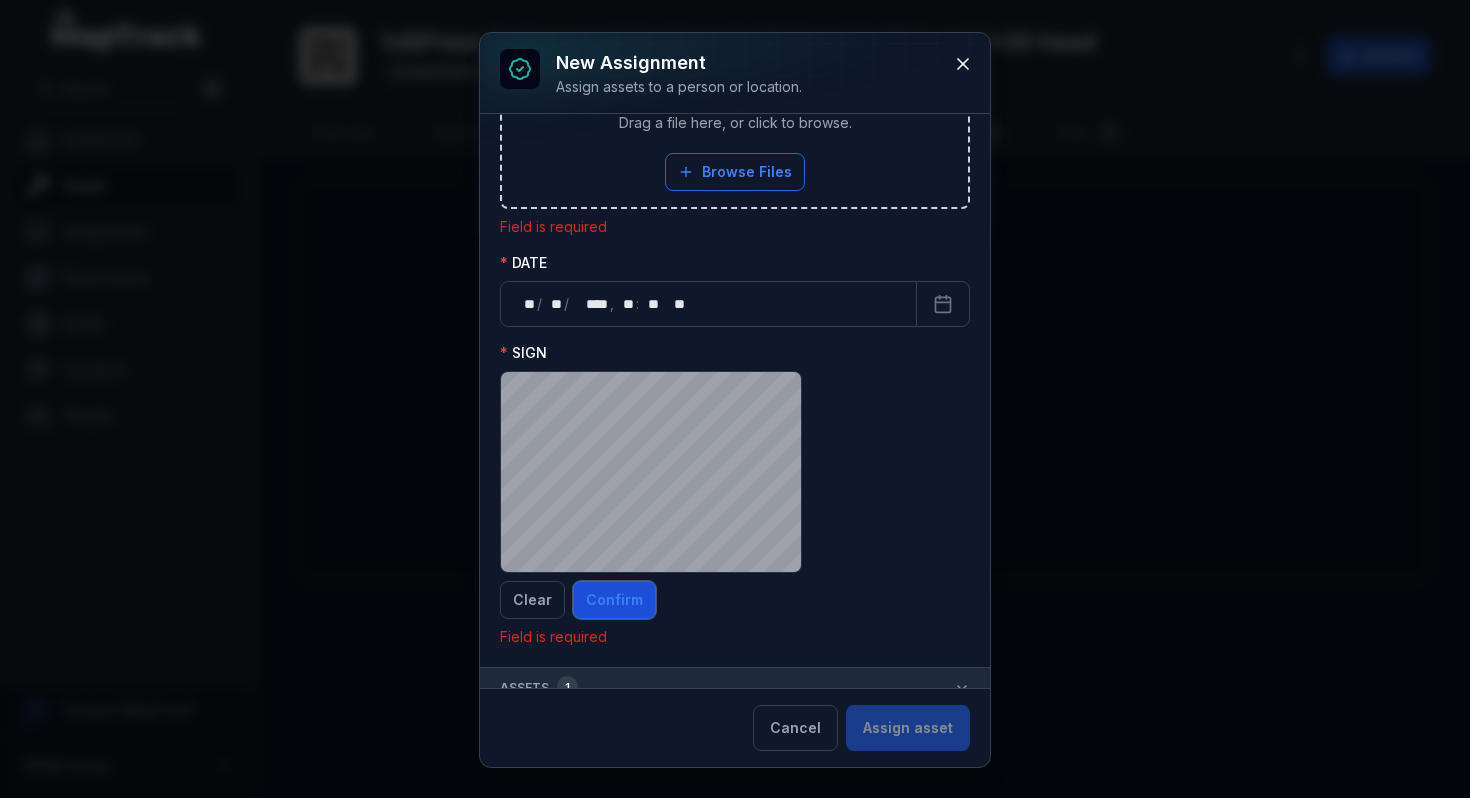 click on "Confirm" at bounding box center [614, 600] 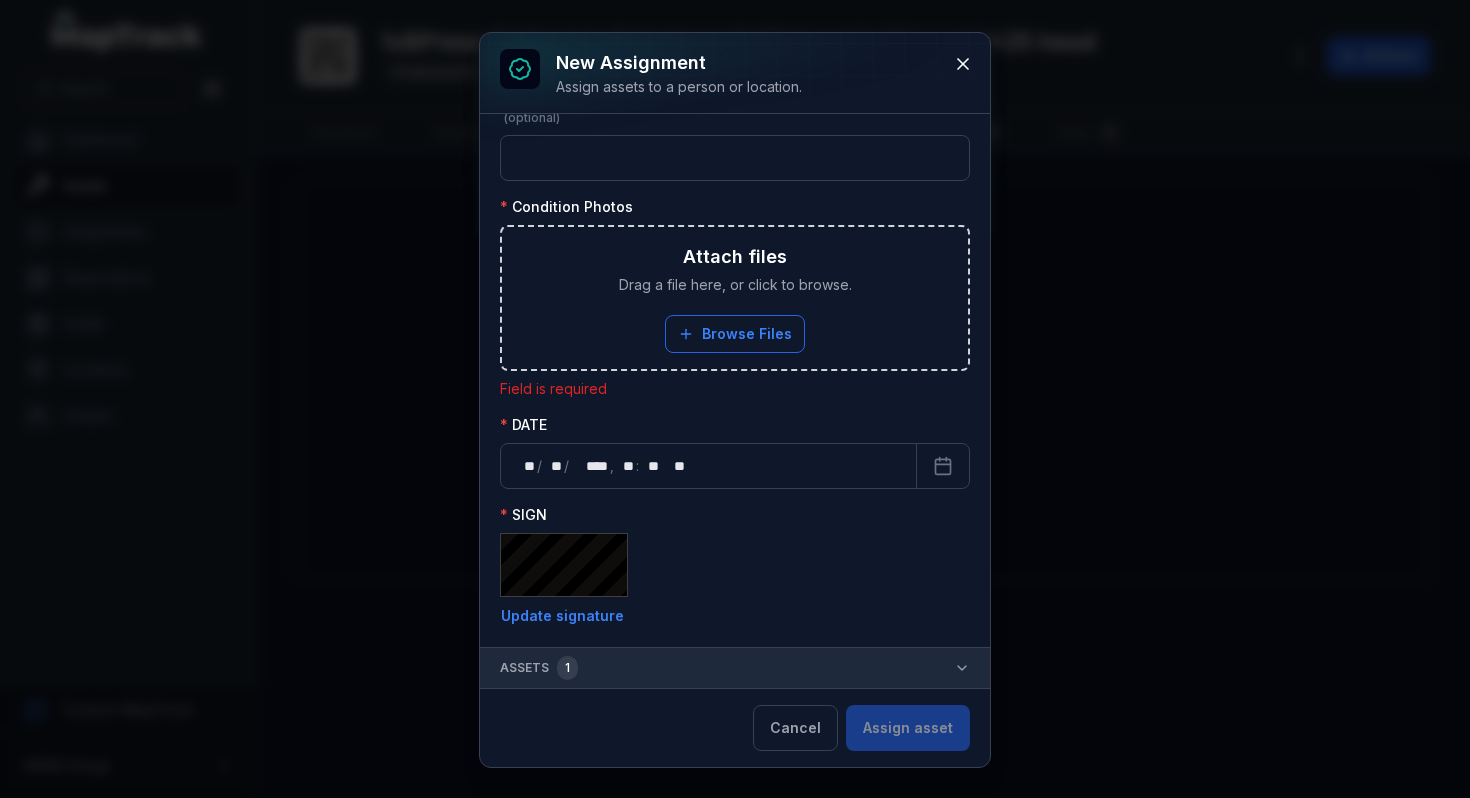 scroll, scrollTop: 658, scrollLeft: 0, axis: vertical 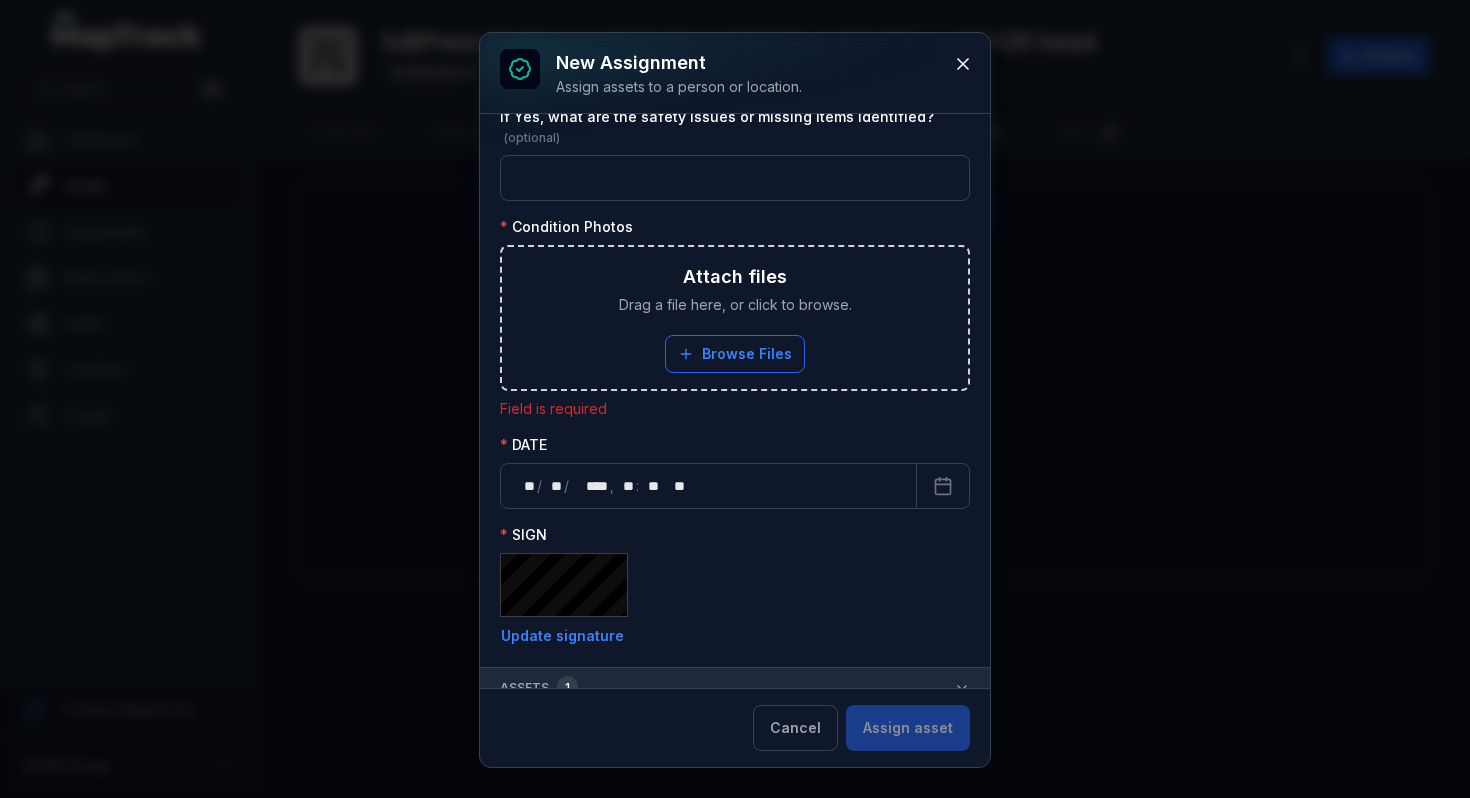 click on "Cancel Assign asset" at bounding box center (861, 728) 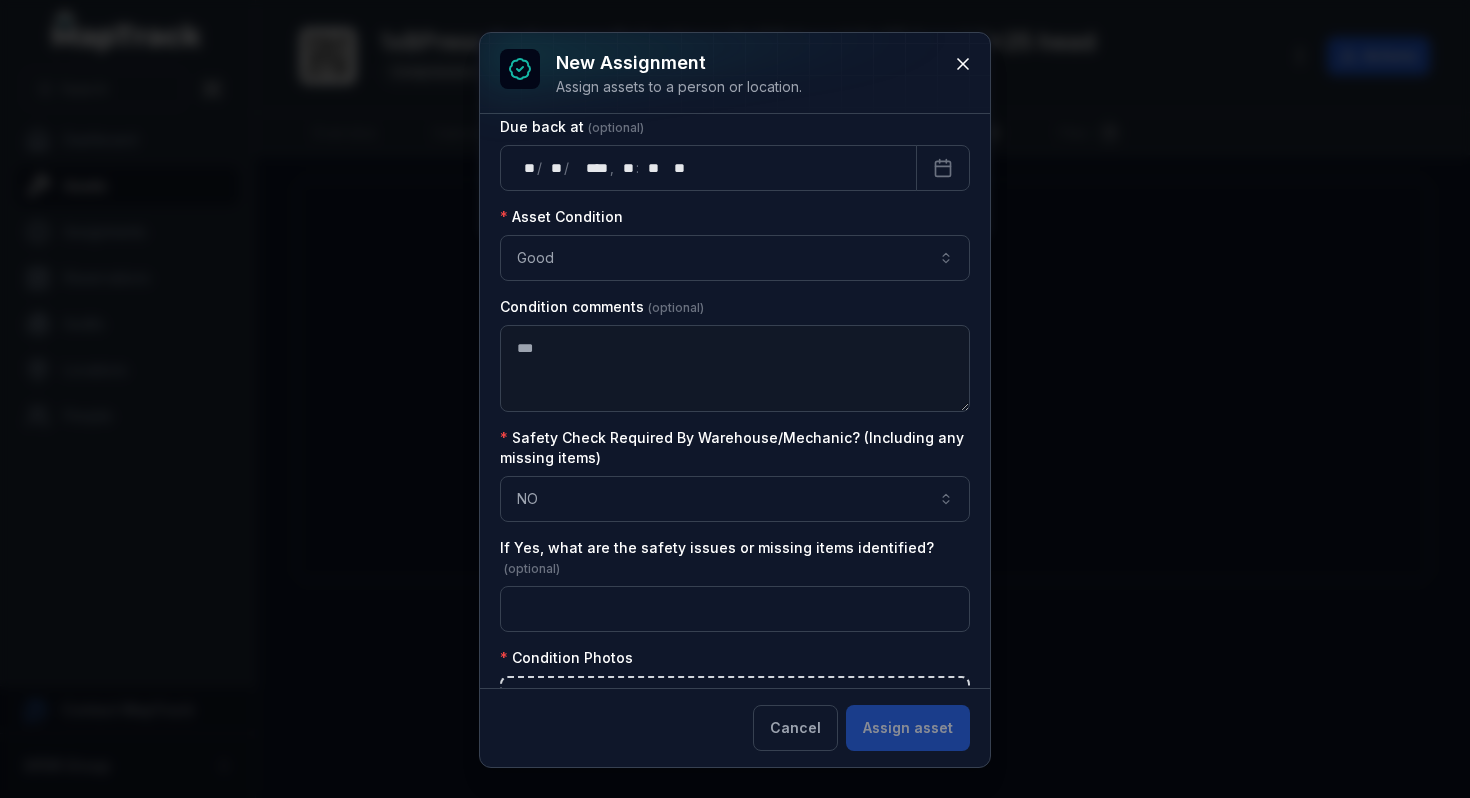 scroll, scrollTop: 658, scrollLeft: 0, axis: vertical 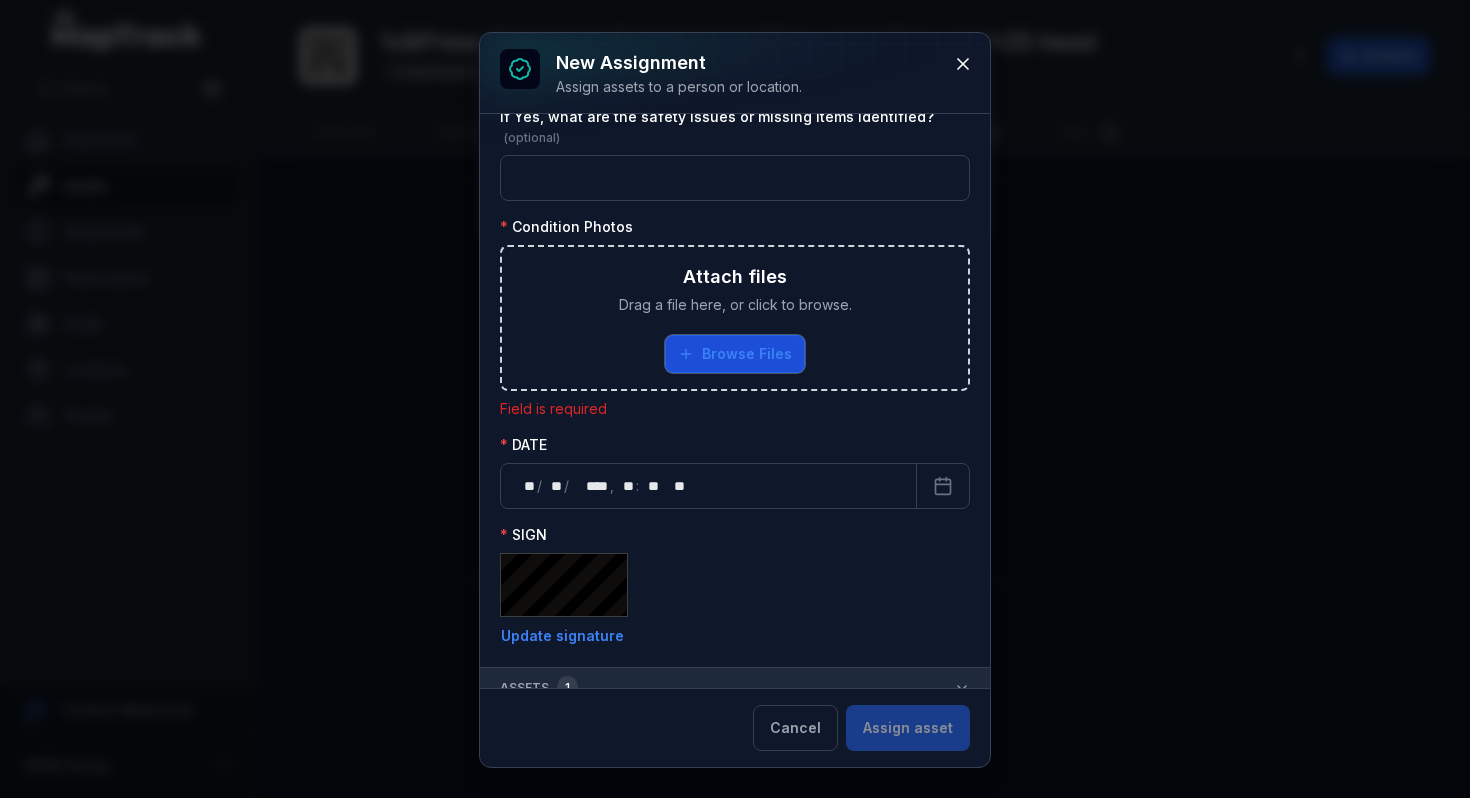 click on "Browse Files" at bounding box center [735, 354] 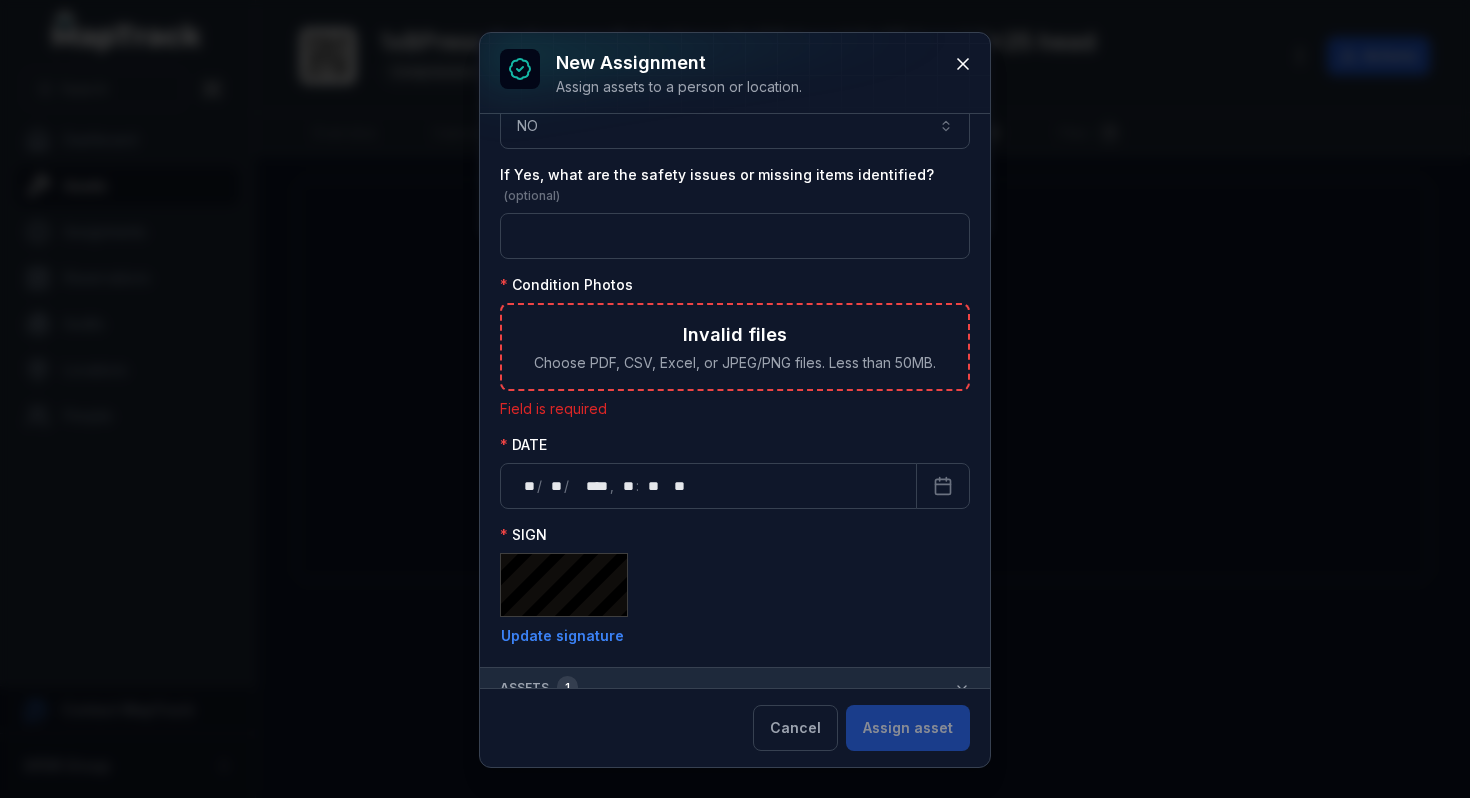 scroll, scrollTop: 658, scrollLeft: 0, axis: vertical 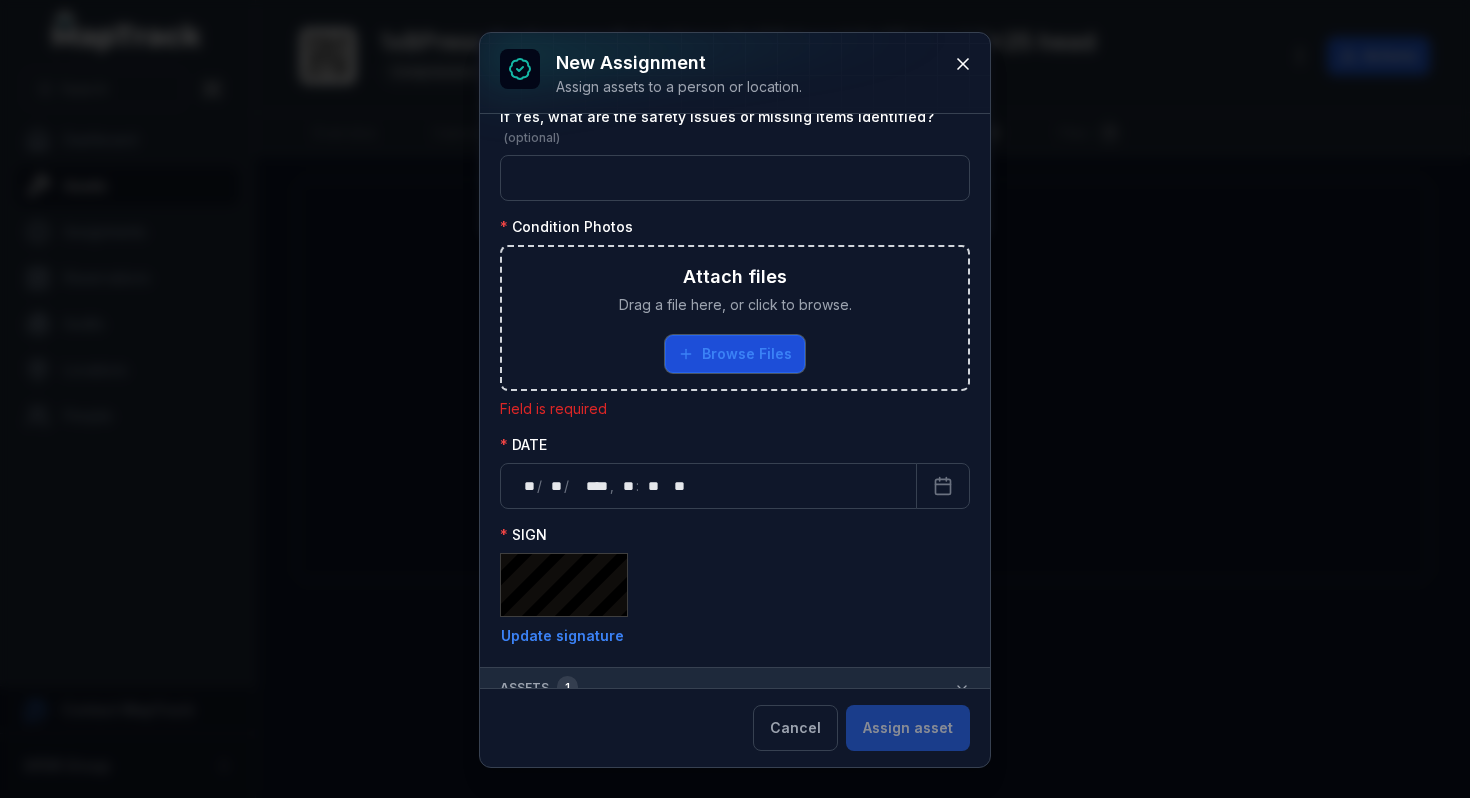 click on "Browse Files" at bounding box center (735, 354) 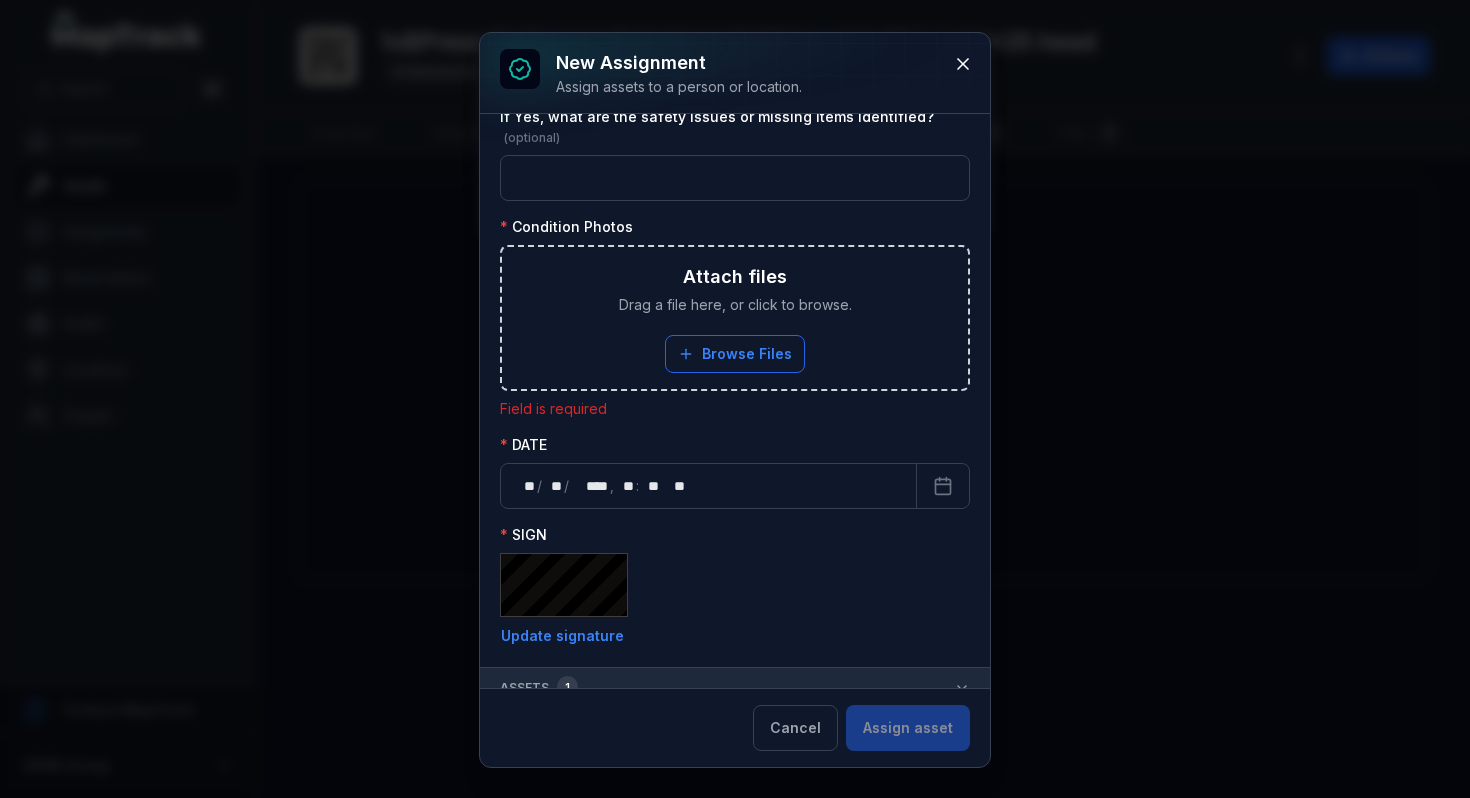 click on "**********" at bounding box center [735, 399] 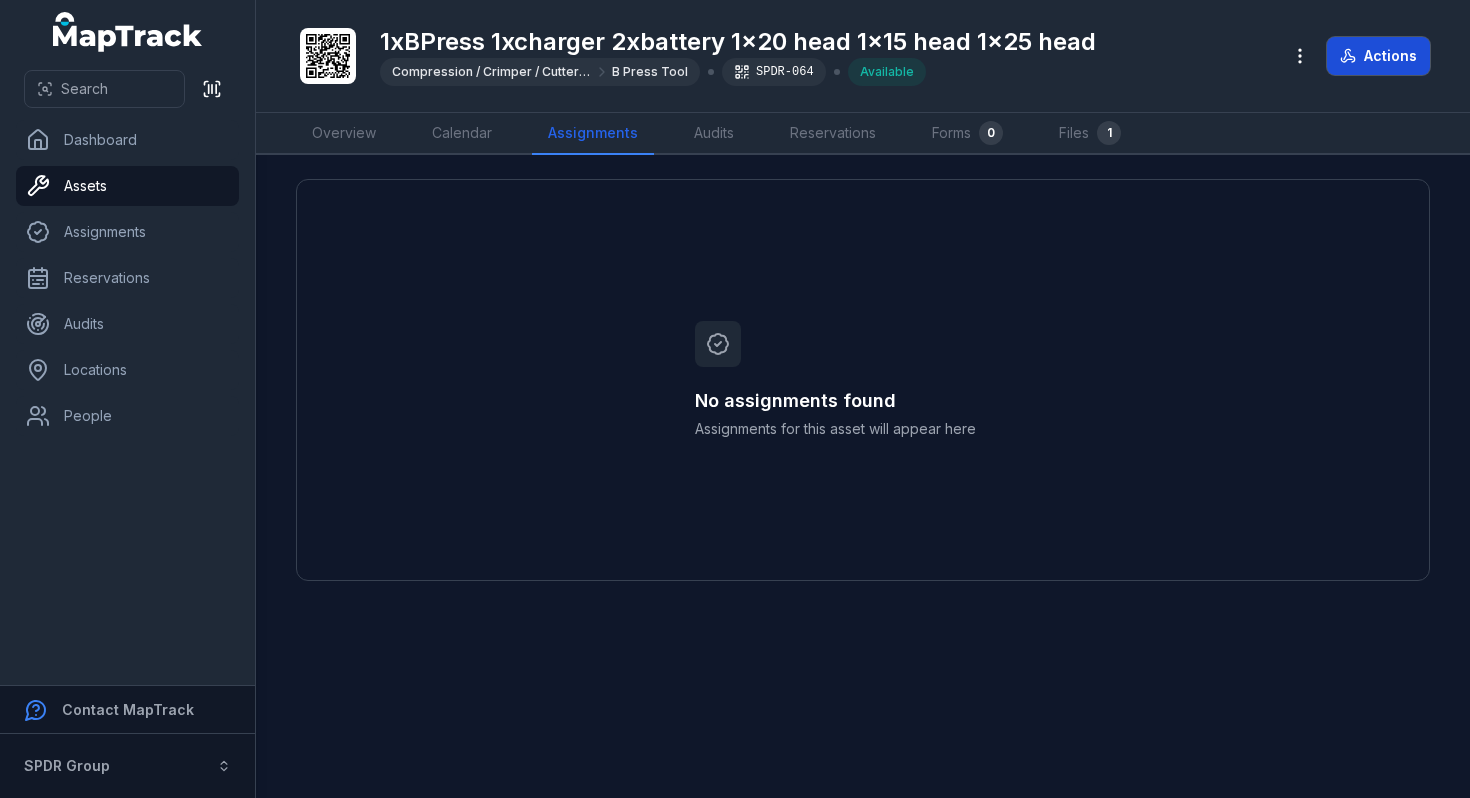 click on "Actions" at bounding box center [1378, 56] 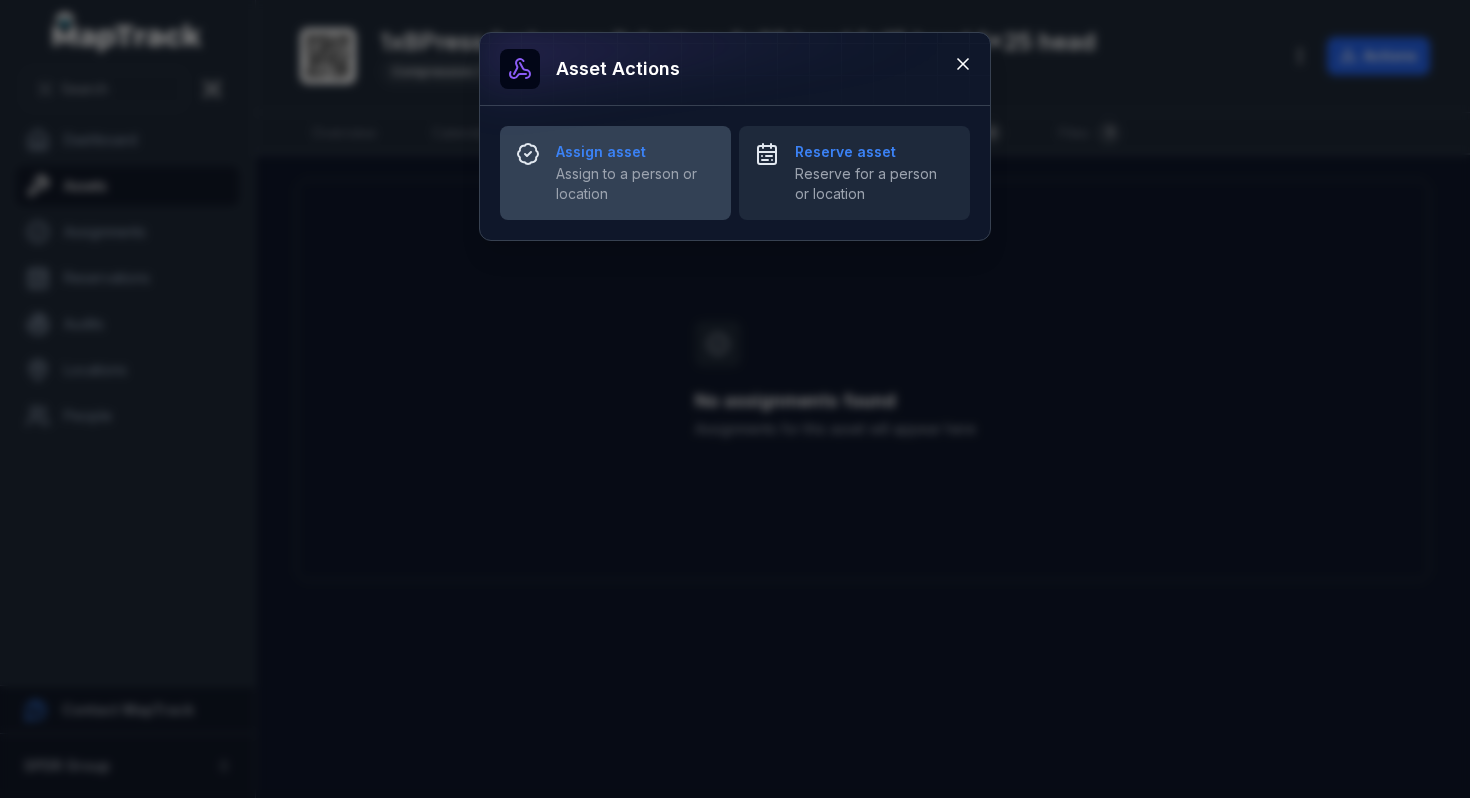 click on "Assign to a person or location" at bounding box center (635, 184) 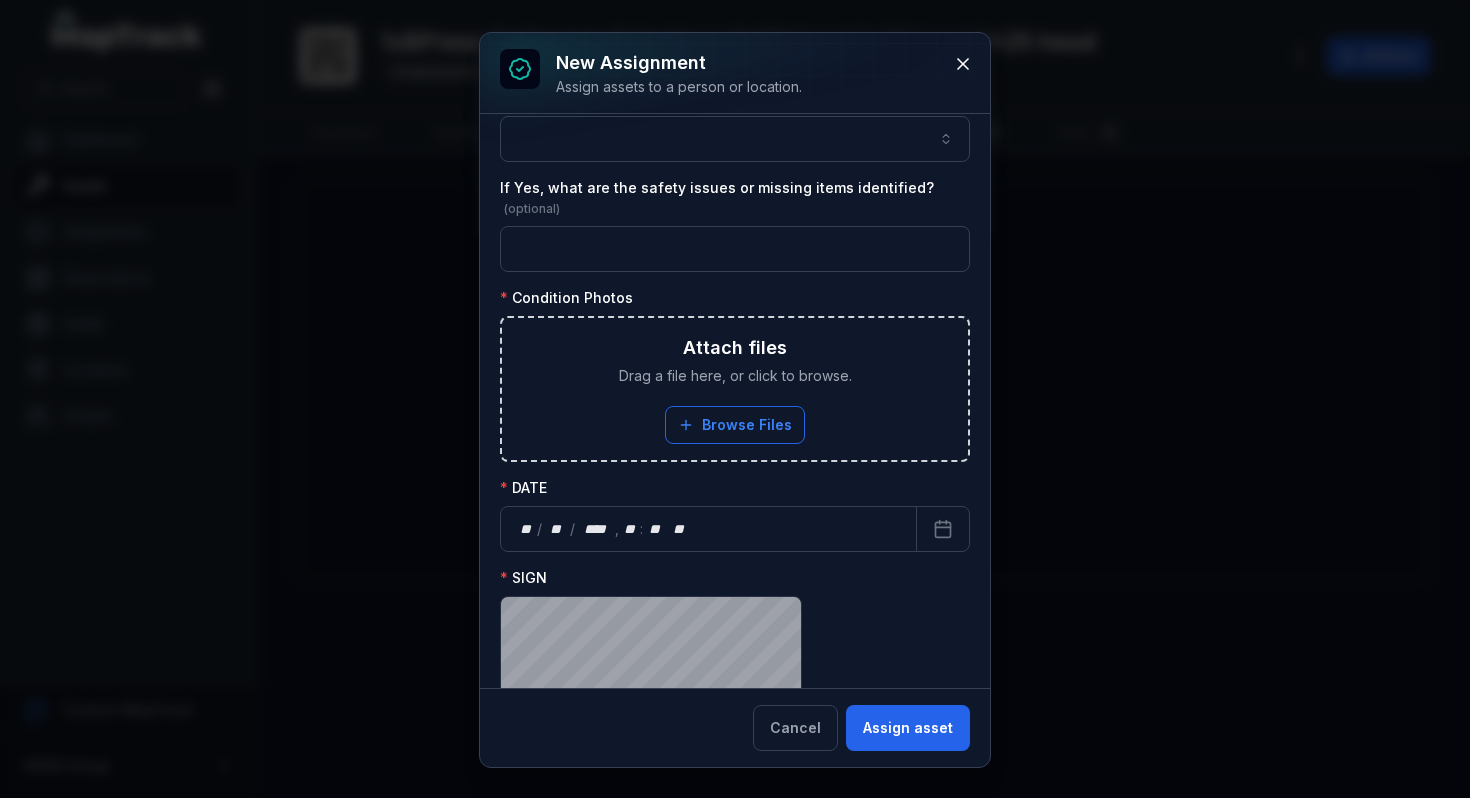 scroll, scrollTop: 726, scrollLeft: 0, axis: vertical 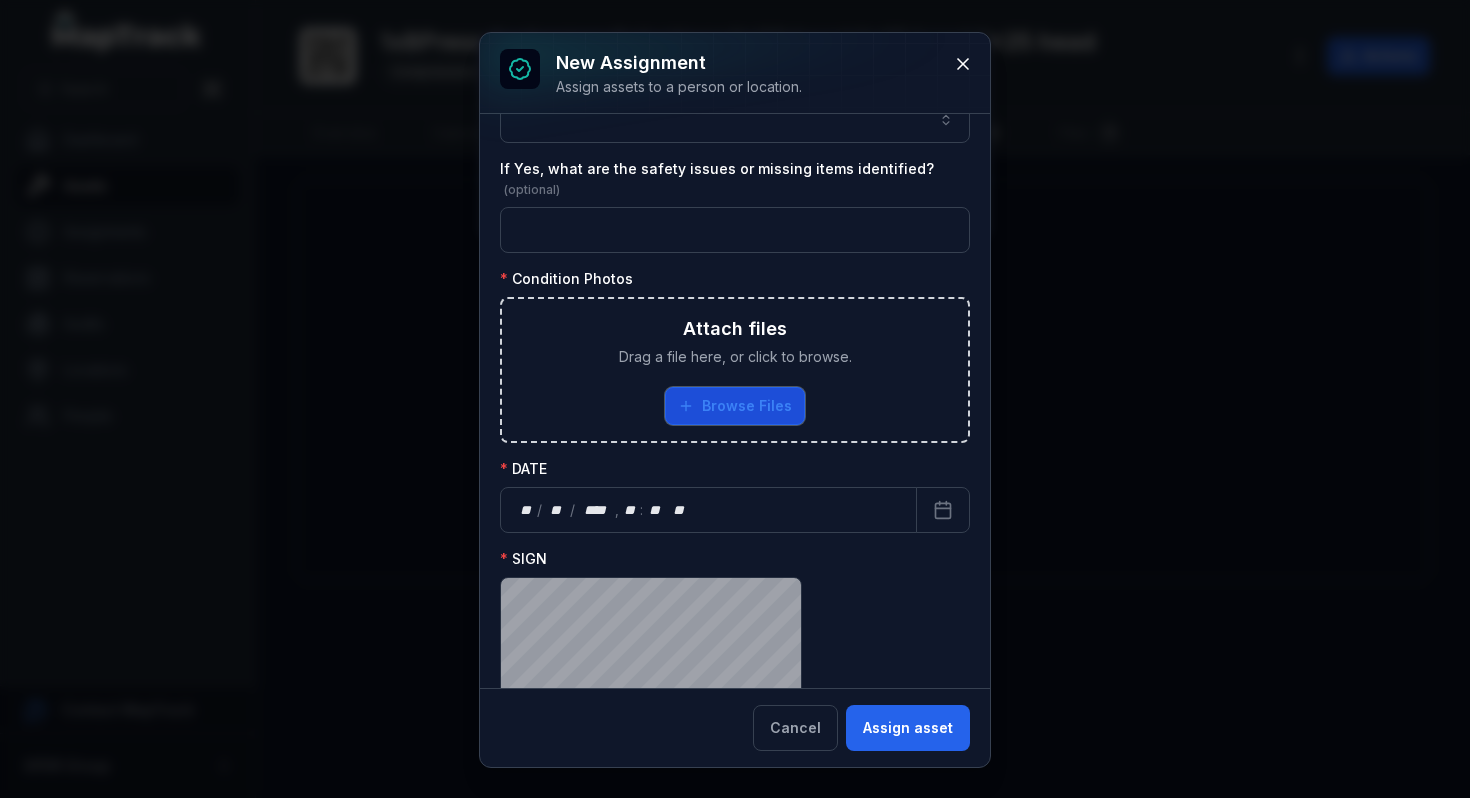 click on "Browse Files" at bounding box center [735, 406] 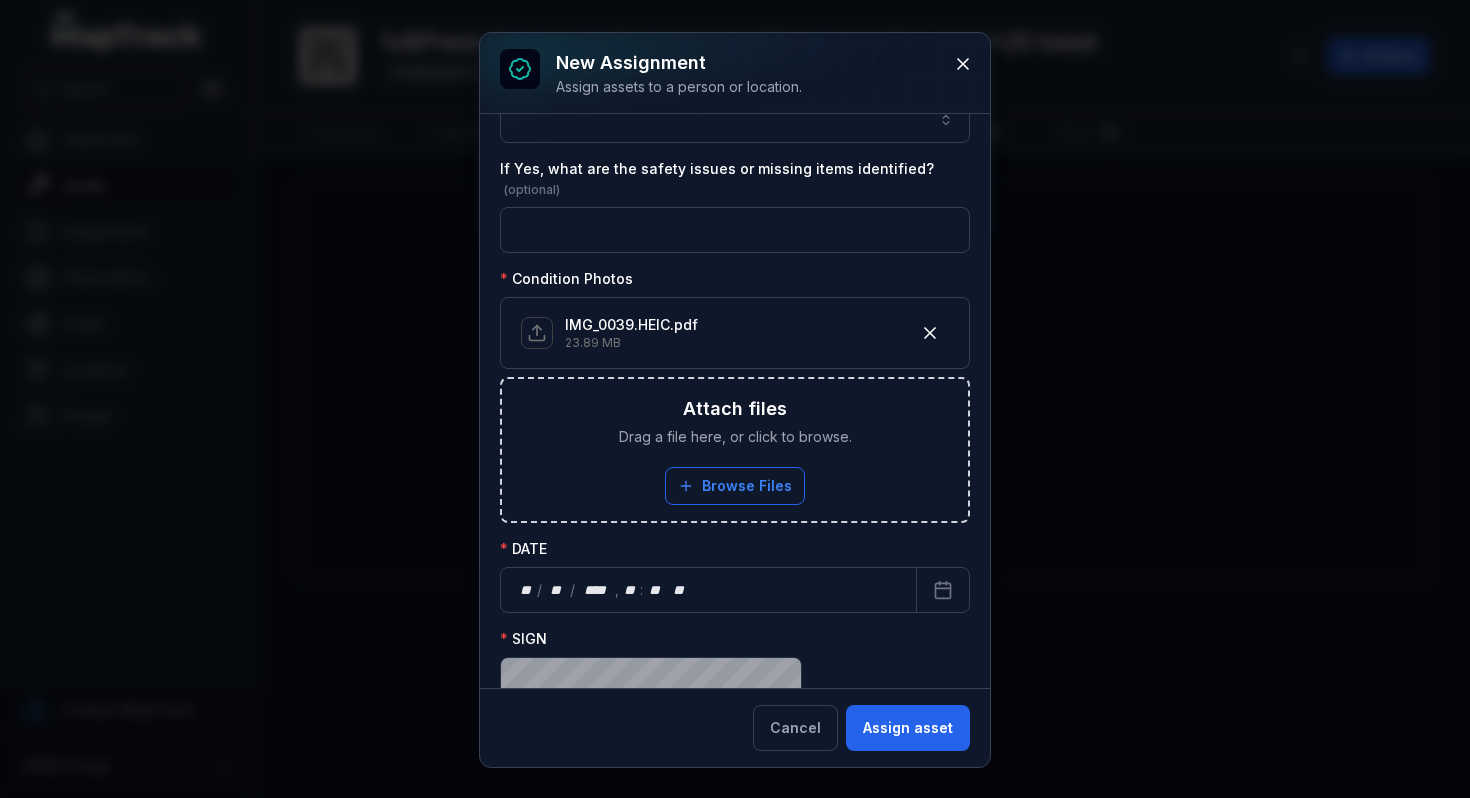 click on "IMG_0039.HEIC.pdf" at bounding box center (631, 325) 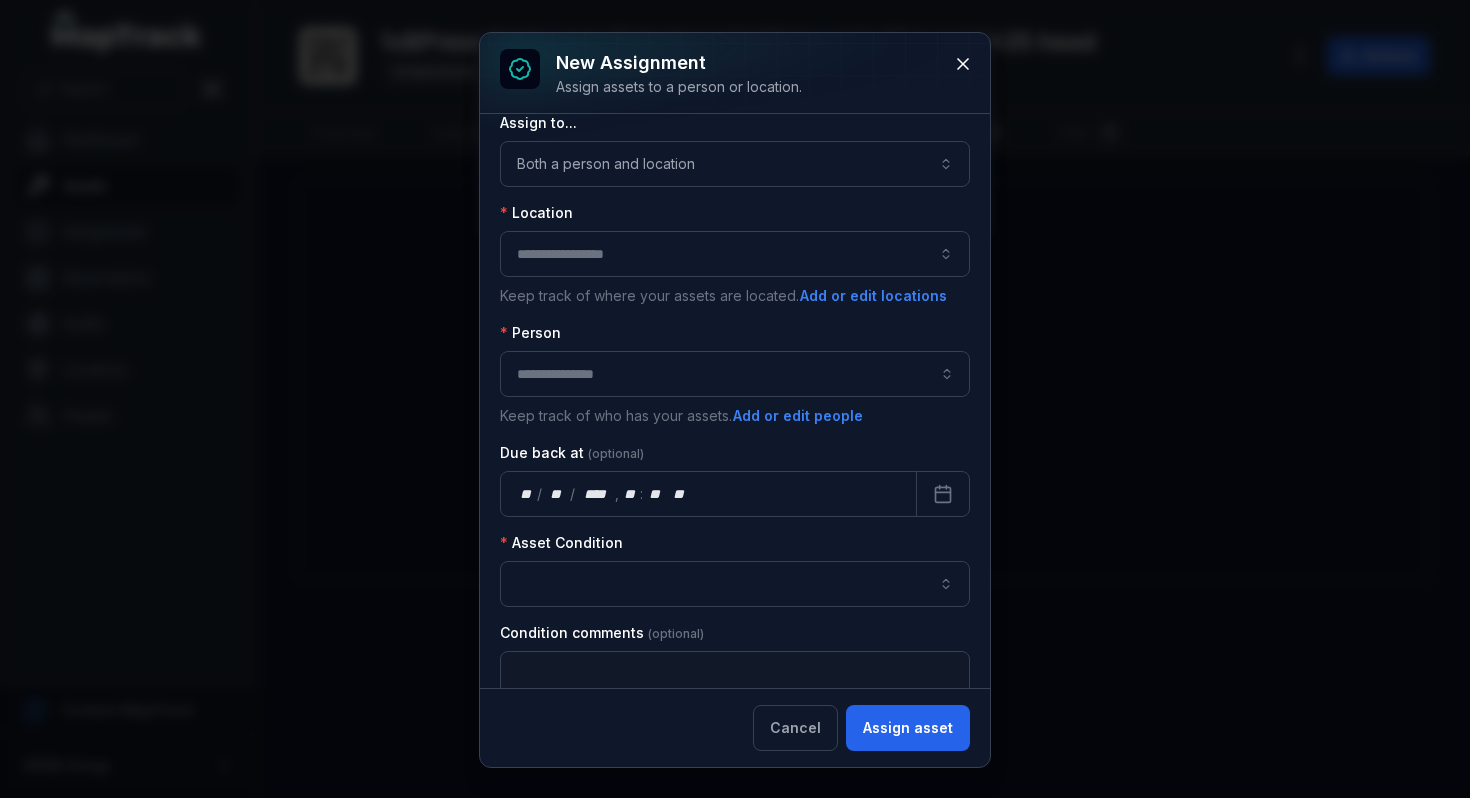 scroll, scrollTop: 0, scrollLeft: 0, axis: both 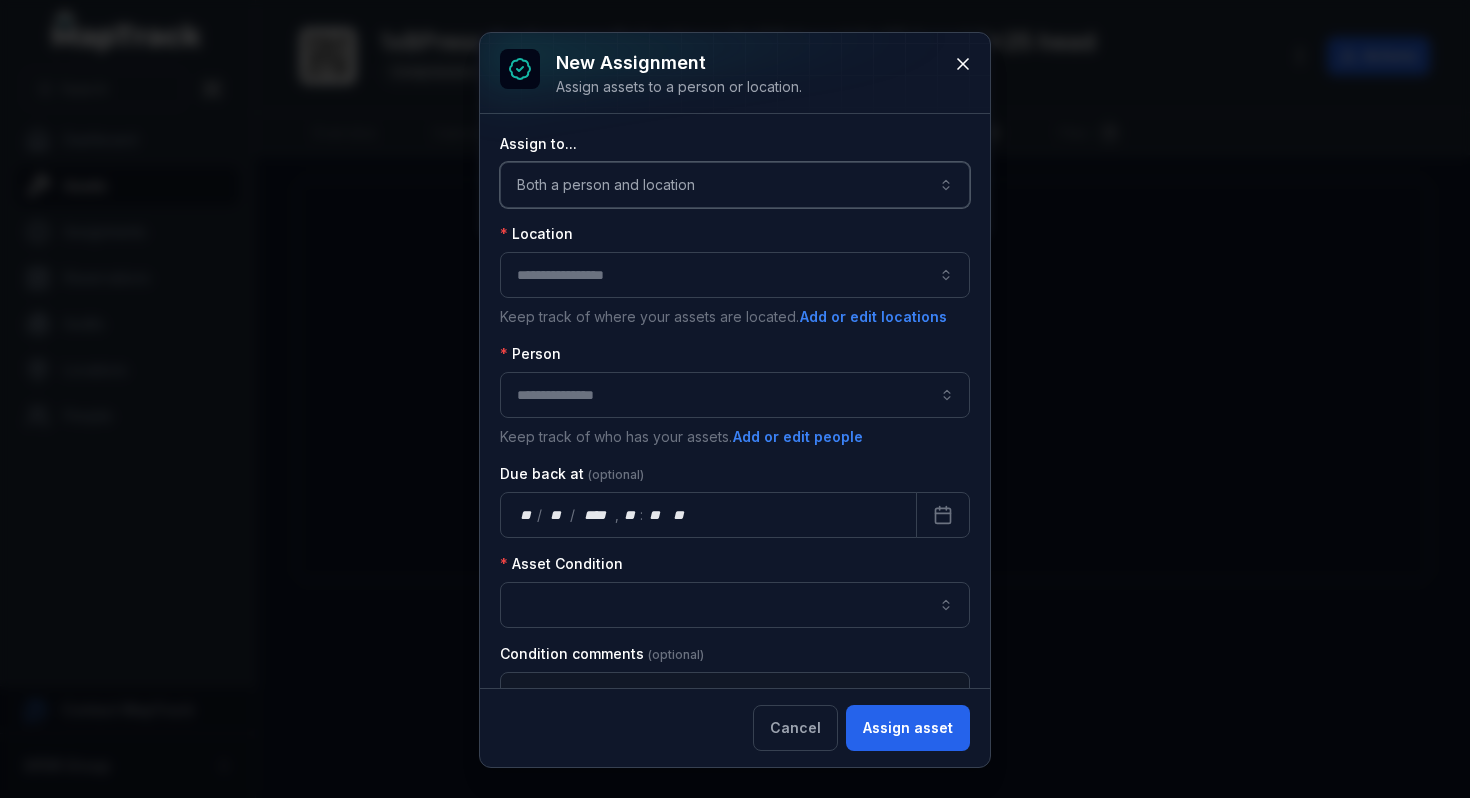click on "Both a person and location ****" at bounding box center [735, 185] 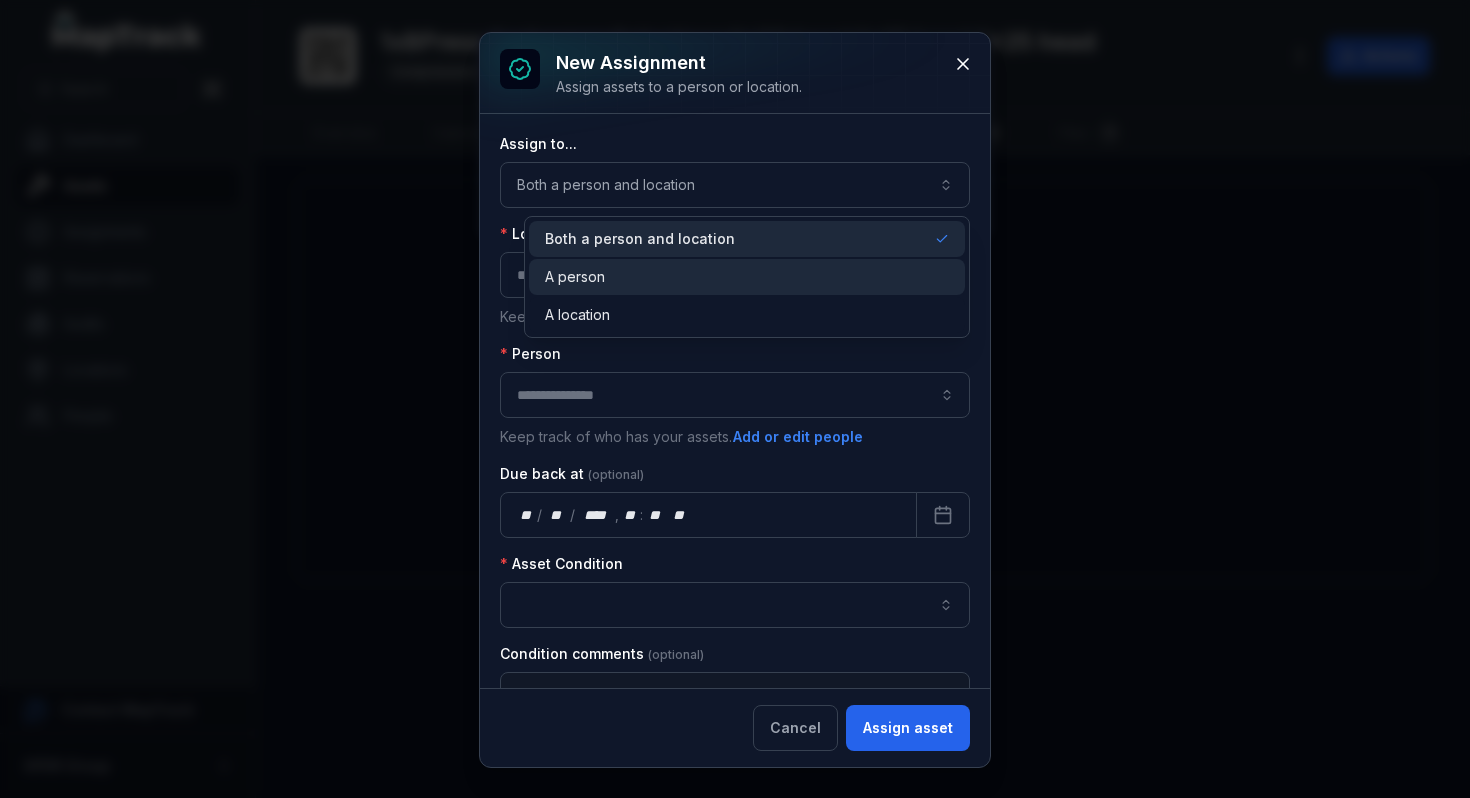 click on "A person" at bounding box center [575, 277] 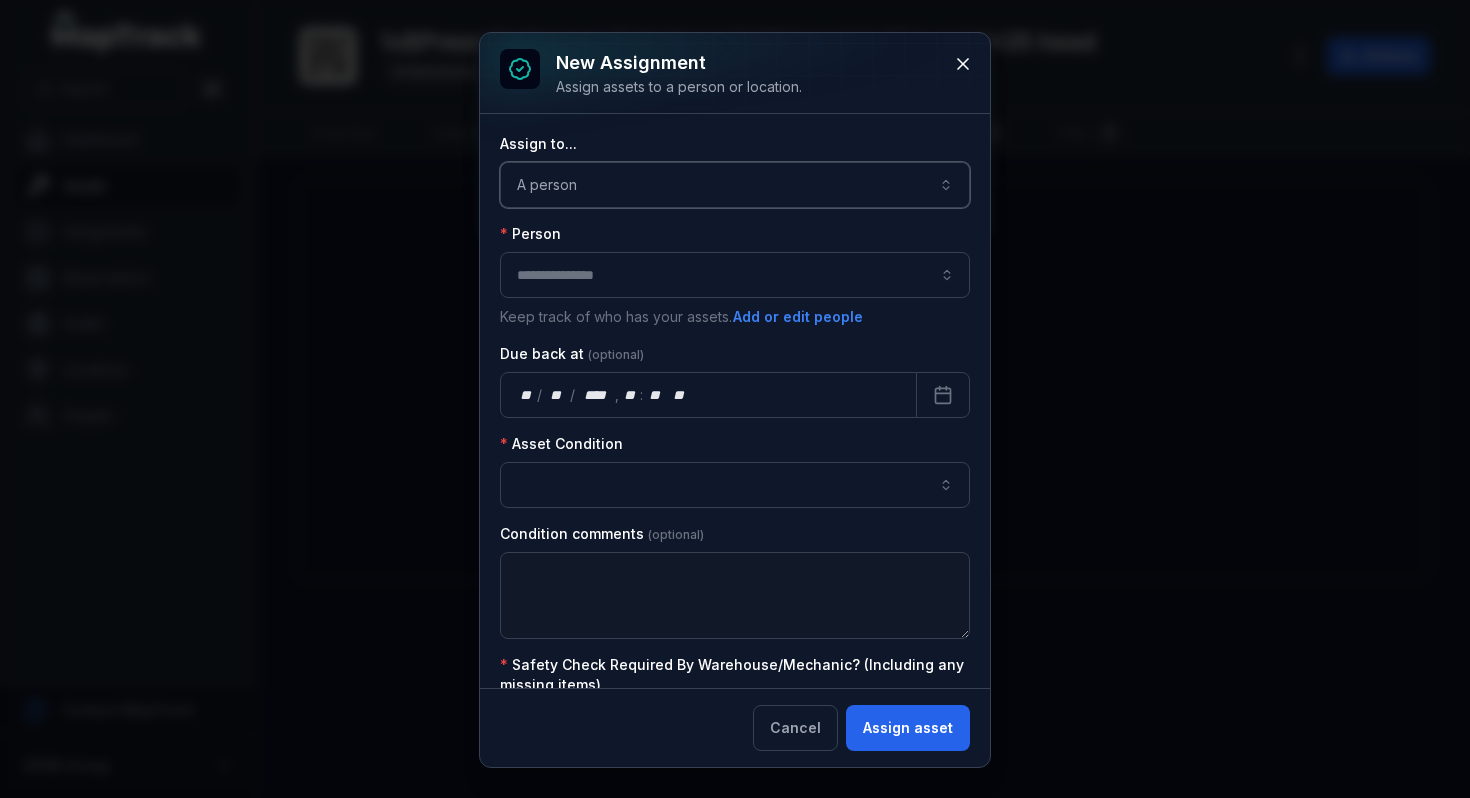 type 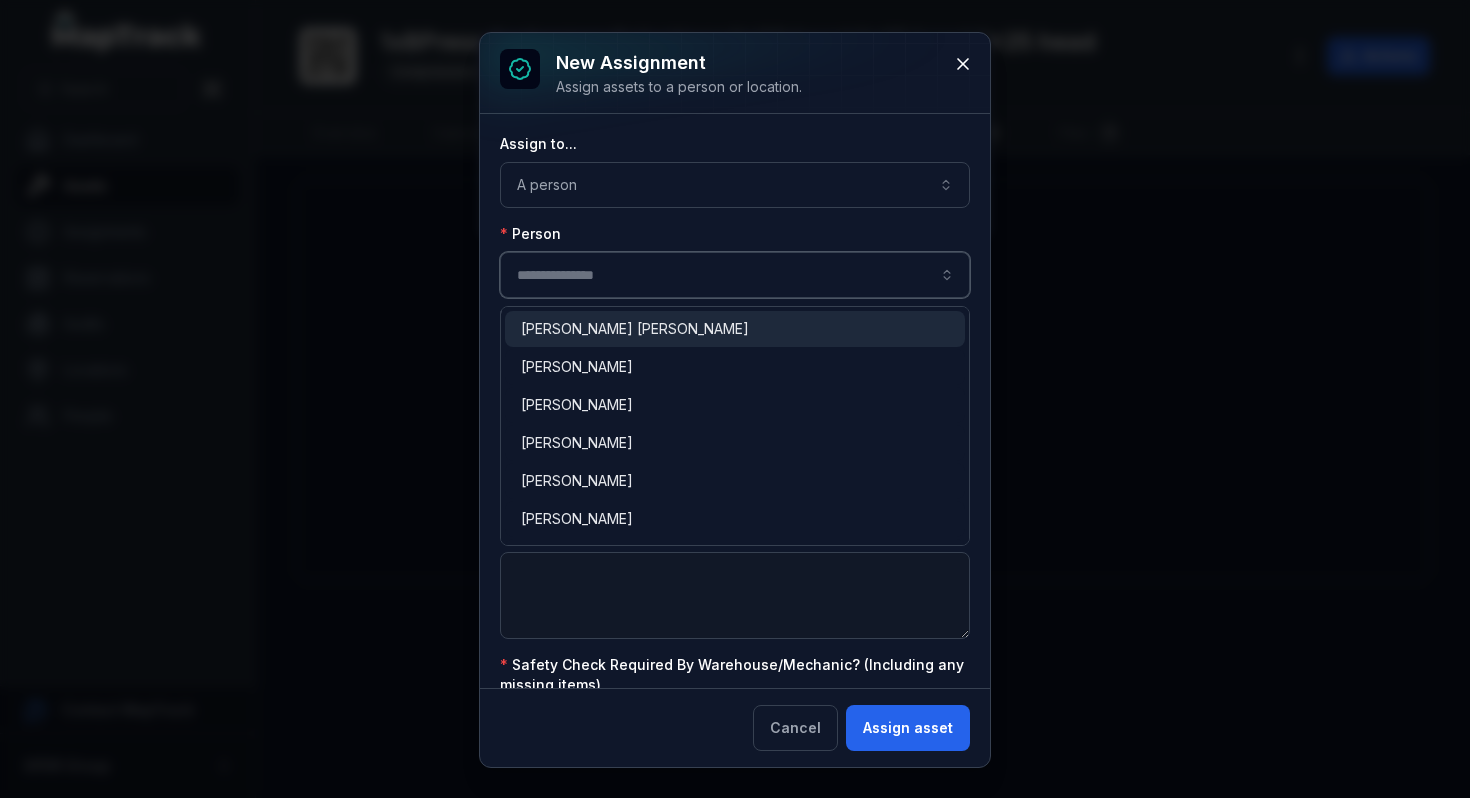 click at bounding box center (735, 275) 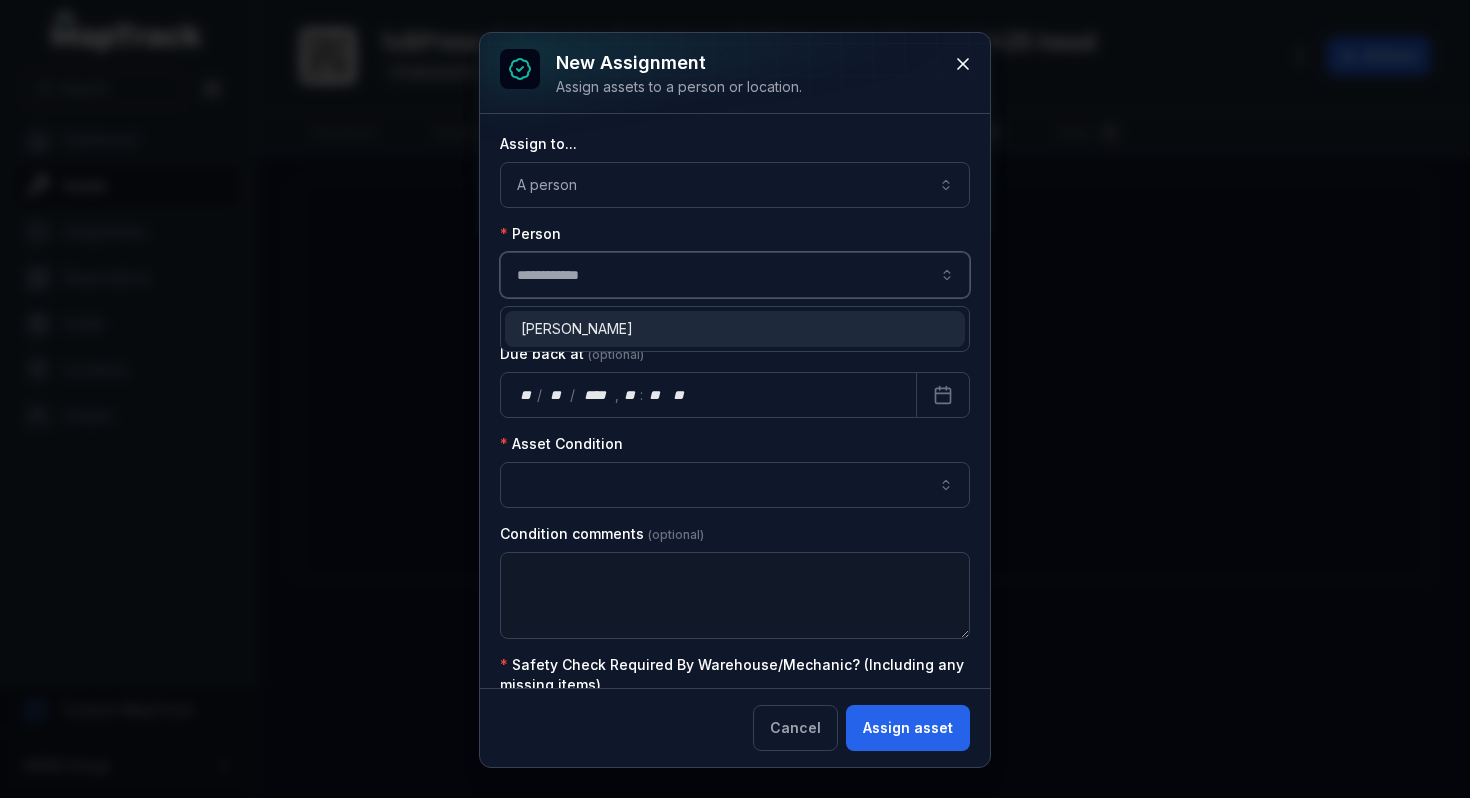 click on "[PERSON_NAME]" at bounding box center [577, 329] 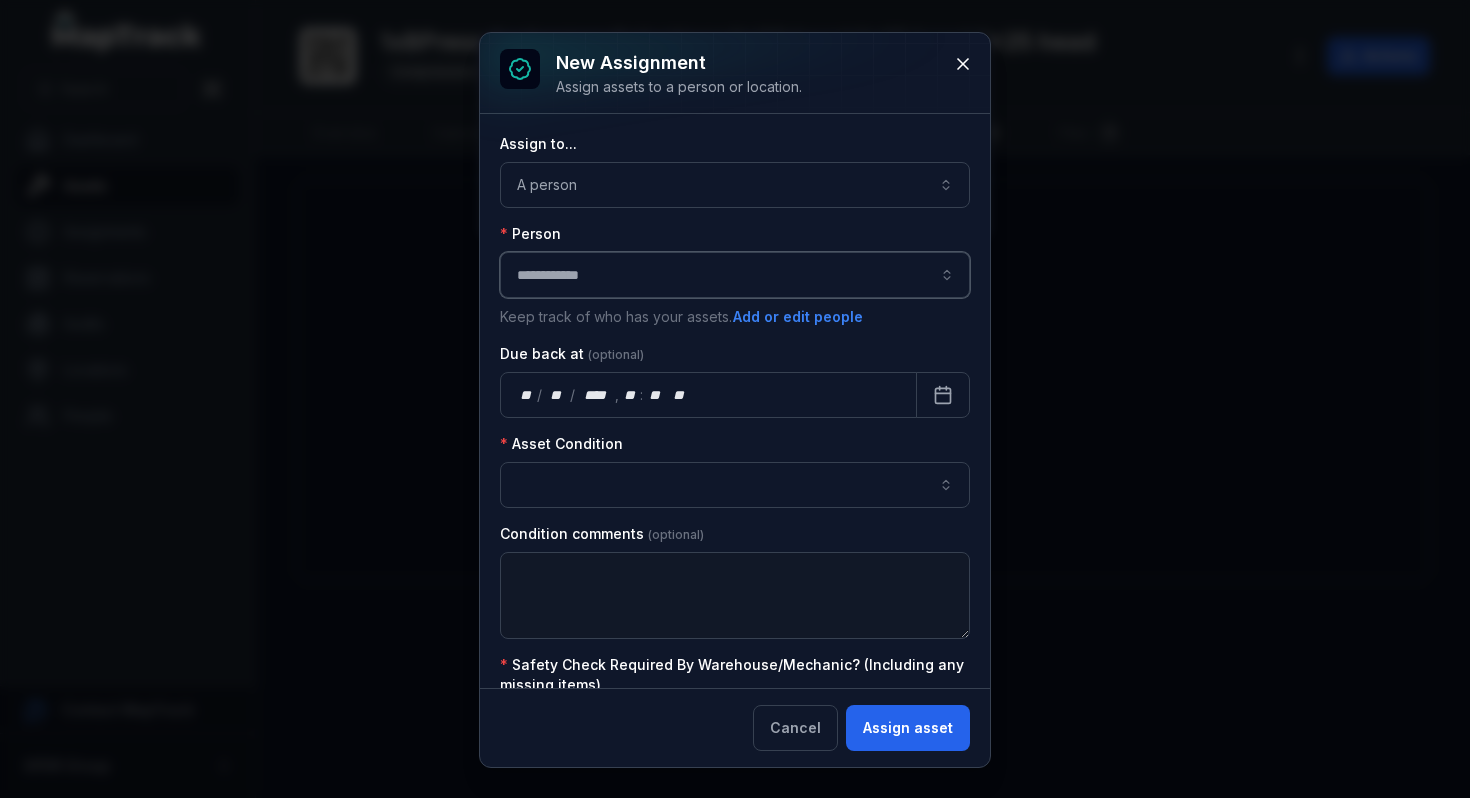 type on "**********" 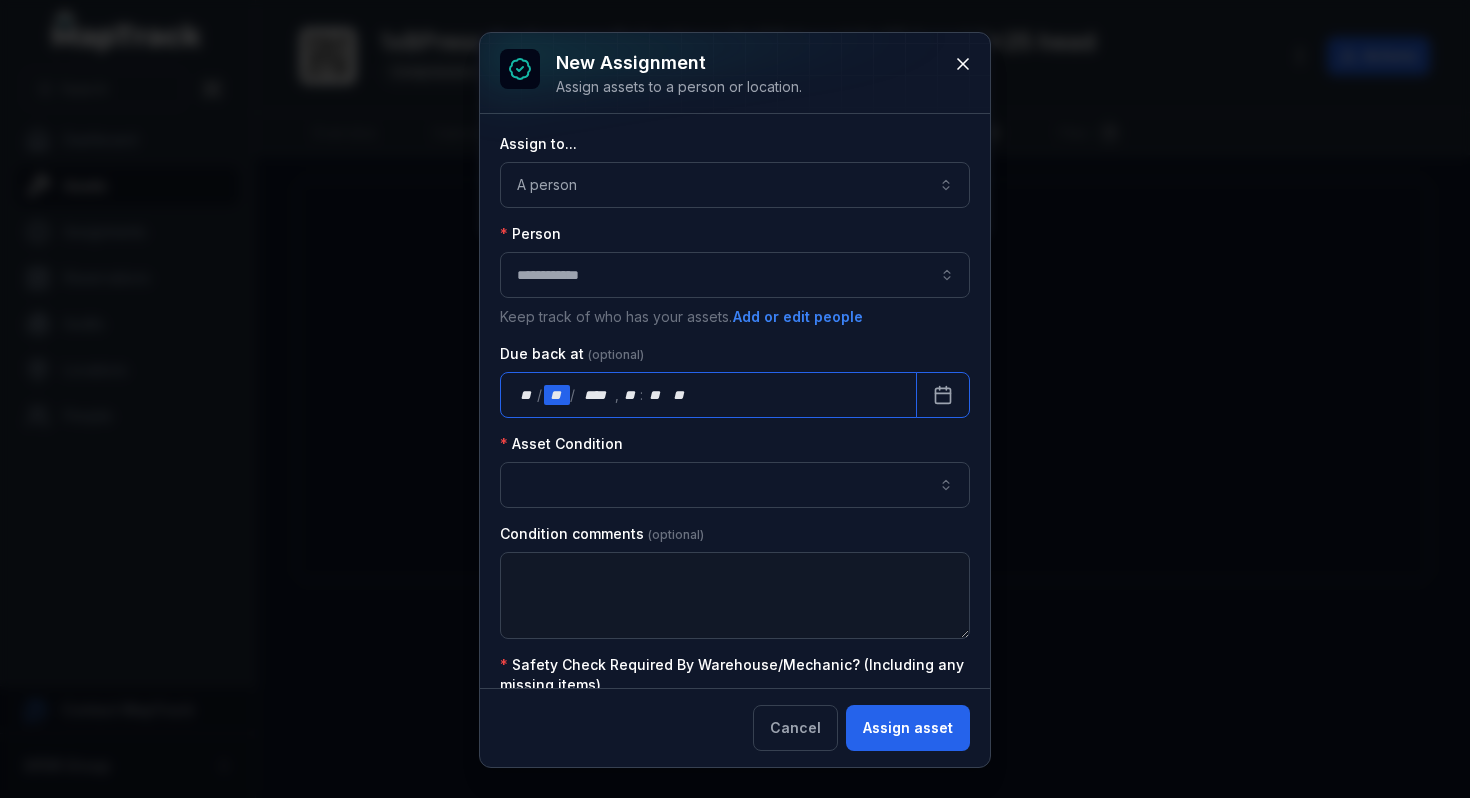 click on "**" at bounding box center [557, 395] 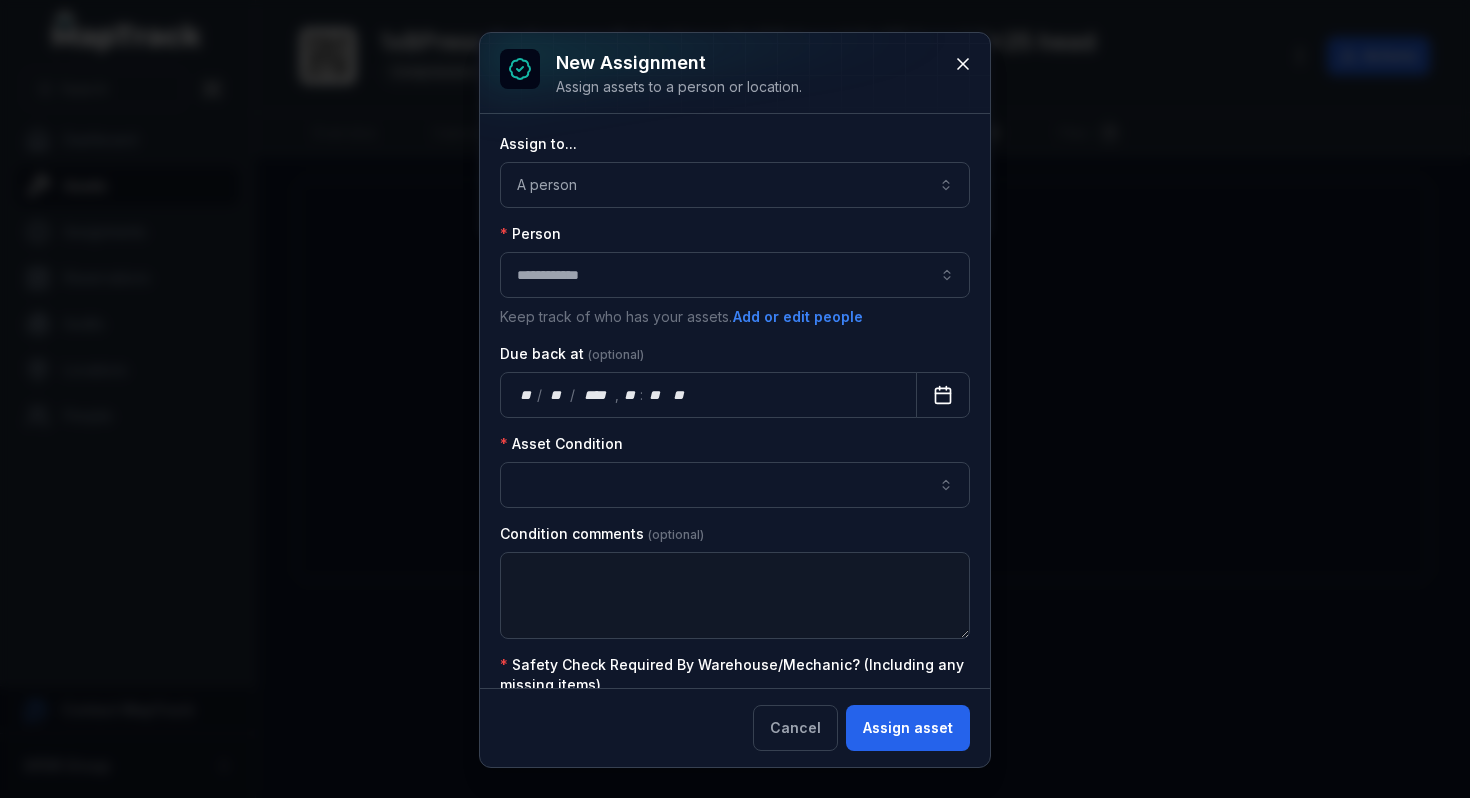 click at bounding box center [943, 395] 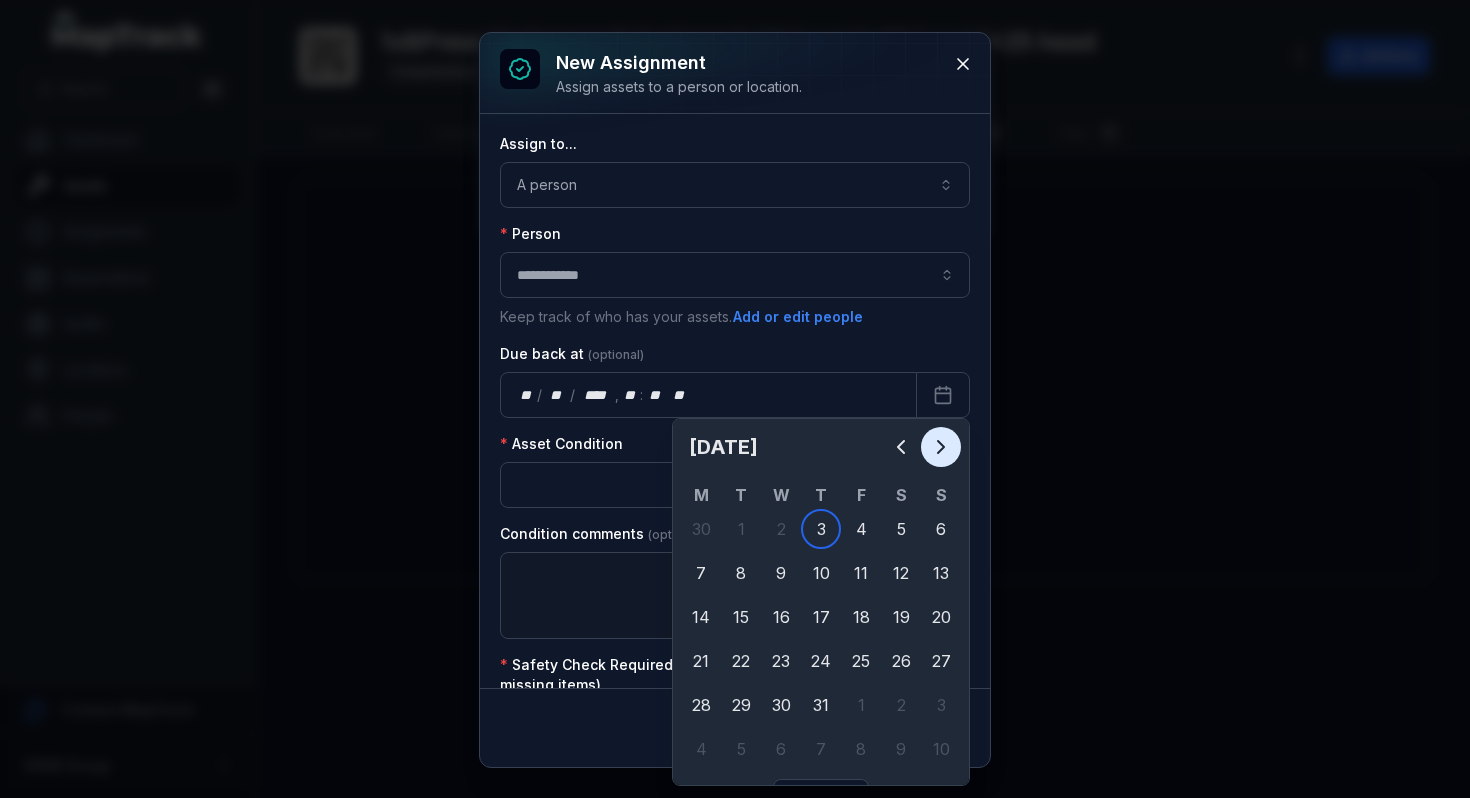 click 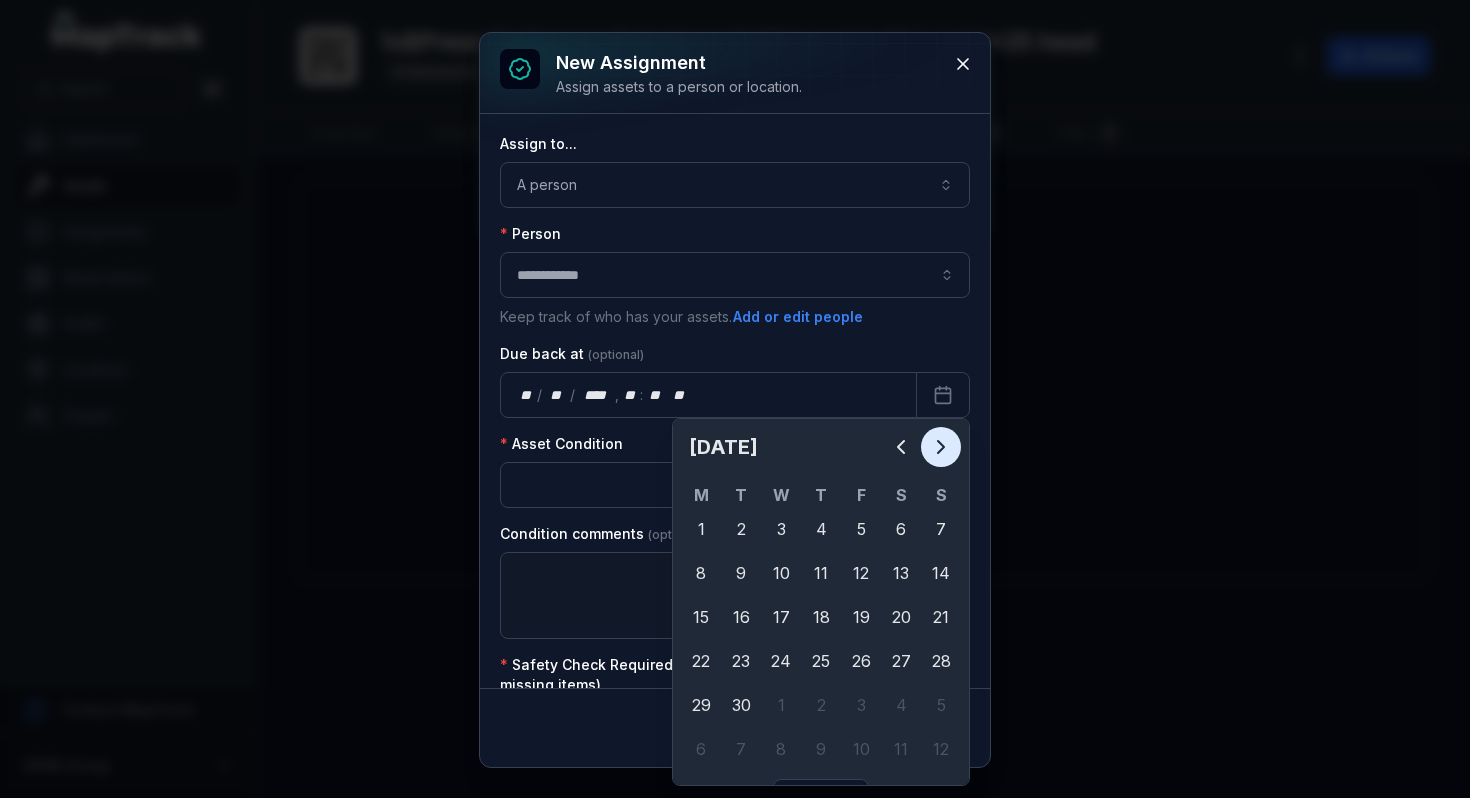 click 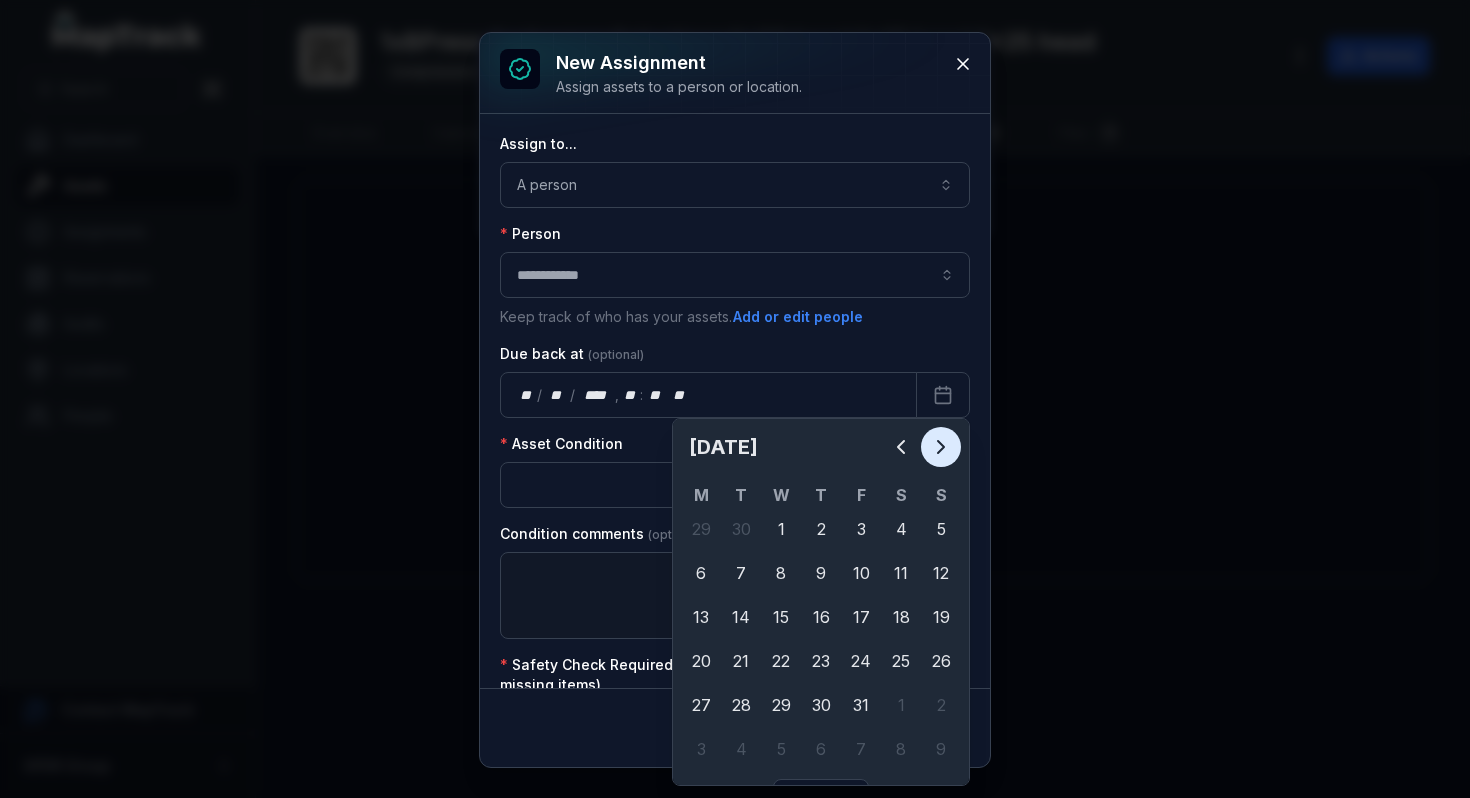 click 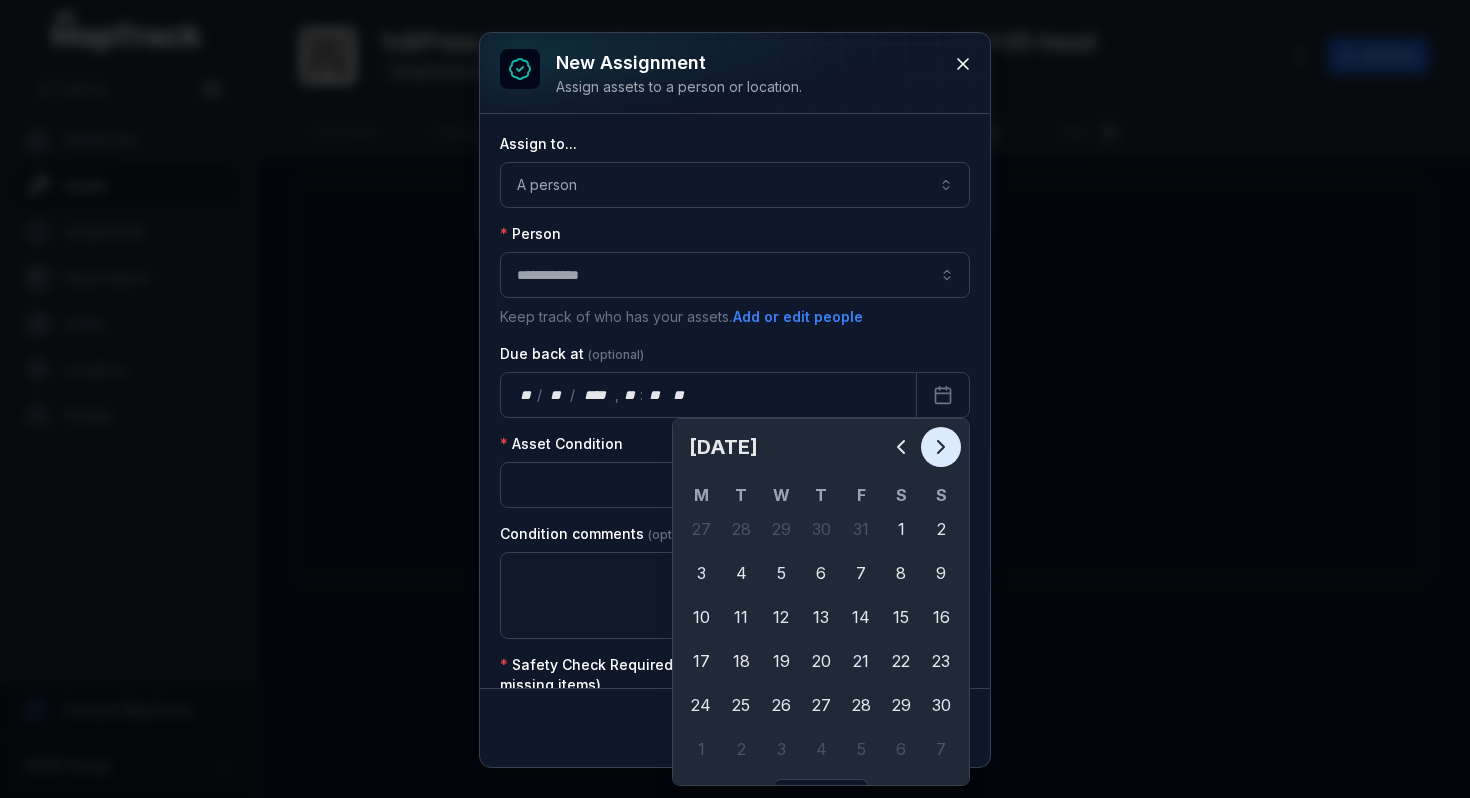 click 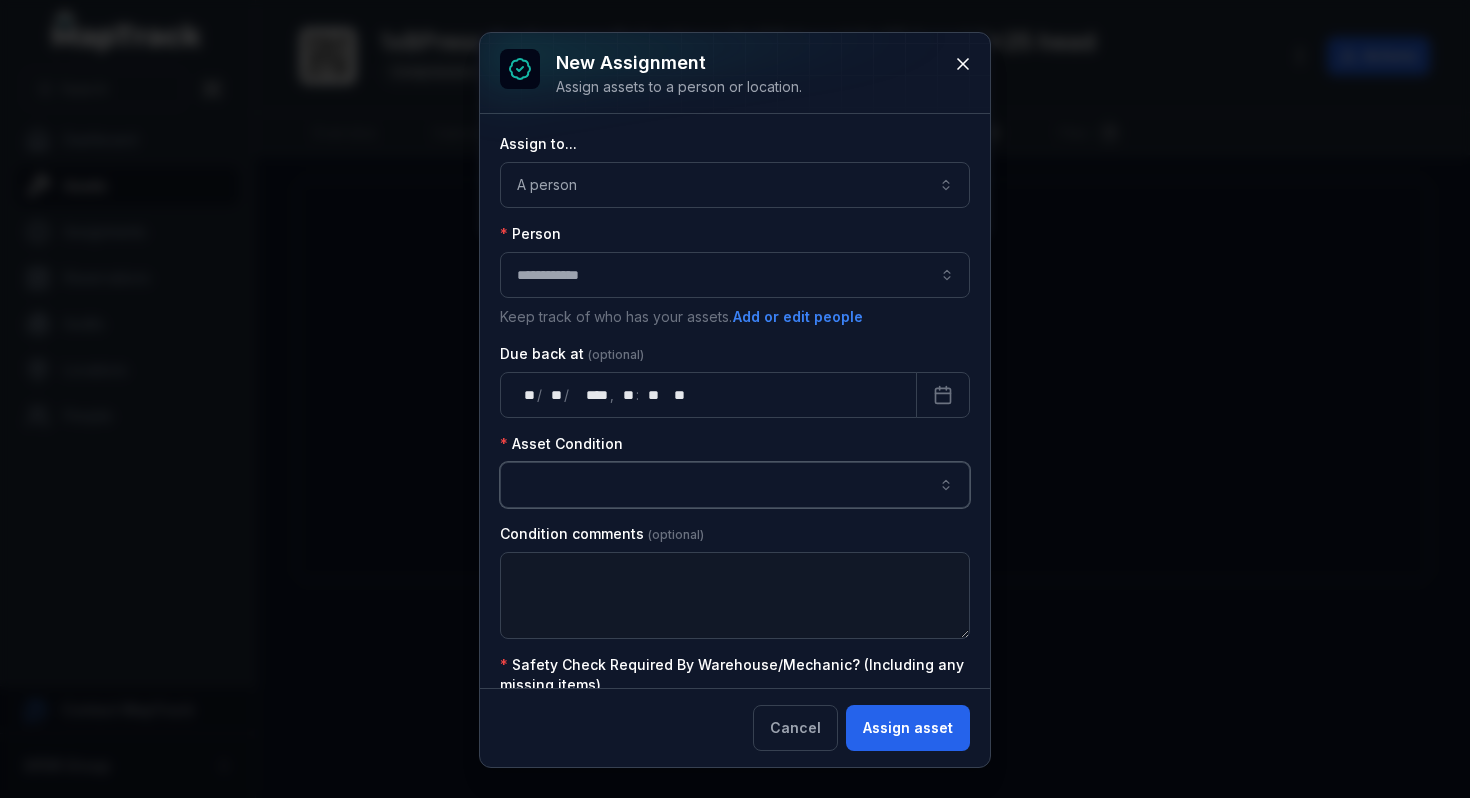 click at bounding box center [735, 485] 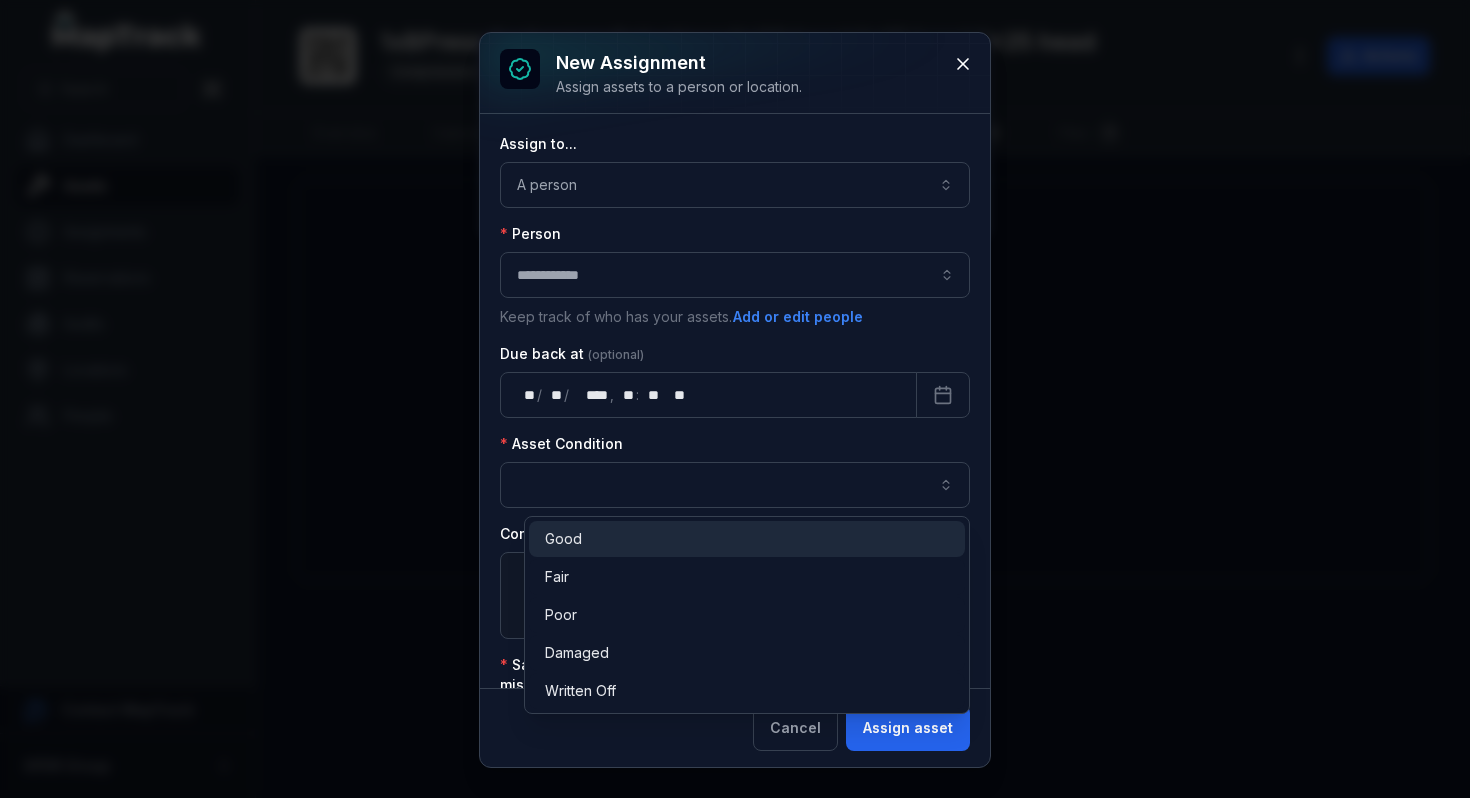 click on "Good" at bounding box center (747, 539) 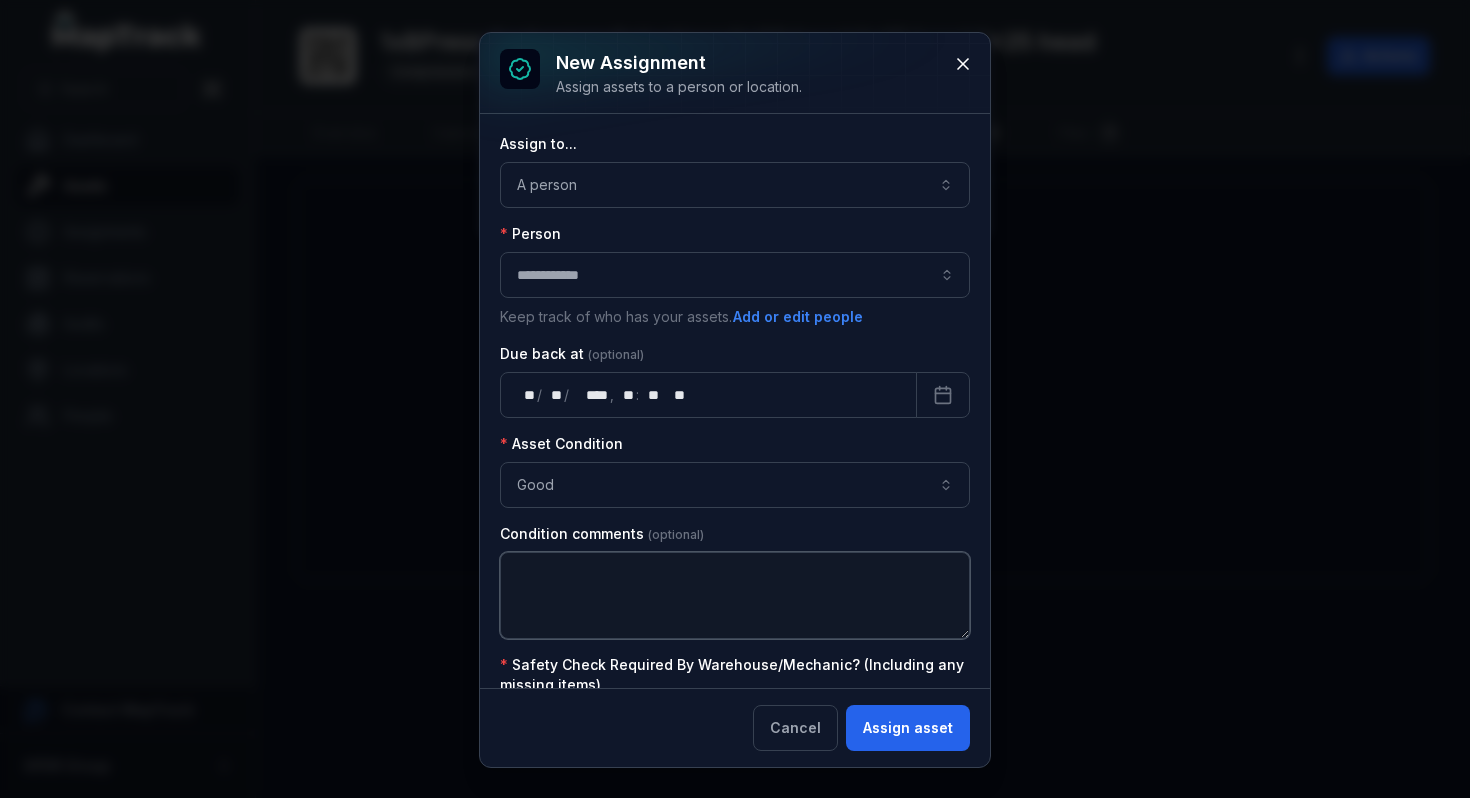 click at bounding box center [735, 595] 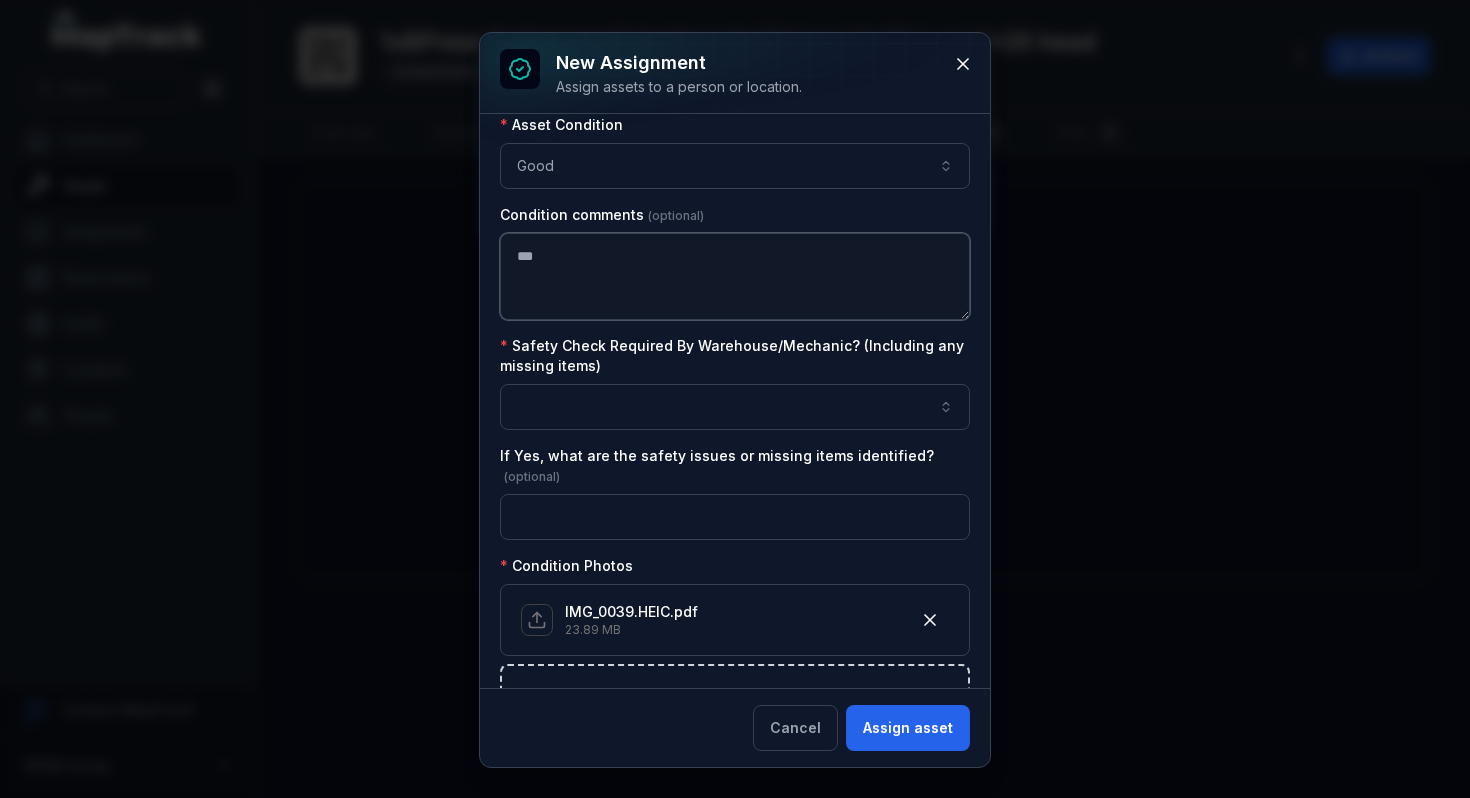 scroll, scrollTop: 329, scrollLeft: 0, axis: vertical 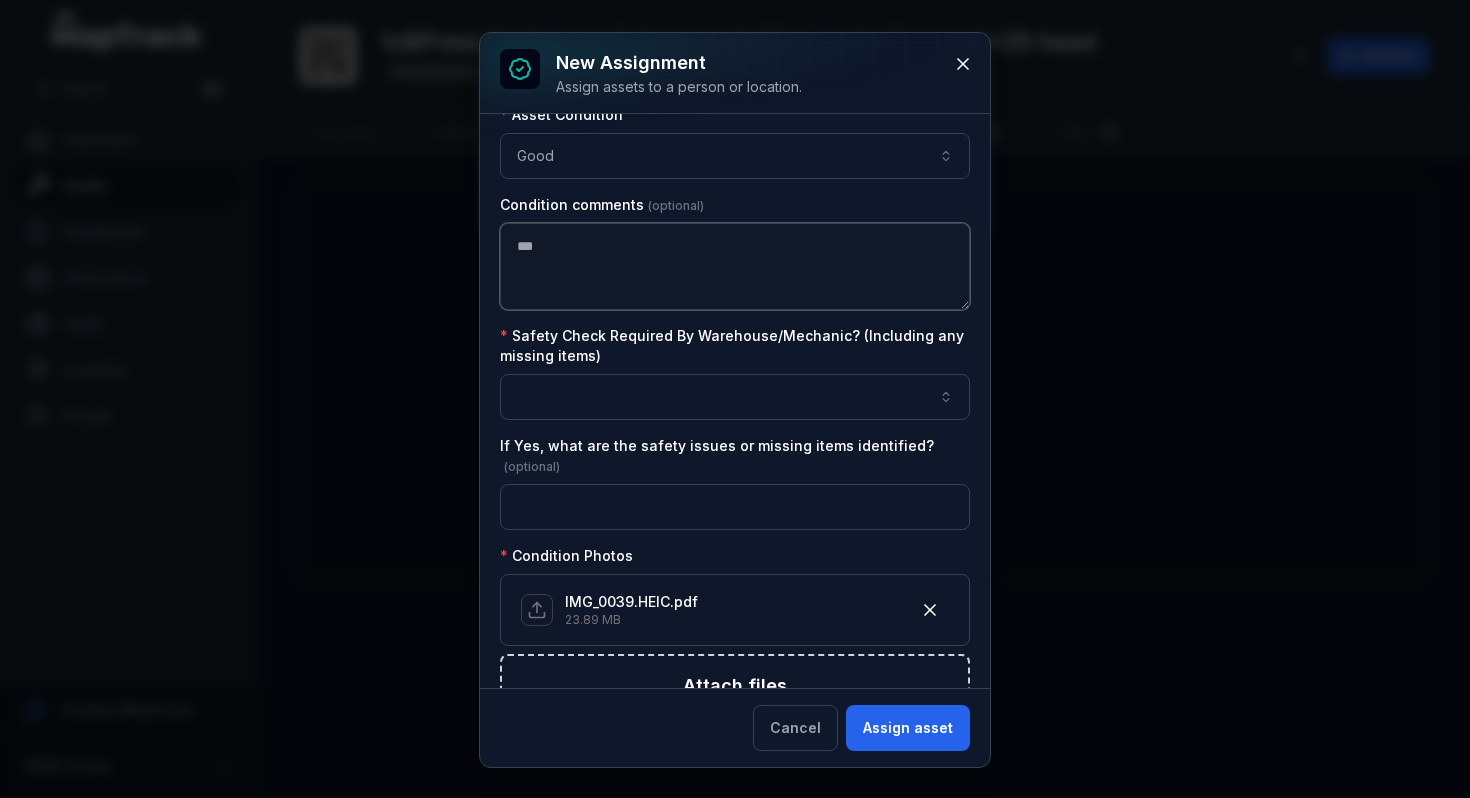 type on "***" 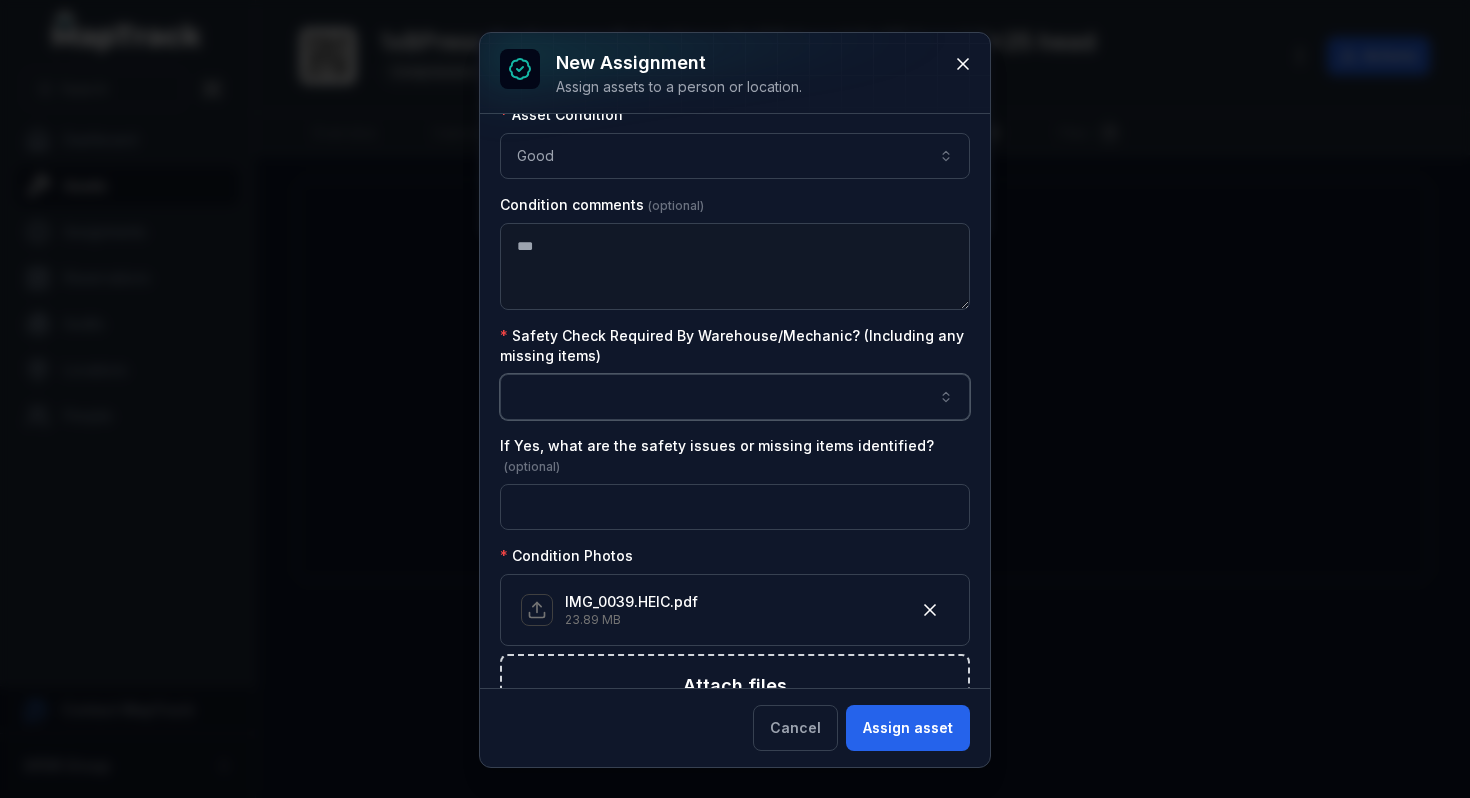 click at bounding box center (735, 397) 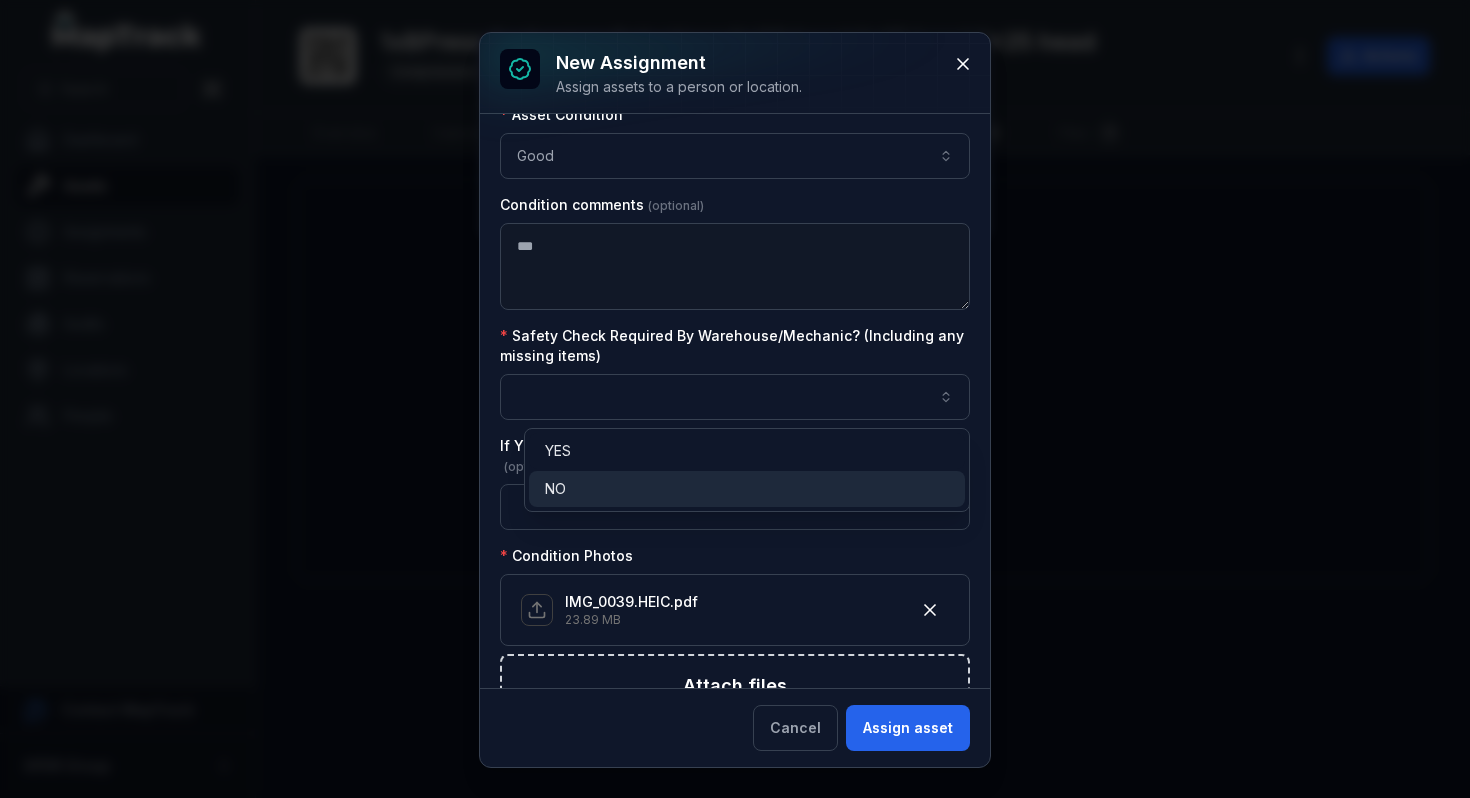 click on "NO" at bounding box center (747, 489) 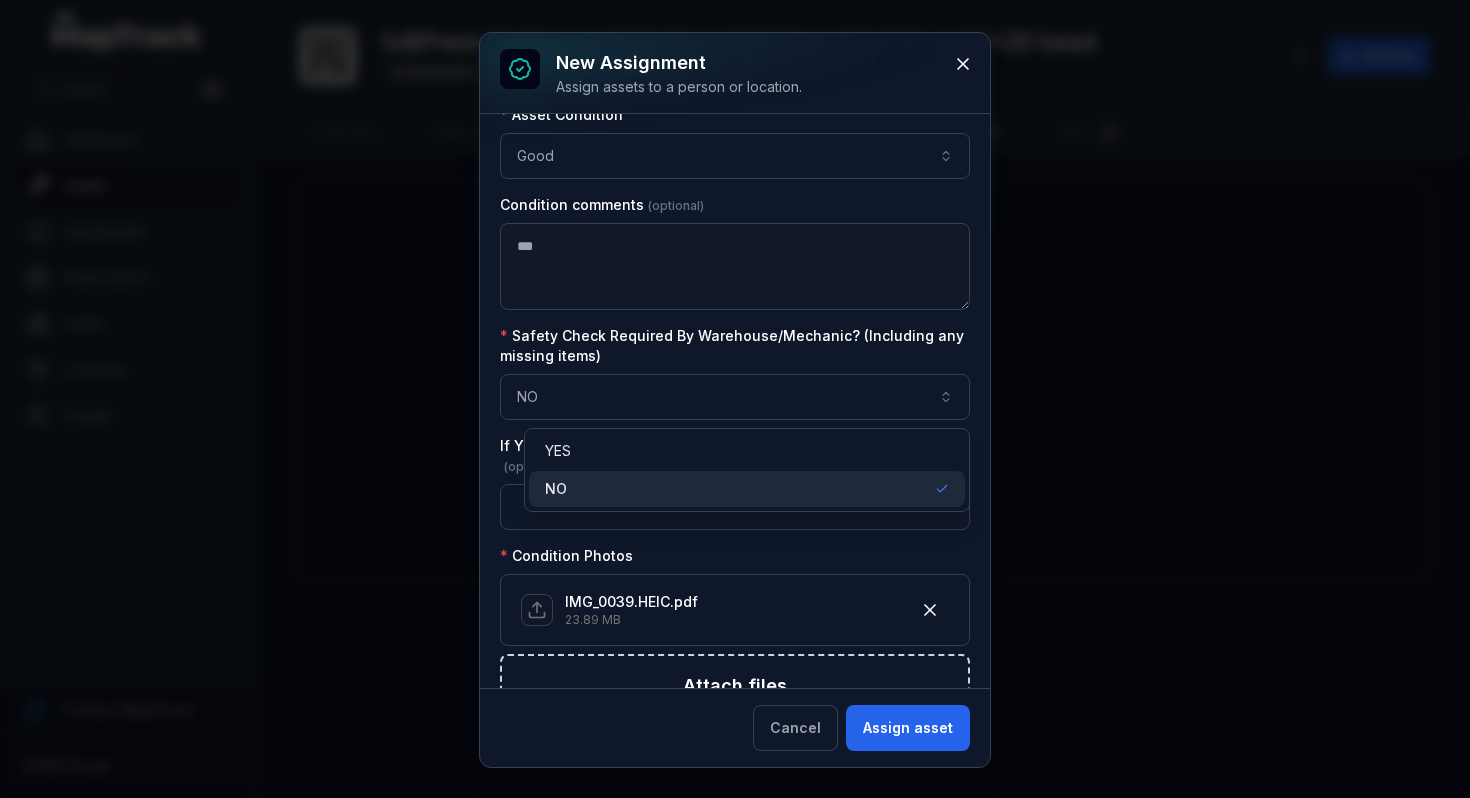 click on "**********" at bounding box center [735, 493] 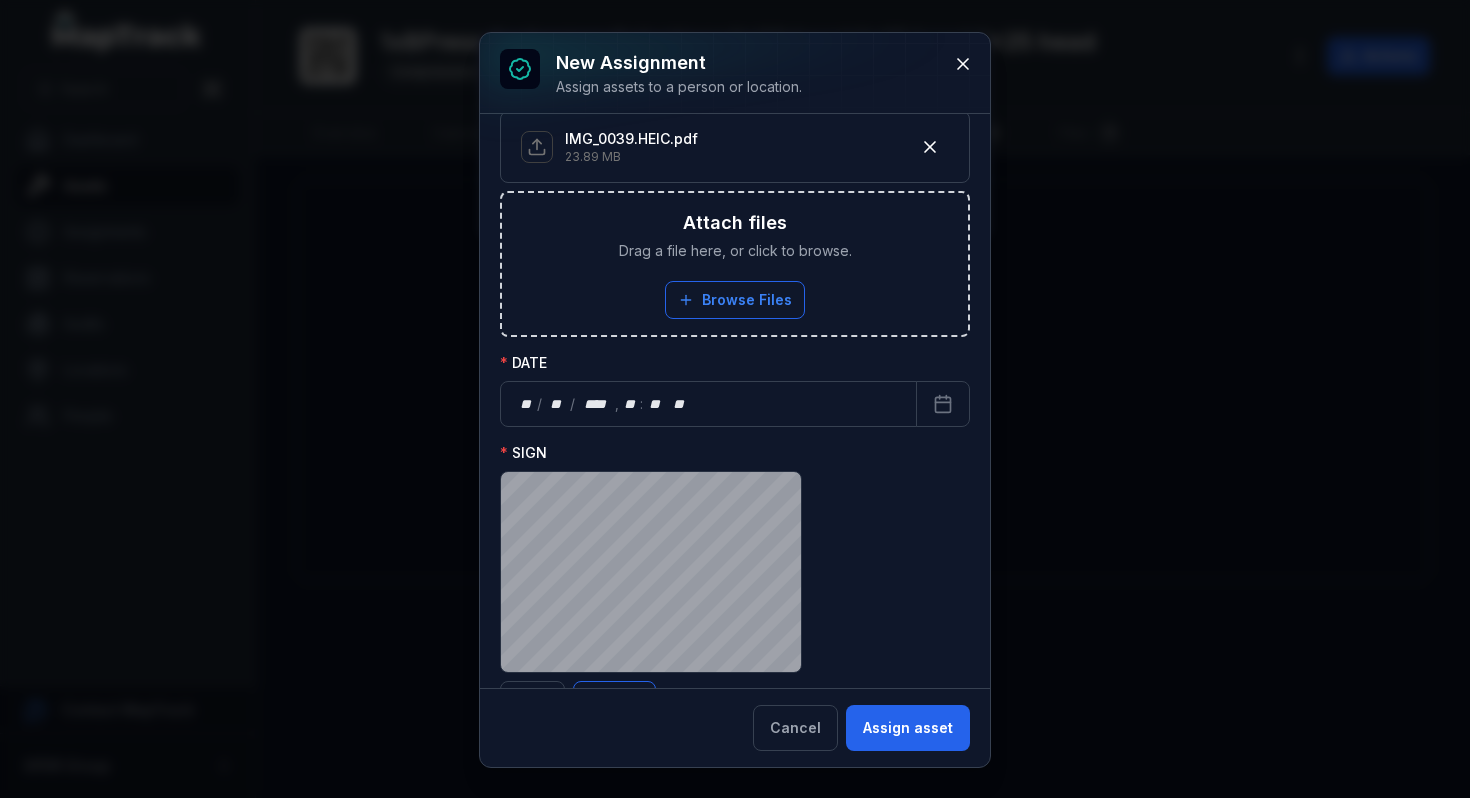 scroll, scrollTop: 802, scrollLeft: 0, axis: vertical 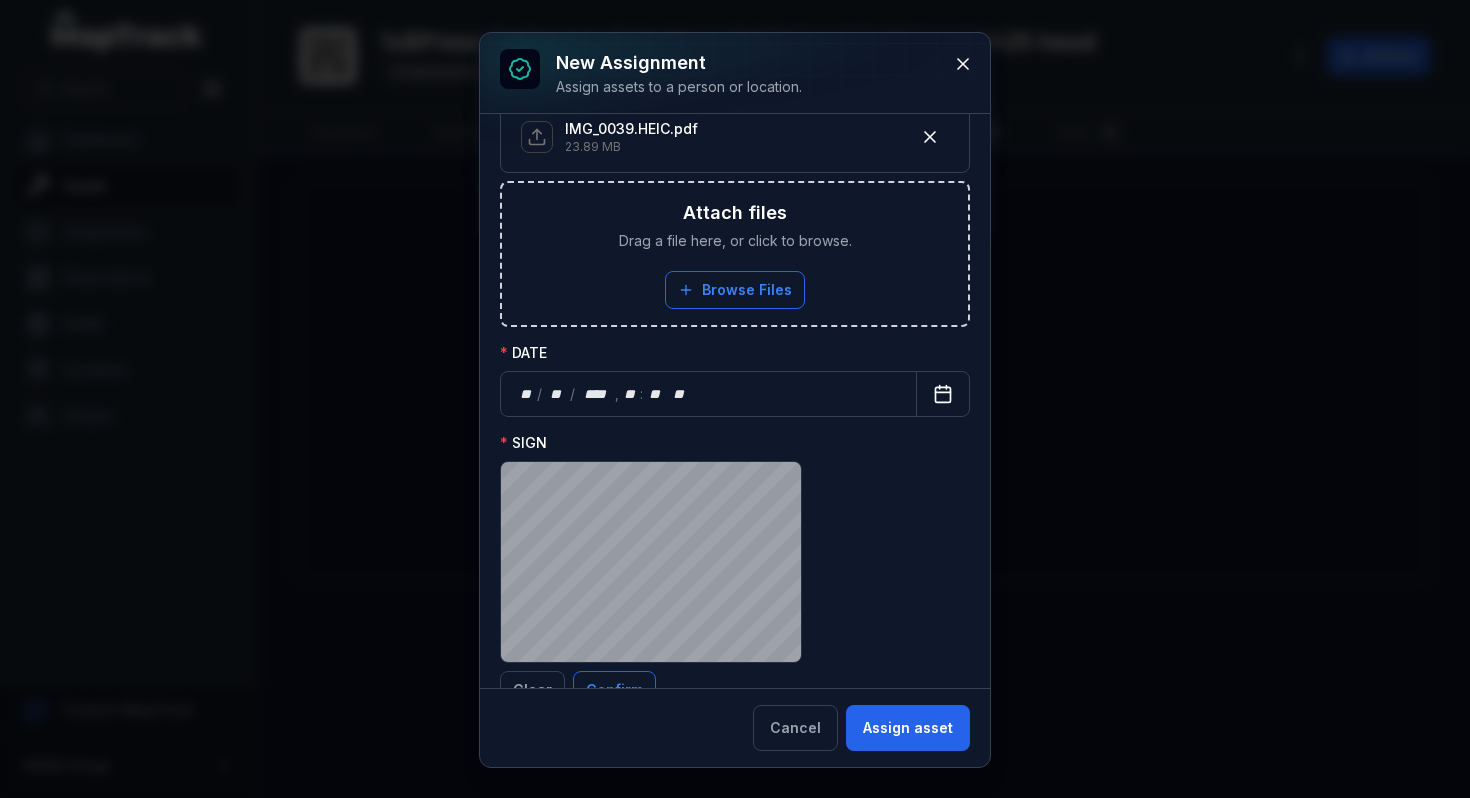 click at bounding box center [943, 394] 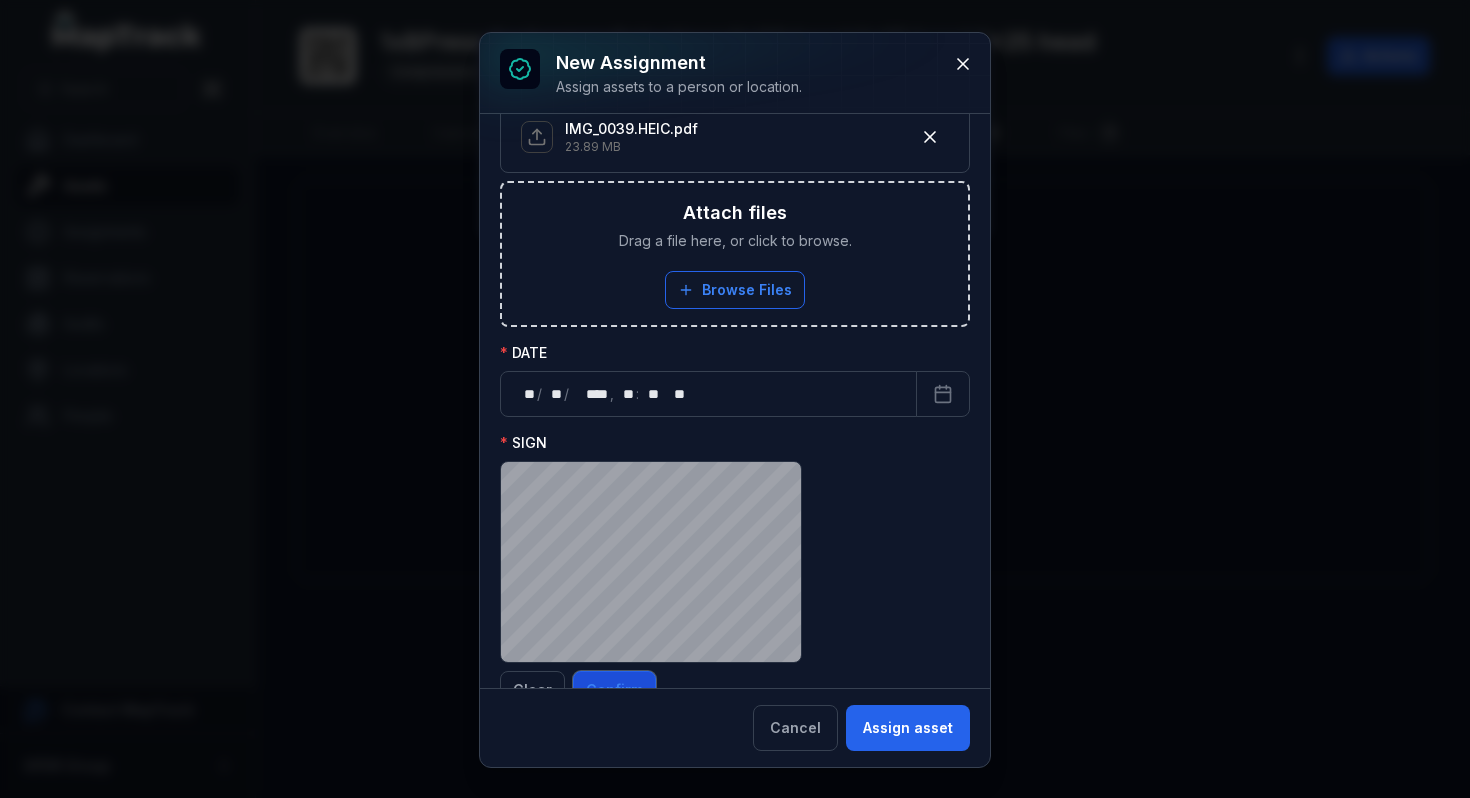 click on "Confirm" at bounding box center [614, 690] 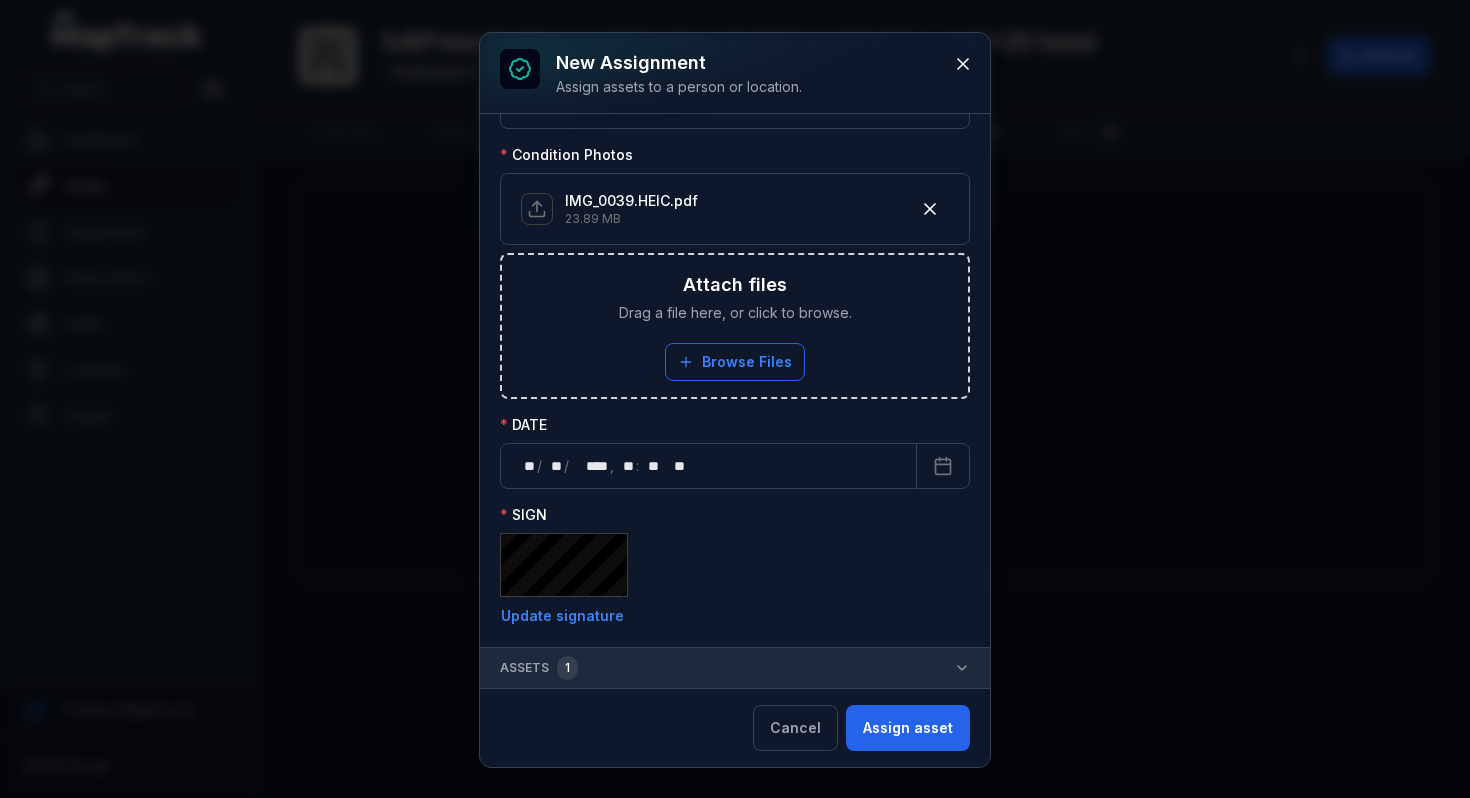 scroll, scrollTop: 710, scrollLeft: 0, axis: vertical 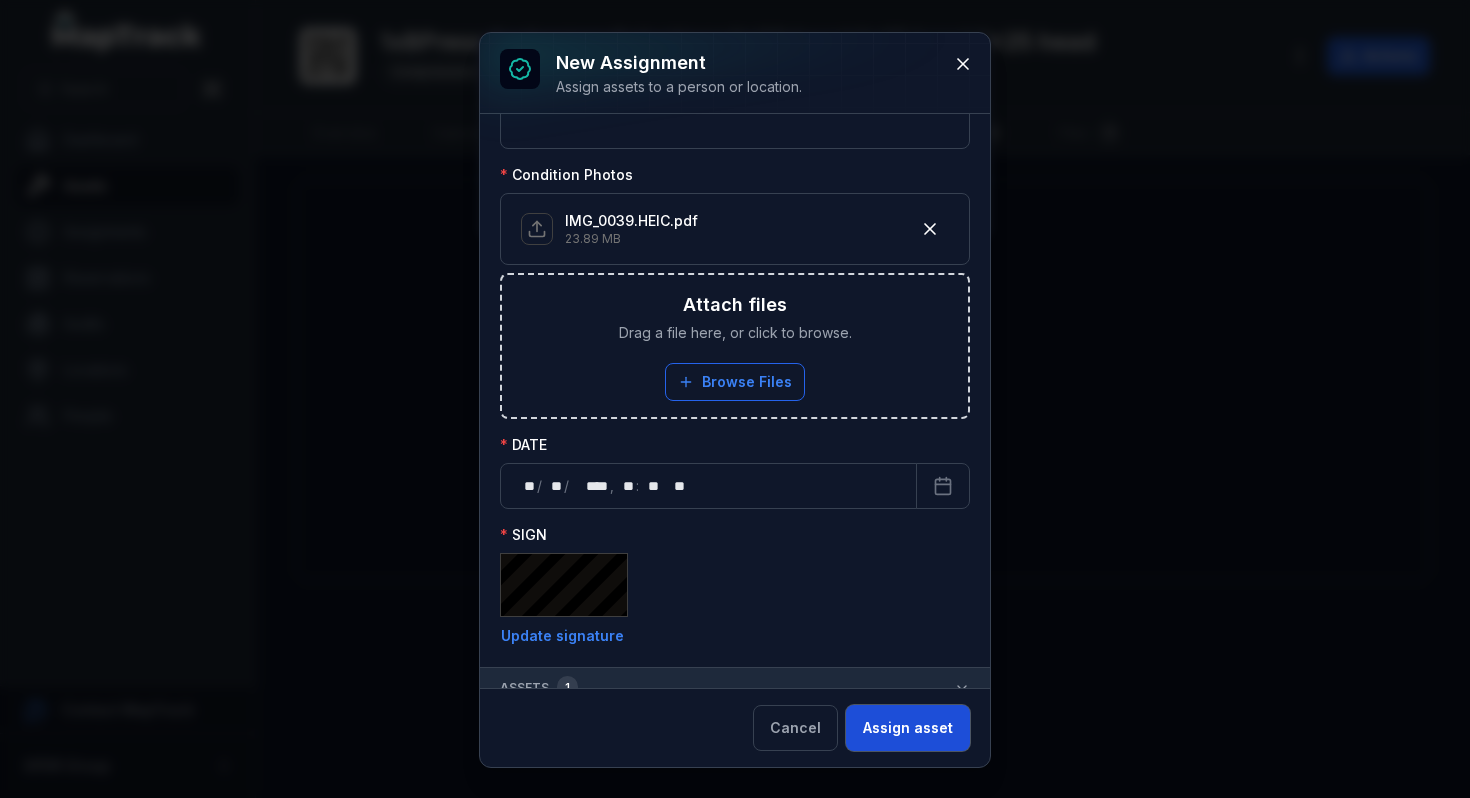click on "Assign asset" at bounding box center [908, 728] 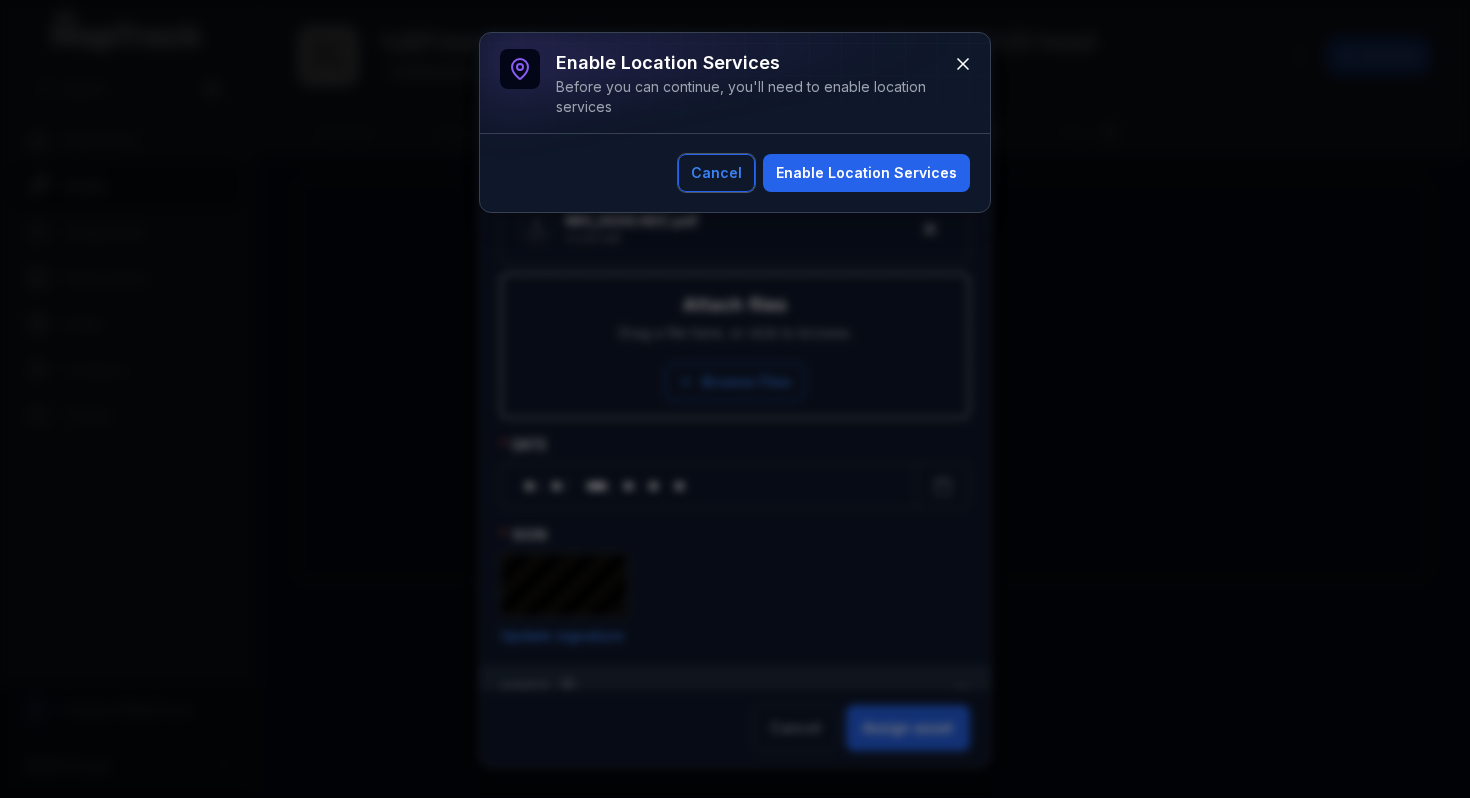 click on "Cancel" at bounding box center (716, 173) 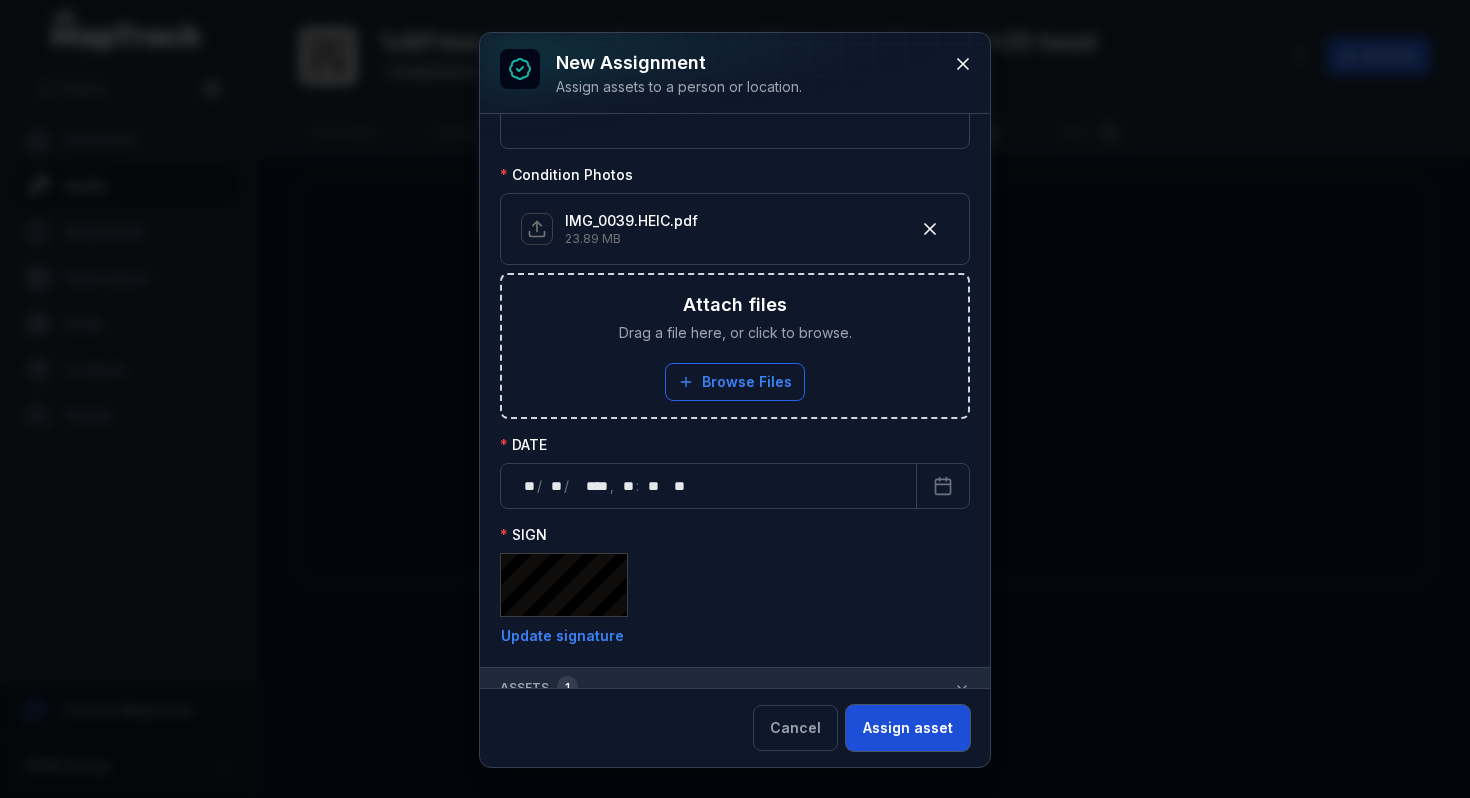 click on "Assign asset" at bounding box center (908, 728) 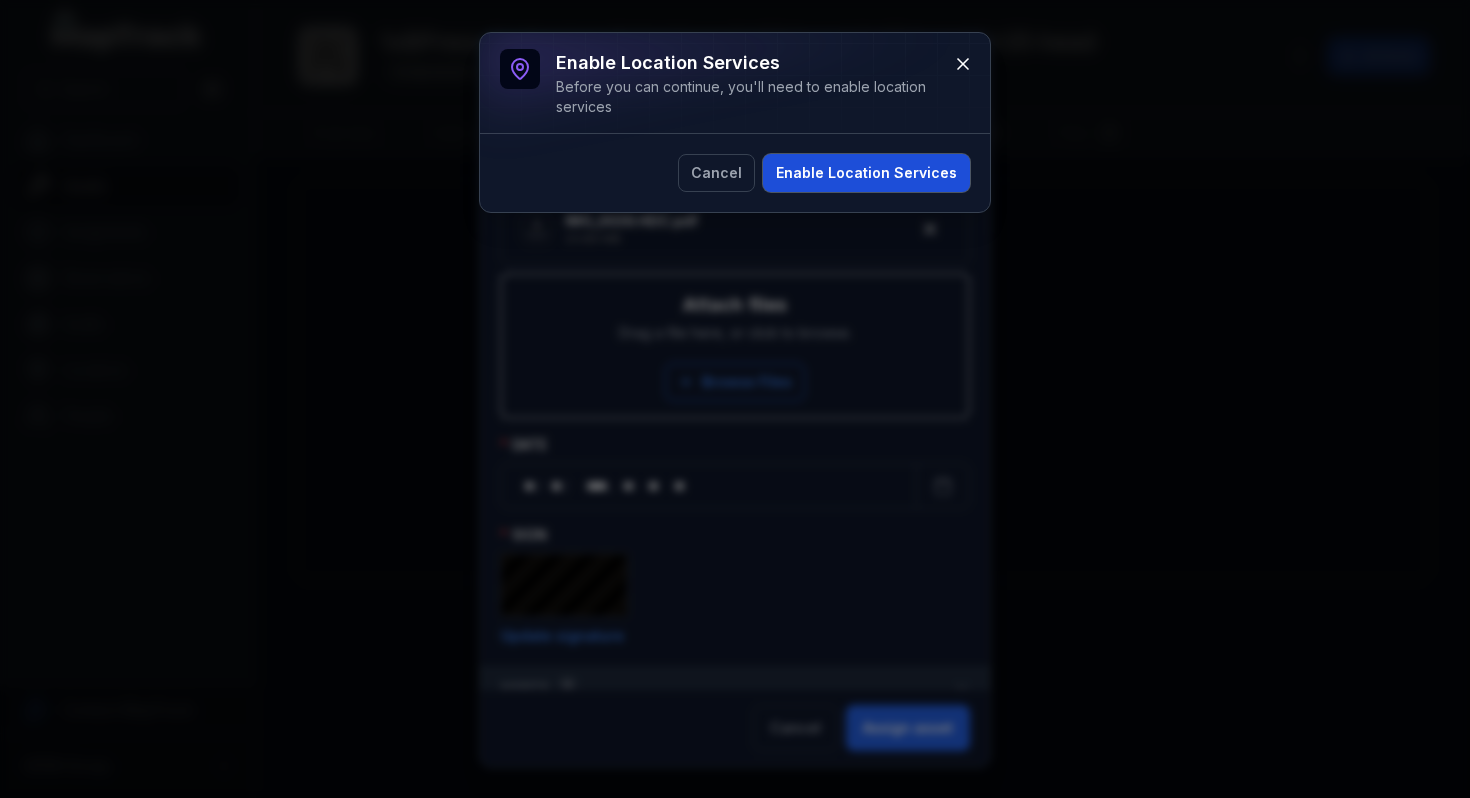 click on "Enable Location Services" at bounding box center (866, 173) 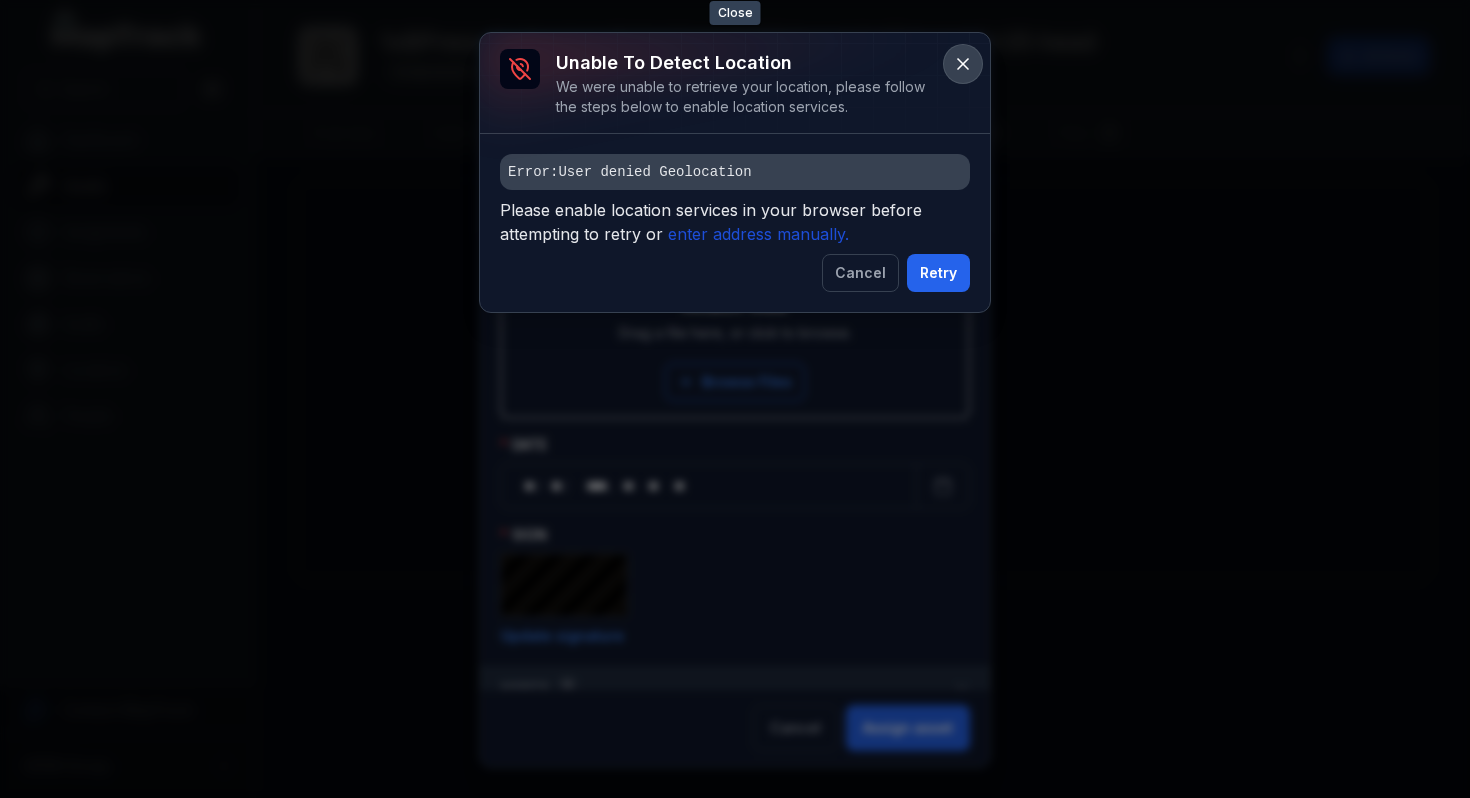 click 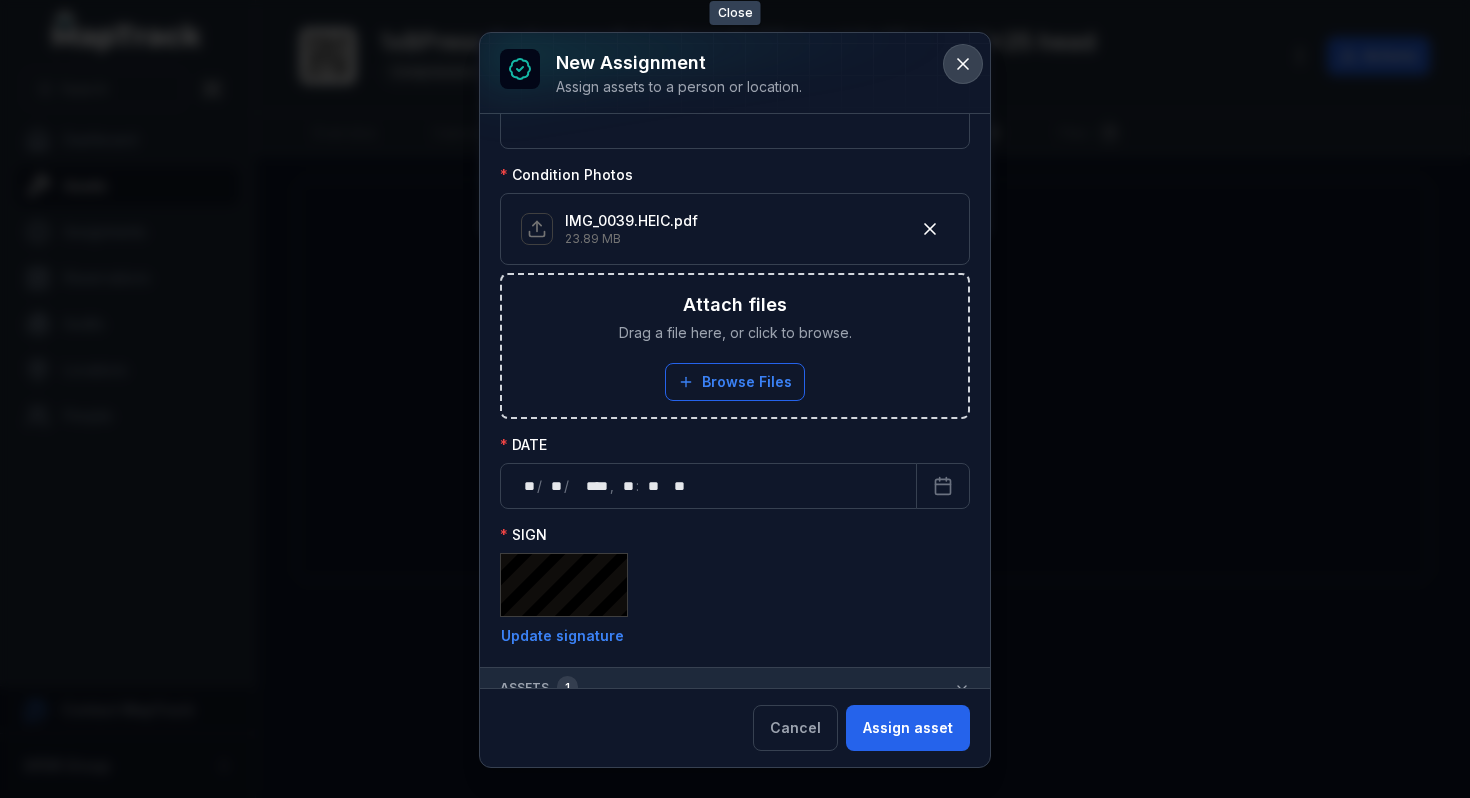 click 